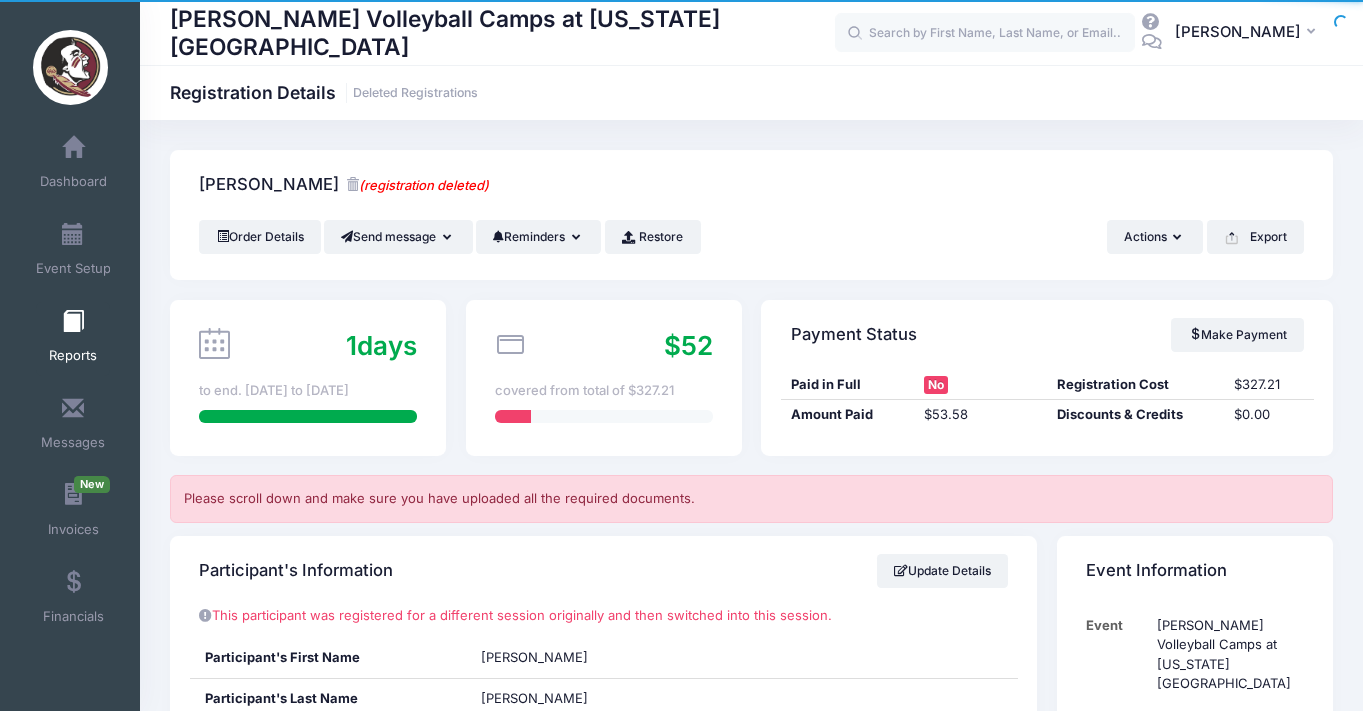 scroll, scrollTop: 0, scrollLeft: 0, axis: both 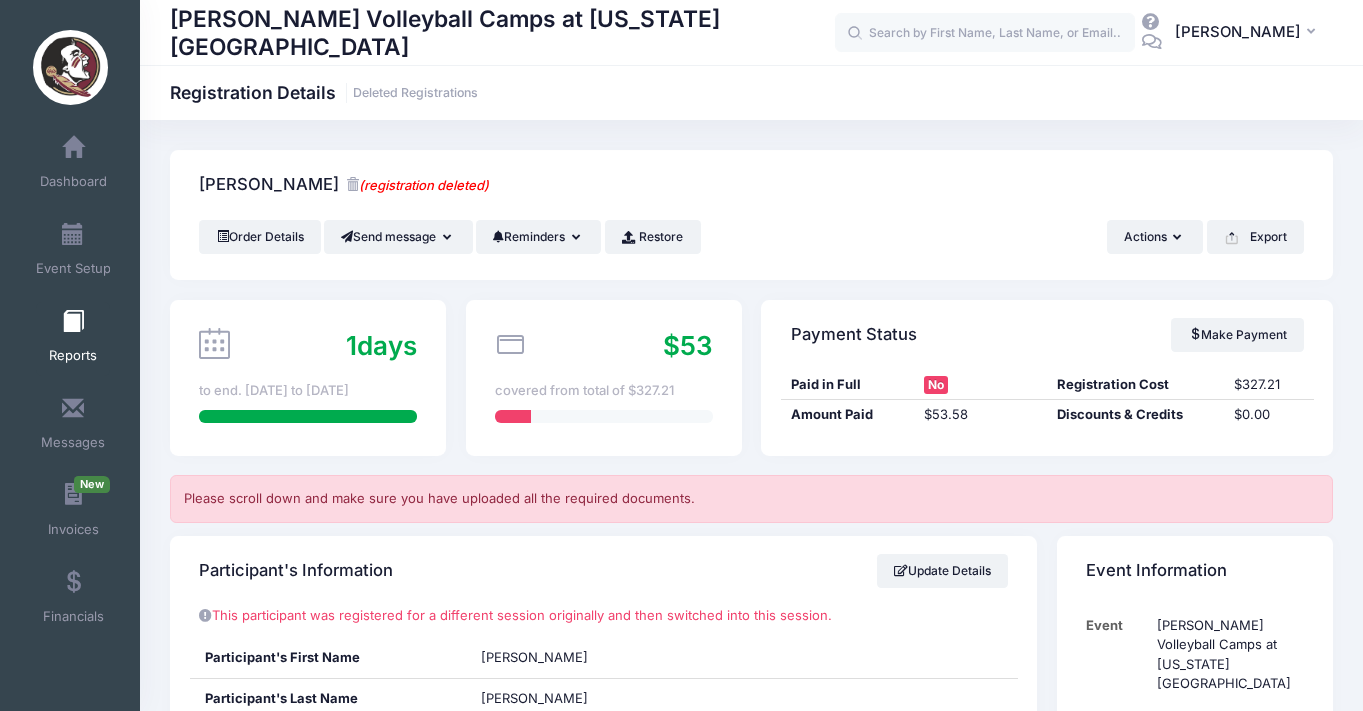 click at bounding box center (73, 322) 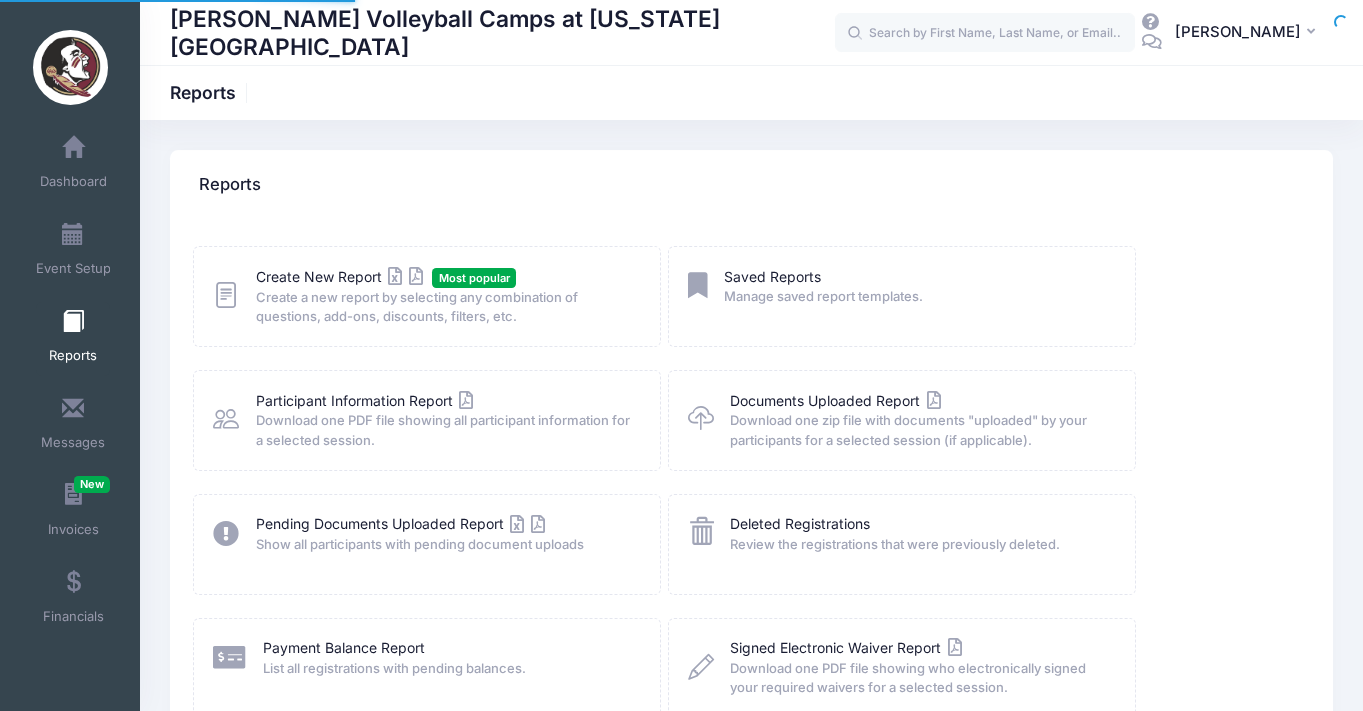scroll, scrollTop: 0, scrollLeft: 0, axis: both 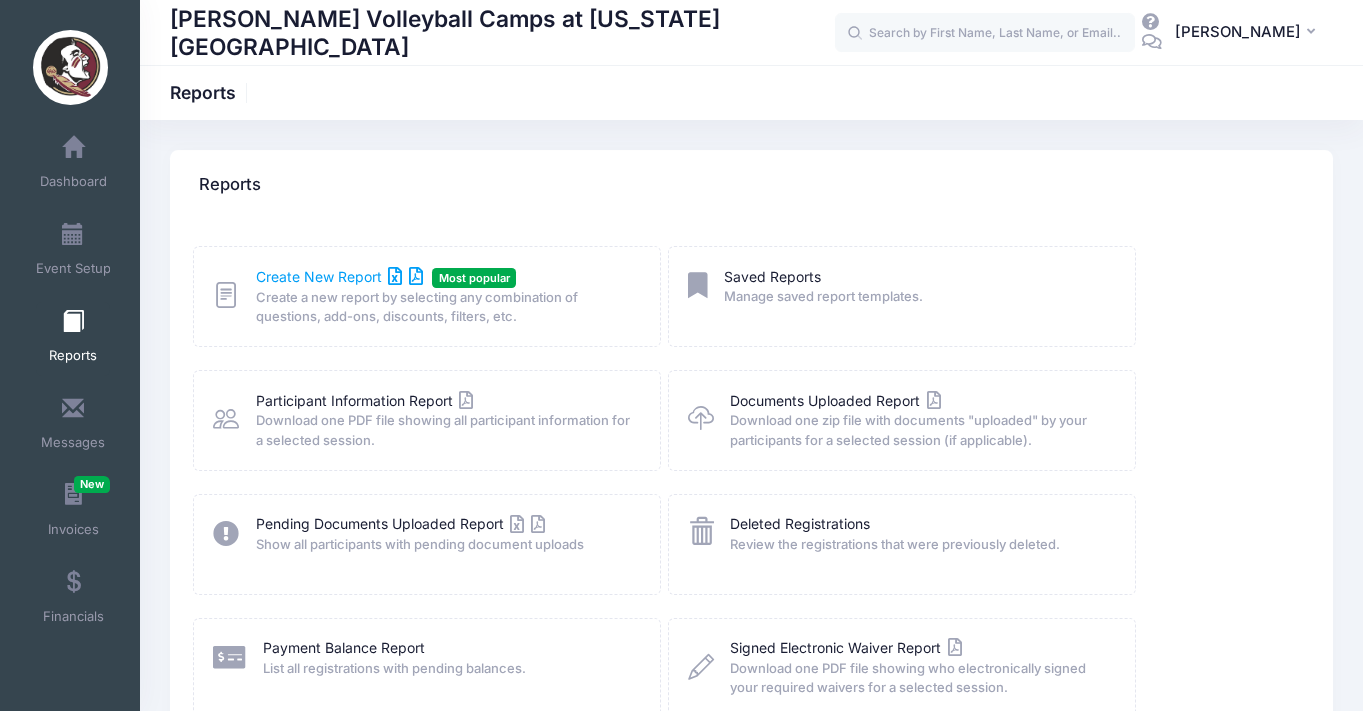 click on "Create New Report" at bounding box center (339, 276) 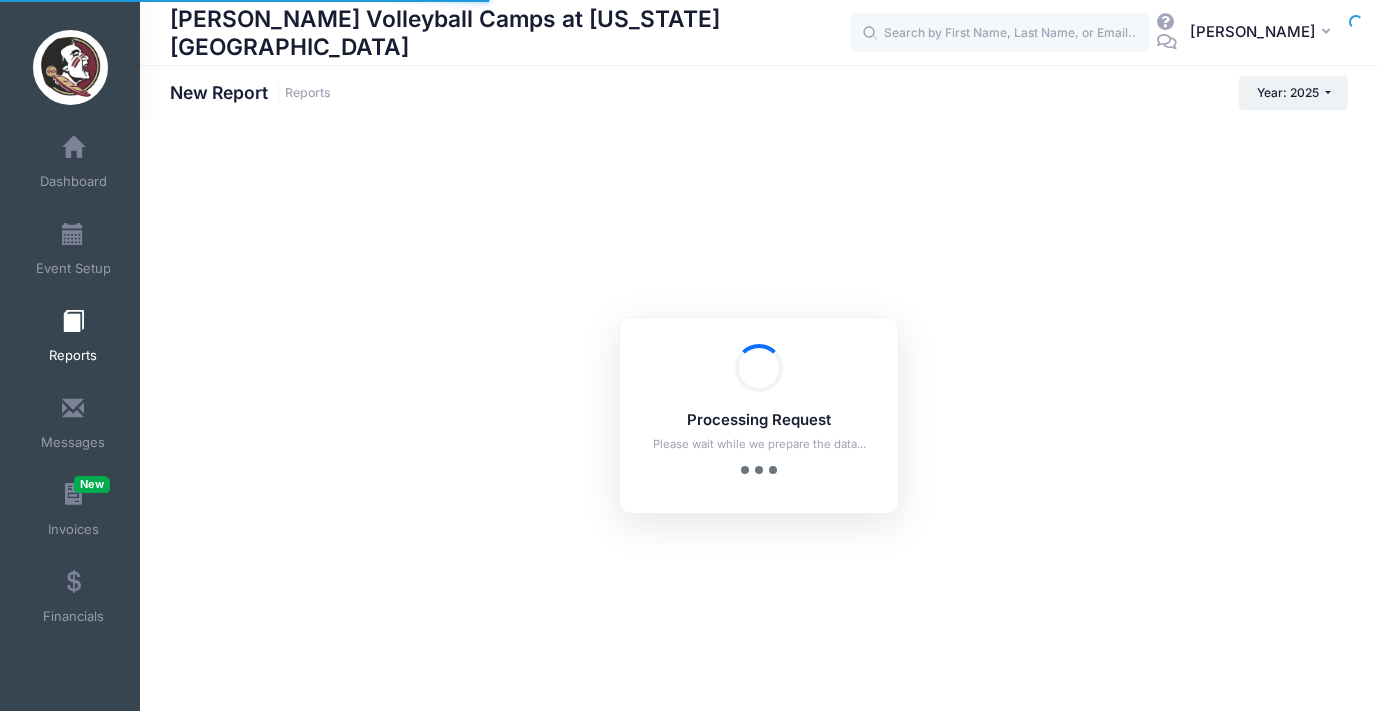 scroll, scrollTop: 0, scrollLeft: 0, axis: both 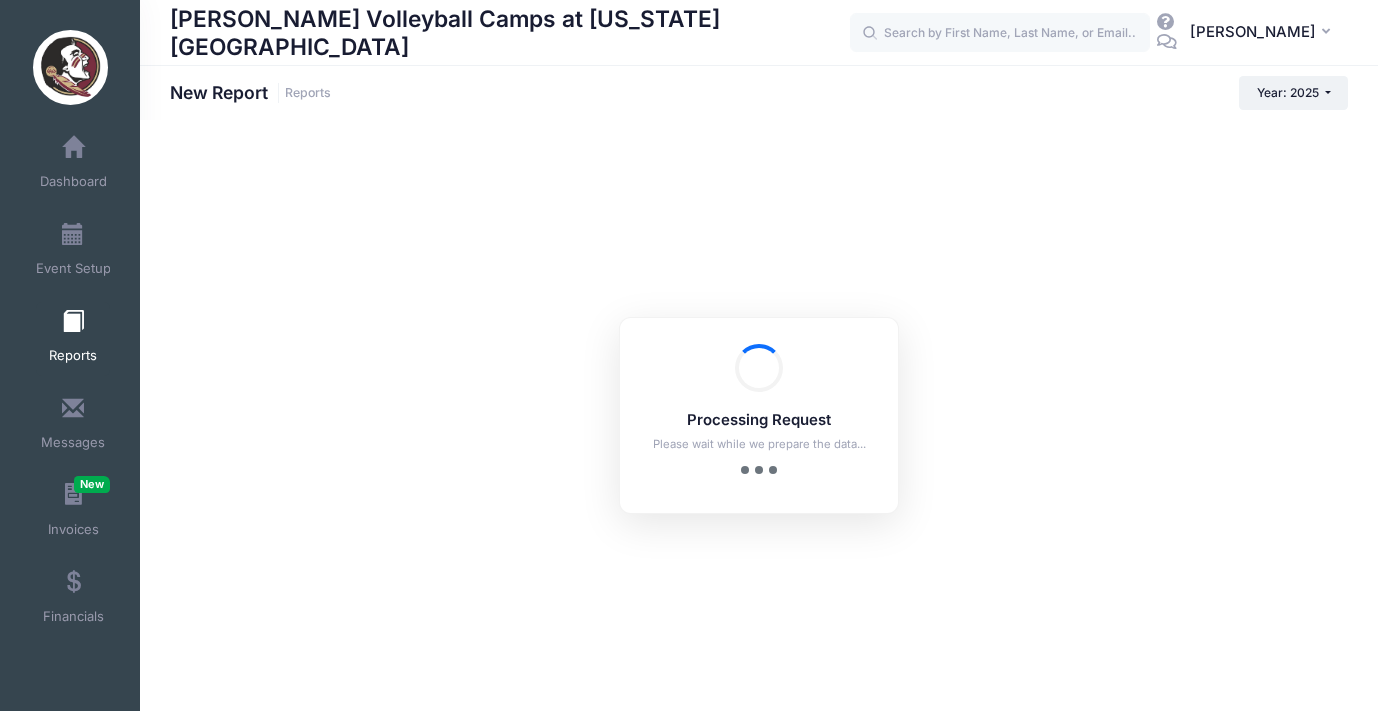 checkbox on "true" 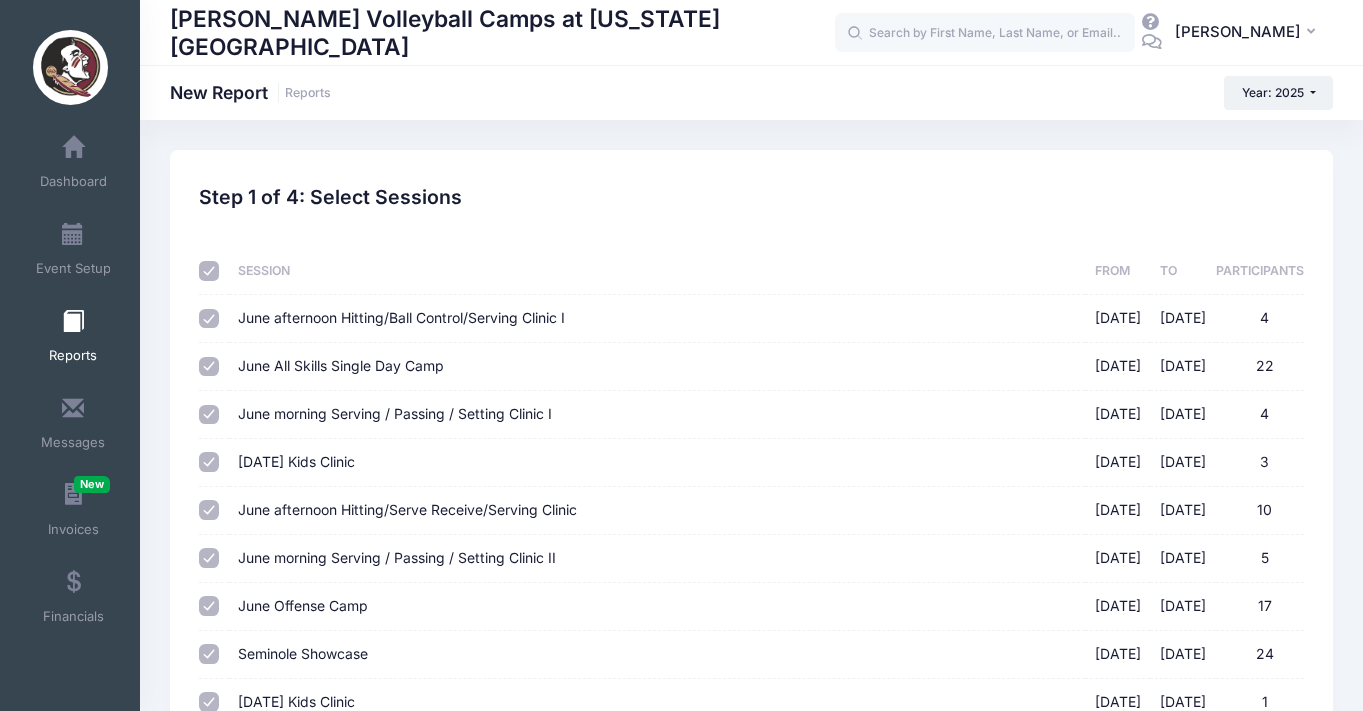 click at bounding box center [209, 271] 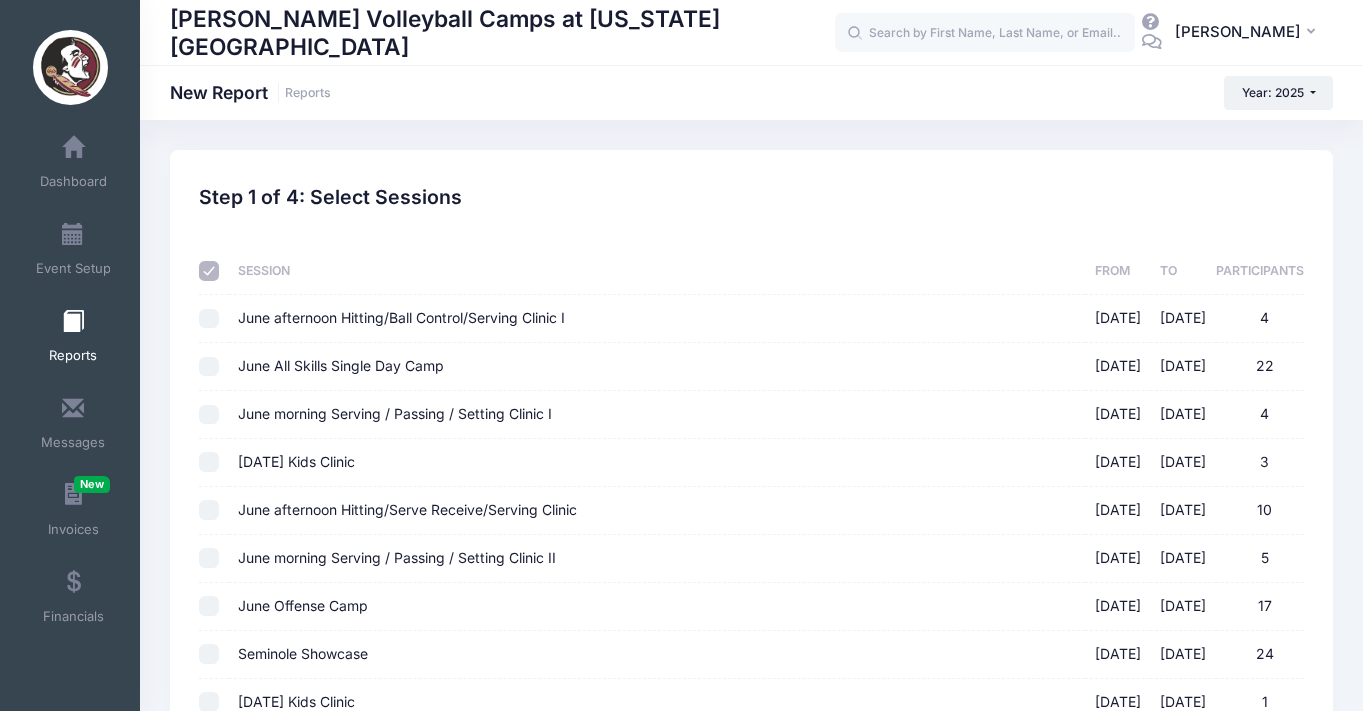 checkbox on "false" 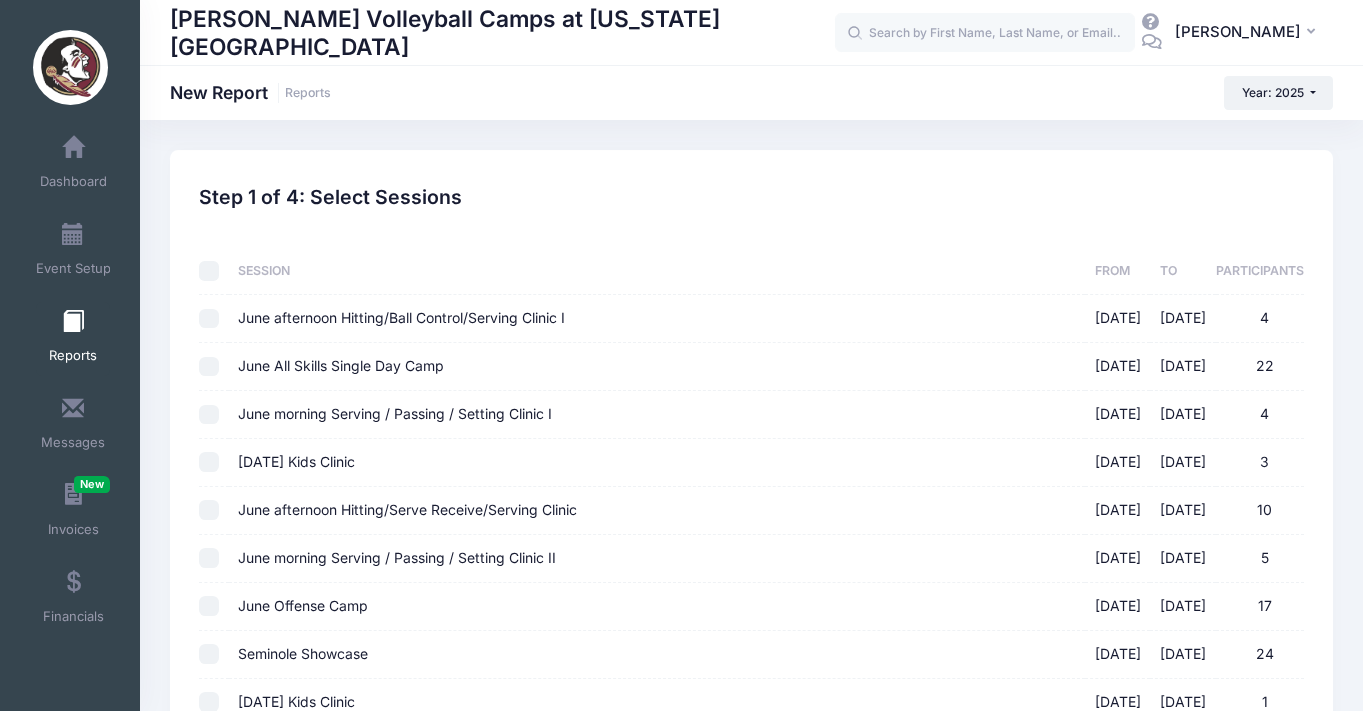 checkbox on "false" 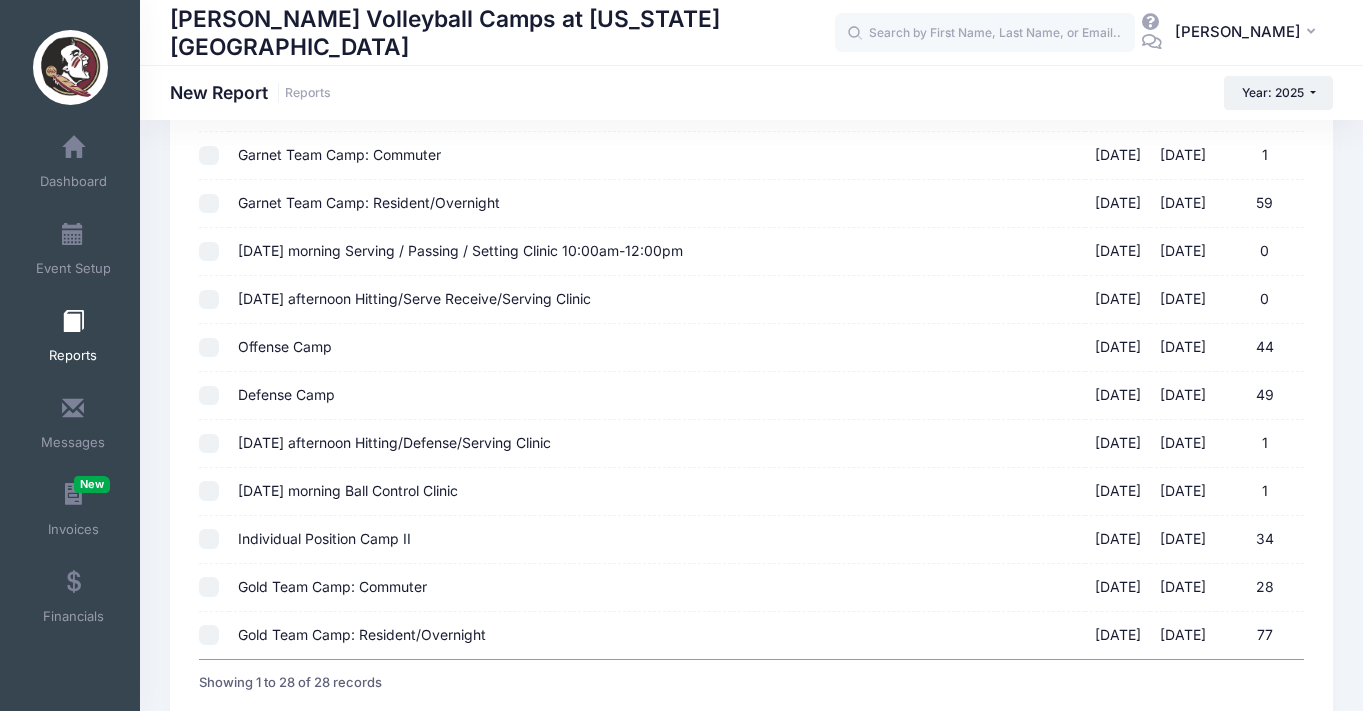 scroll, scrollTop: 1099, scrollLeft: 0, axis: vertical 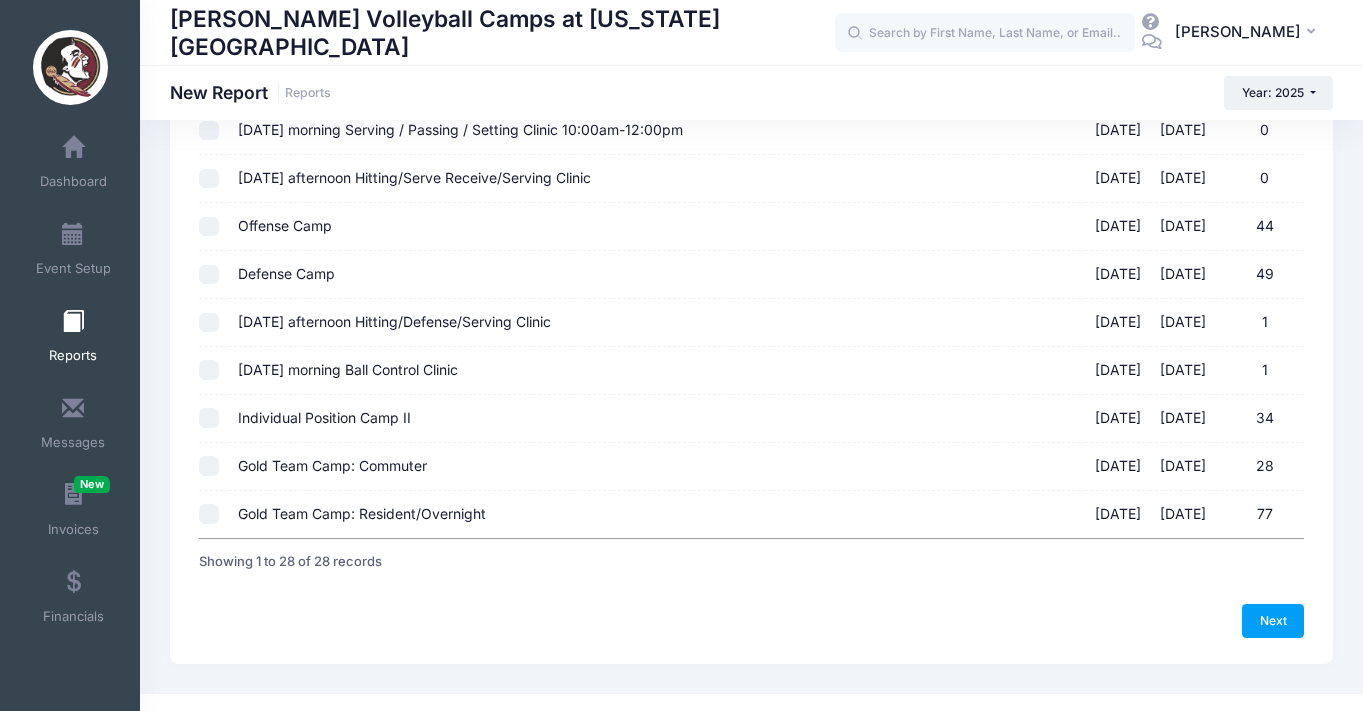 click on "Gold Team Camp: Commuter 07/24/2025 - 07/26/2025  28" at bounding box center (209, 466) 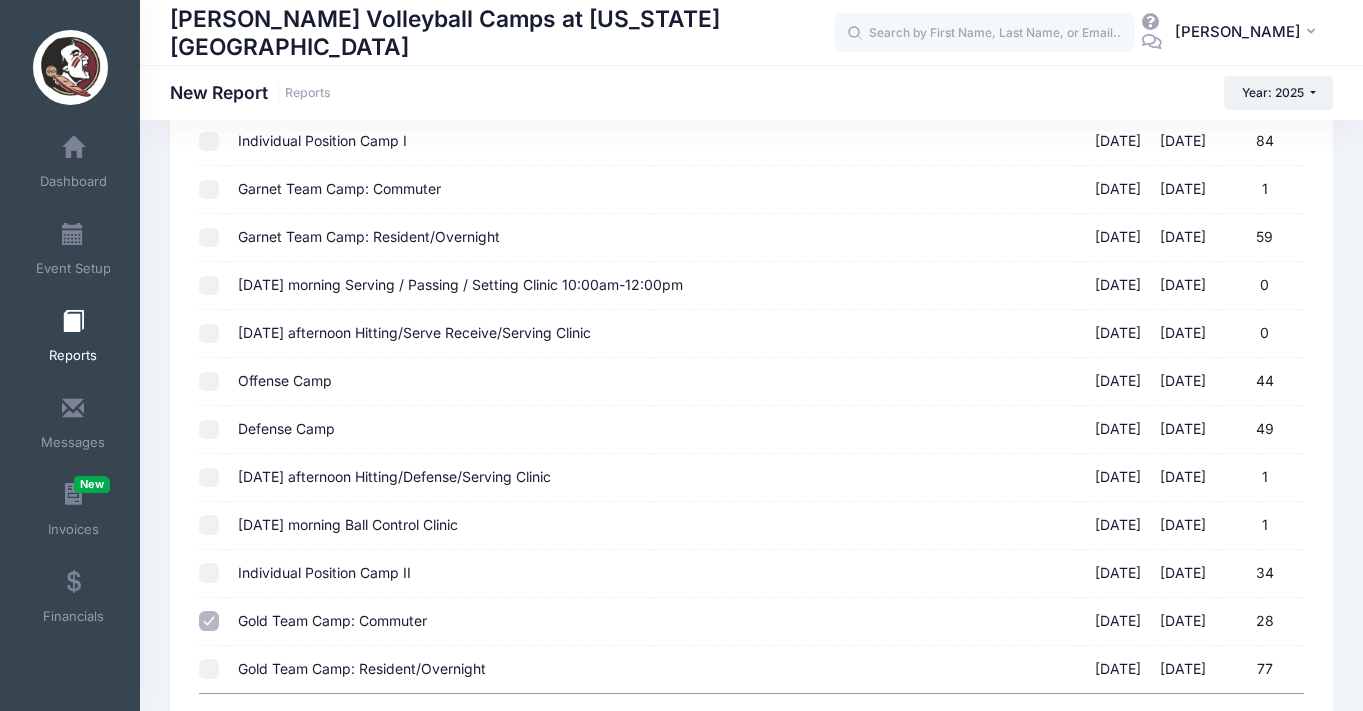 scroll, scrollTop: 940, scrollLeft: 0, axis: vertical 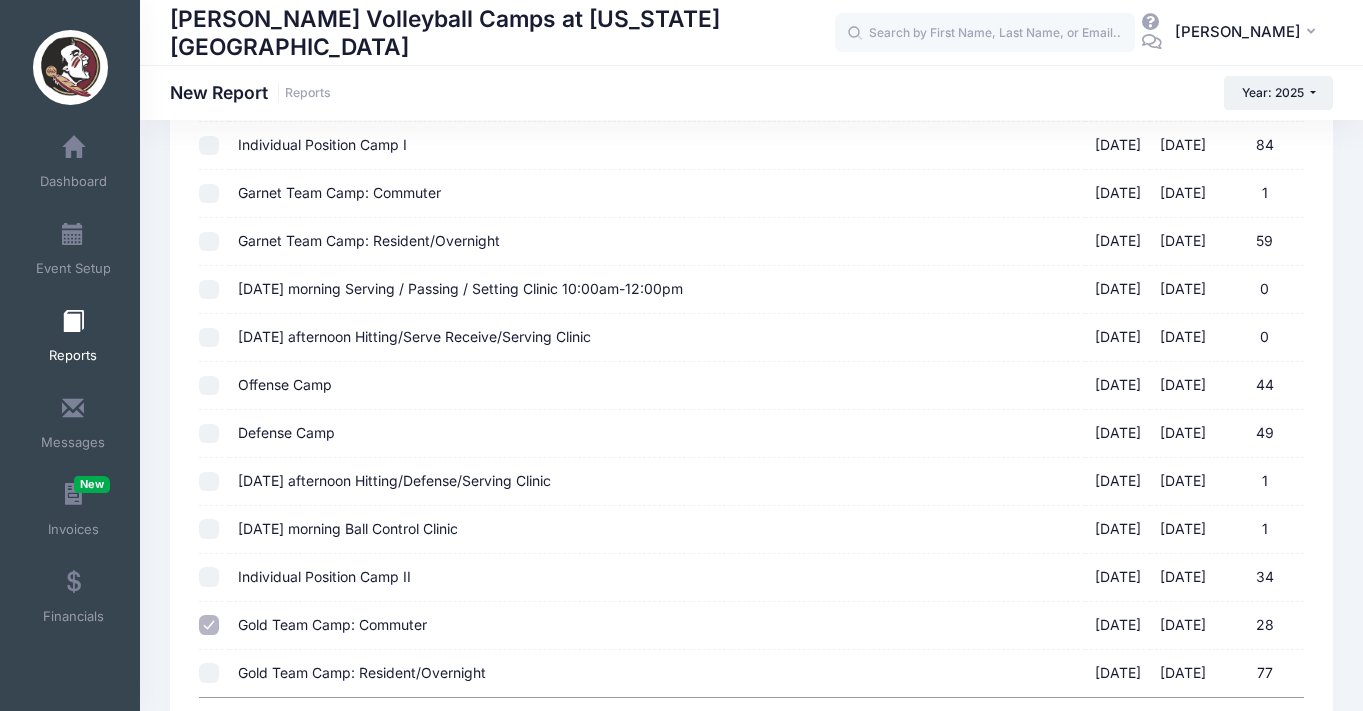 click on "Garnet Team Camp: Commuter 07/17/2025 - 07/19/2025  1" at bounding box center (209, 194) 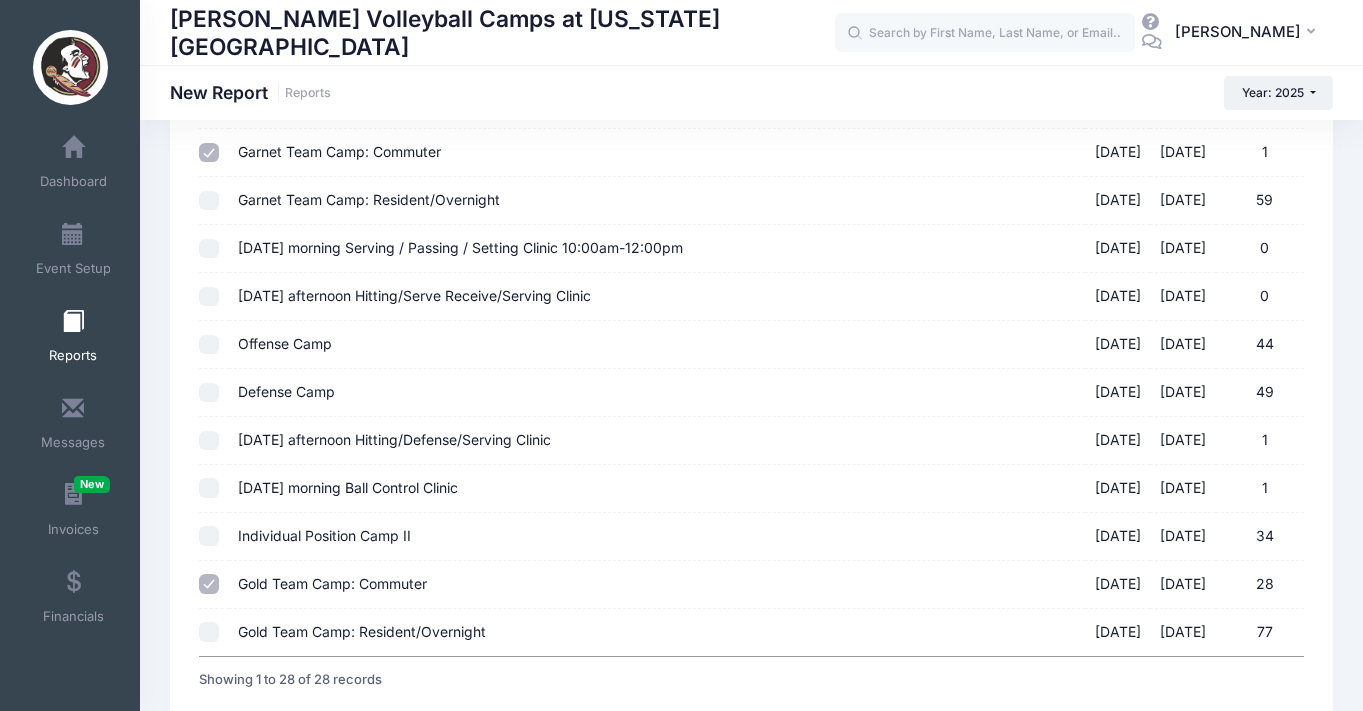 scroll, scrollTop: 1099, scrollLeft: 0, axis: vertical 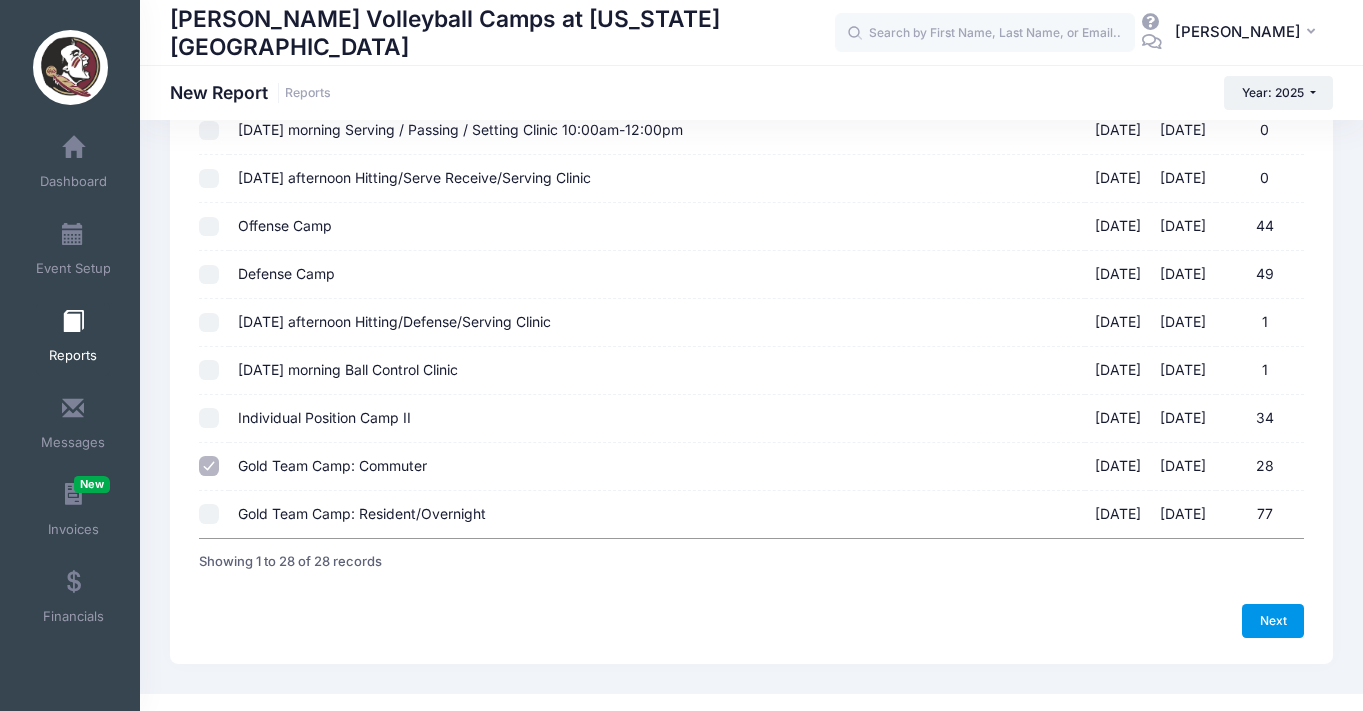 click on "Next" at bounding box center (1273, 621) 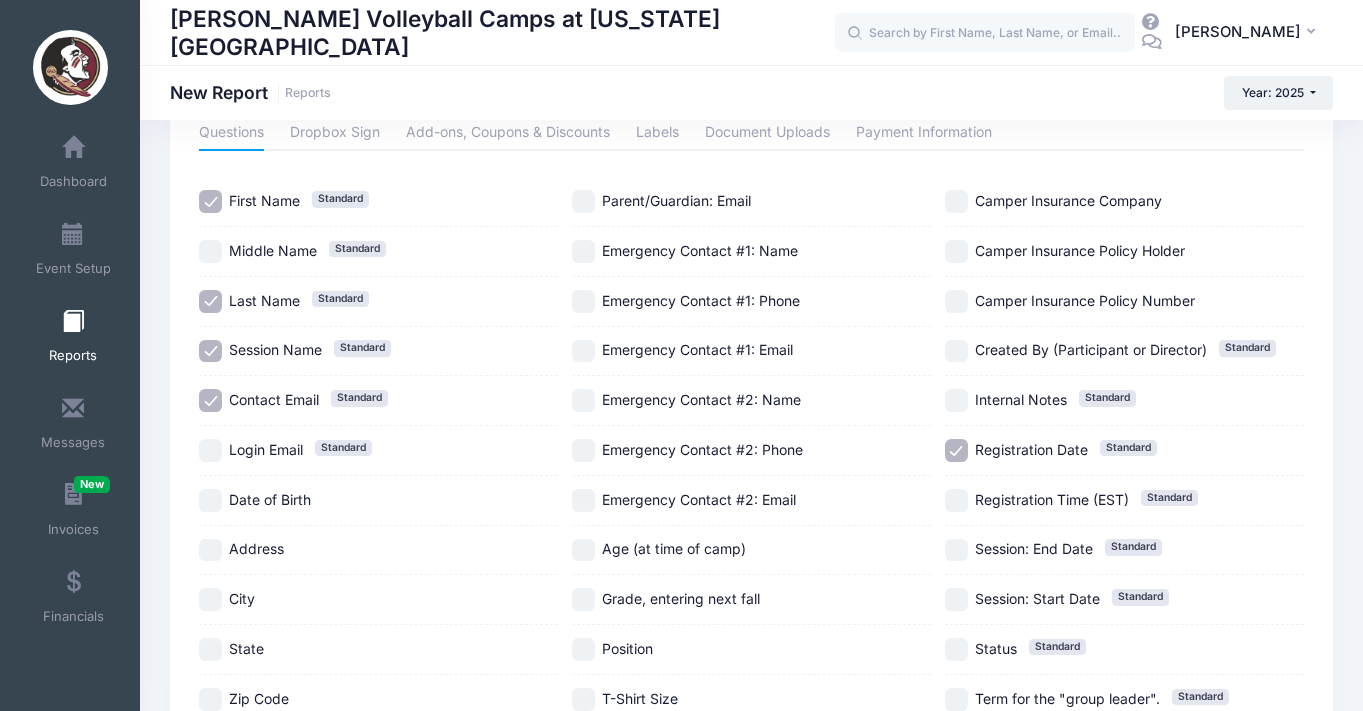 scroll, scrollTop: 202, scrollLeft: 0, axis: vertical 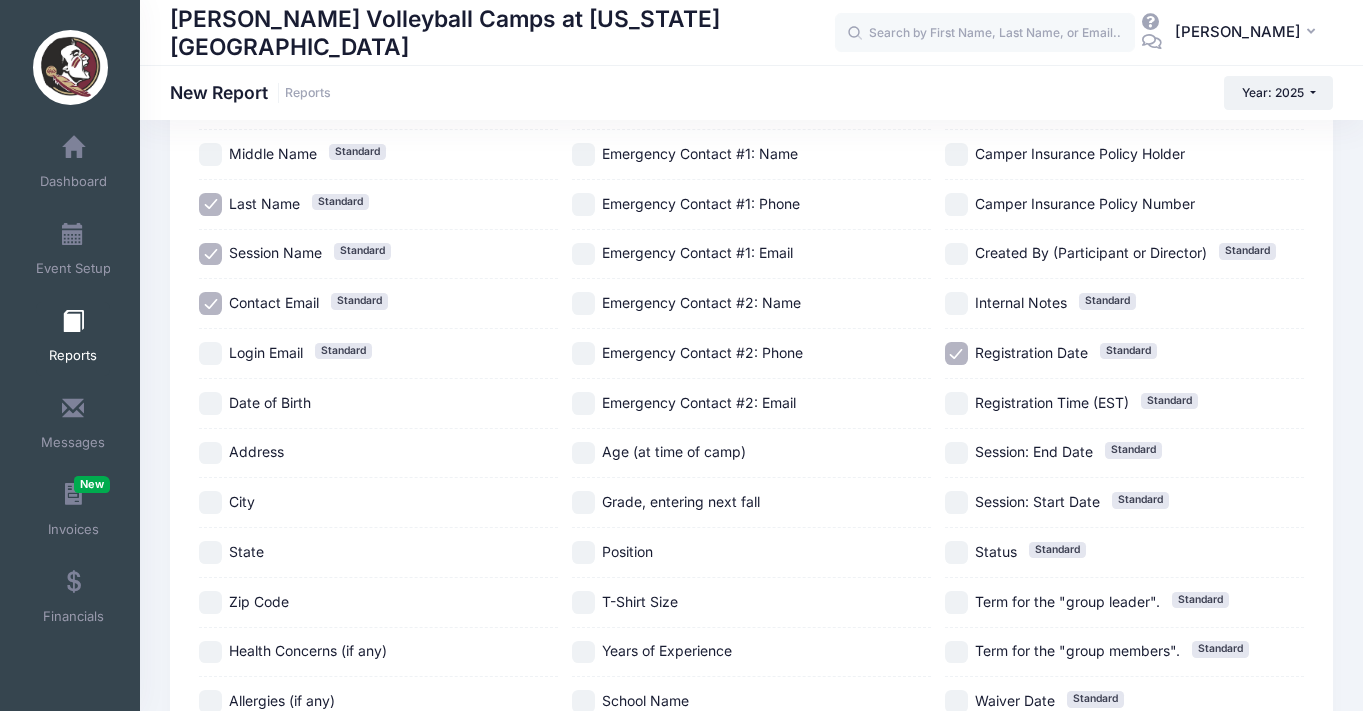 click on "School Name" at bounding box center [583, 701] 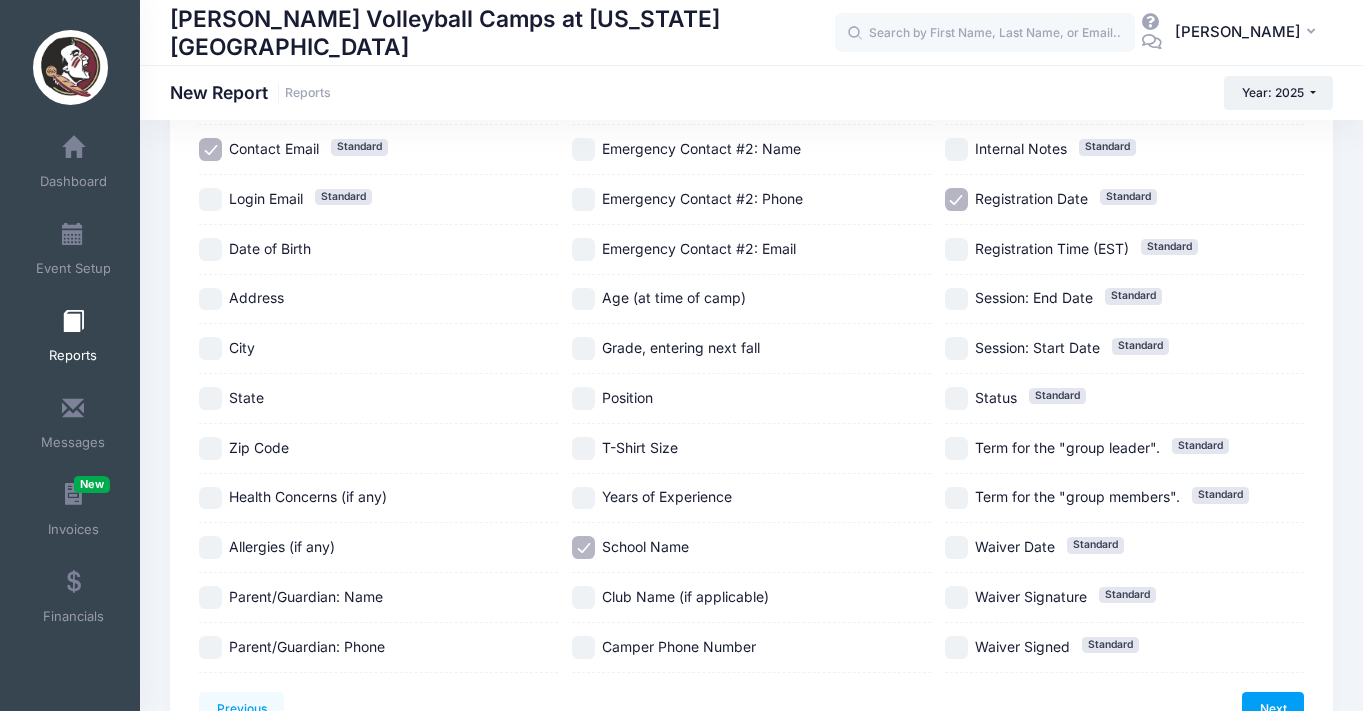 scroll, scrollTop: 384, scrollLeft: 0, axis: vertical 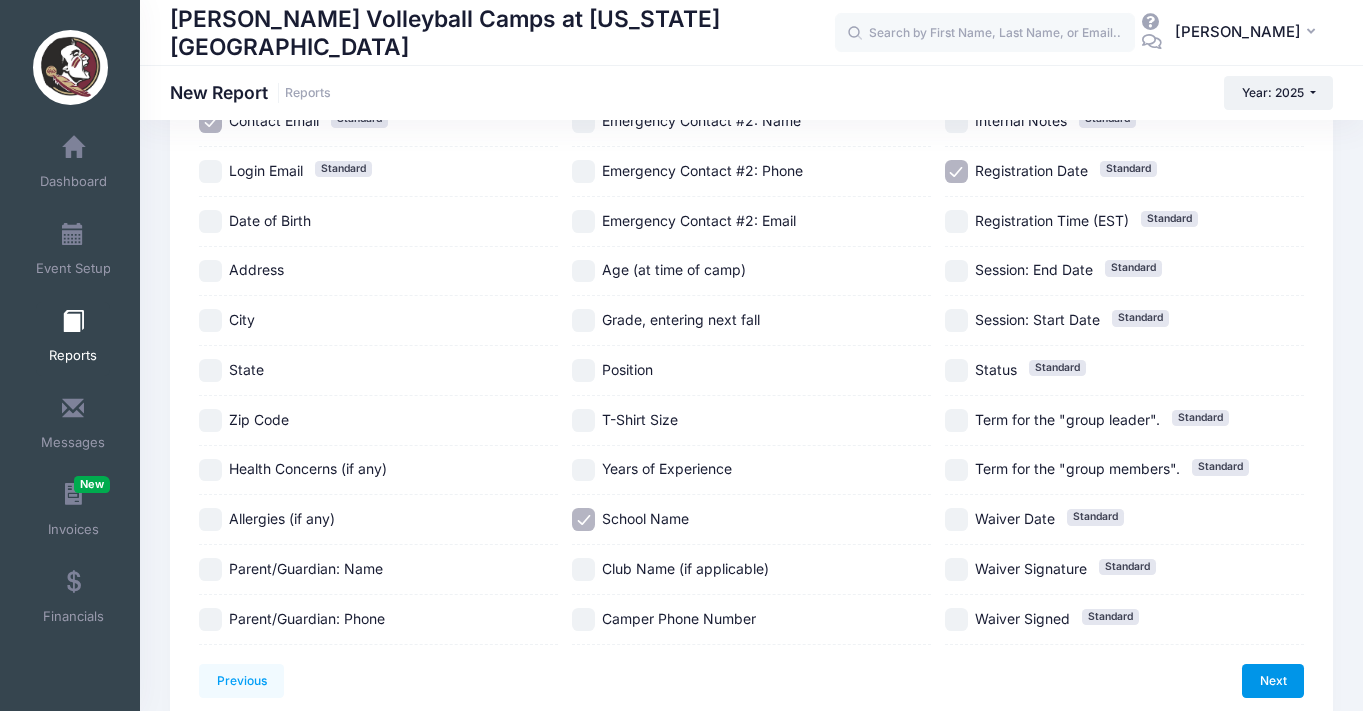 click on "Next" at bounding box center [1273, 681] 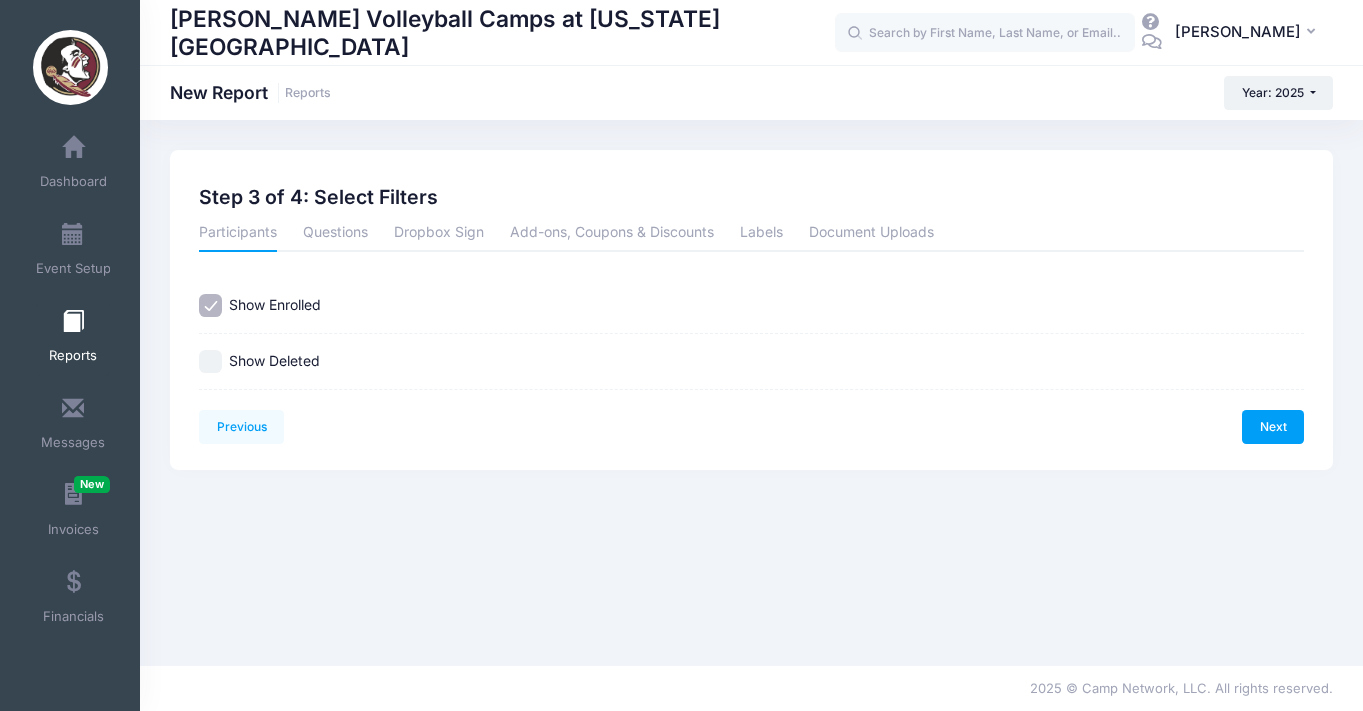 scroll, scrollTop: 0, scrollLeft: 0, axis: both 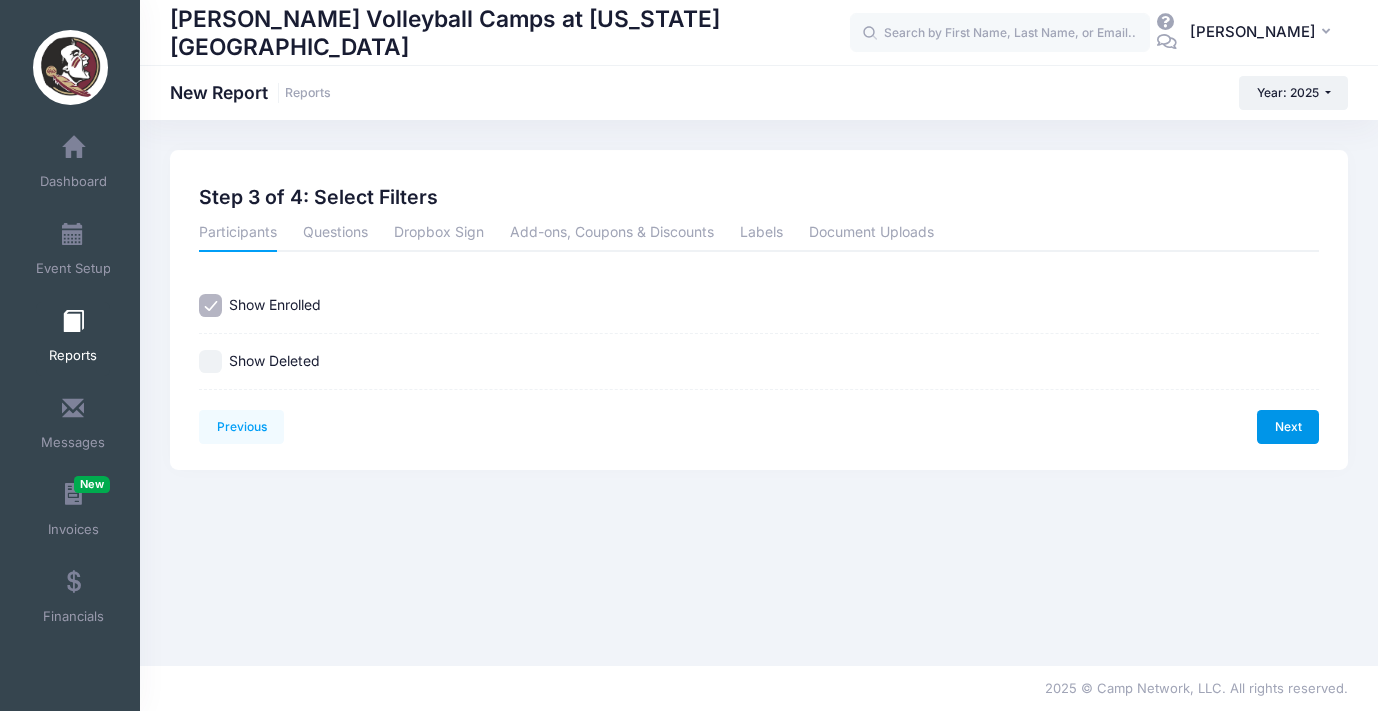 click on "Next" at bounding box center (1288, 427) 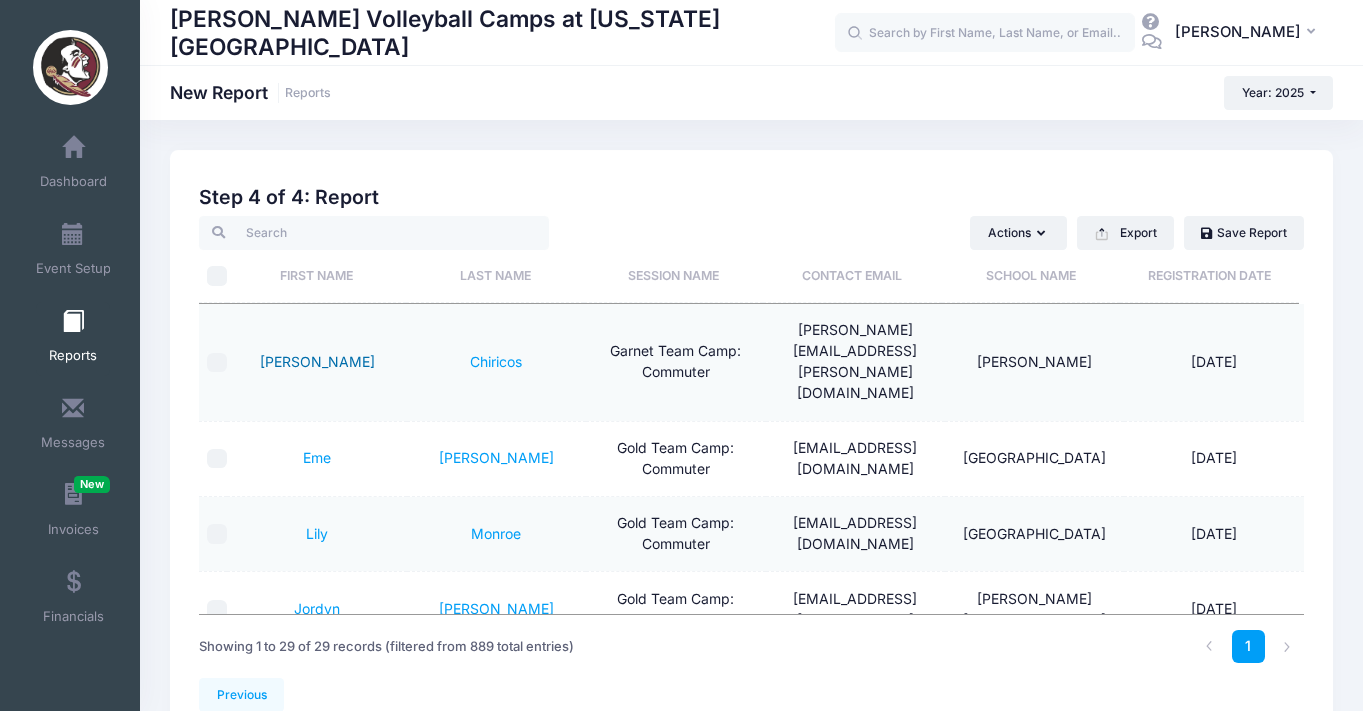 click on "Sophie" at bounding box center [317, 361] 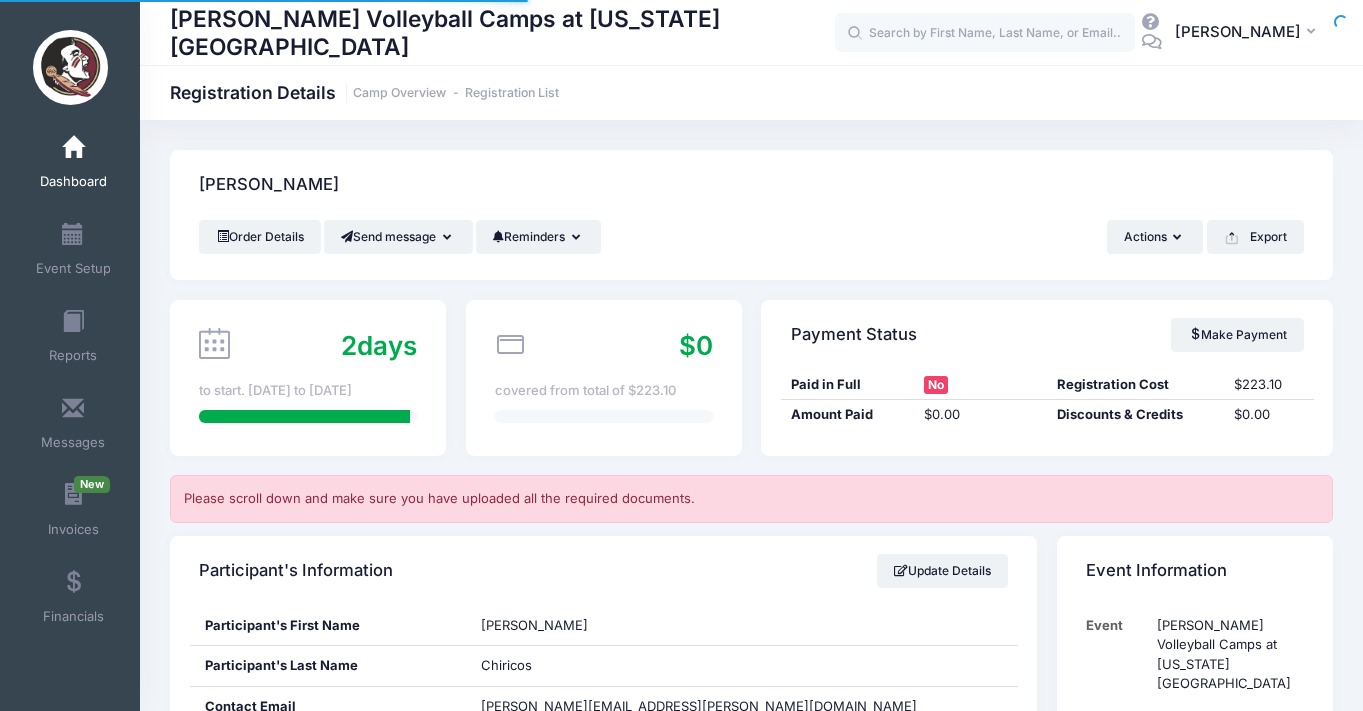 scroll, scrollTop: 0, scrollLeft: 0, axis: both 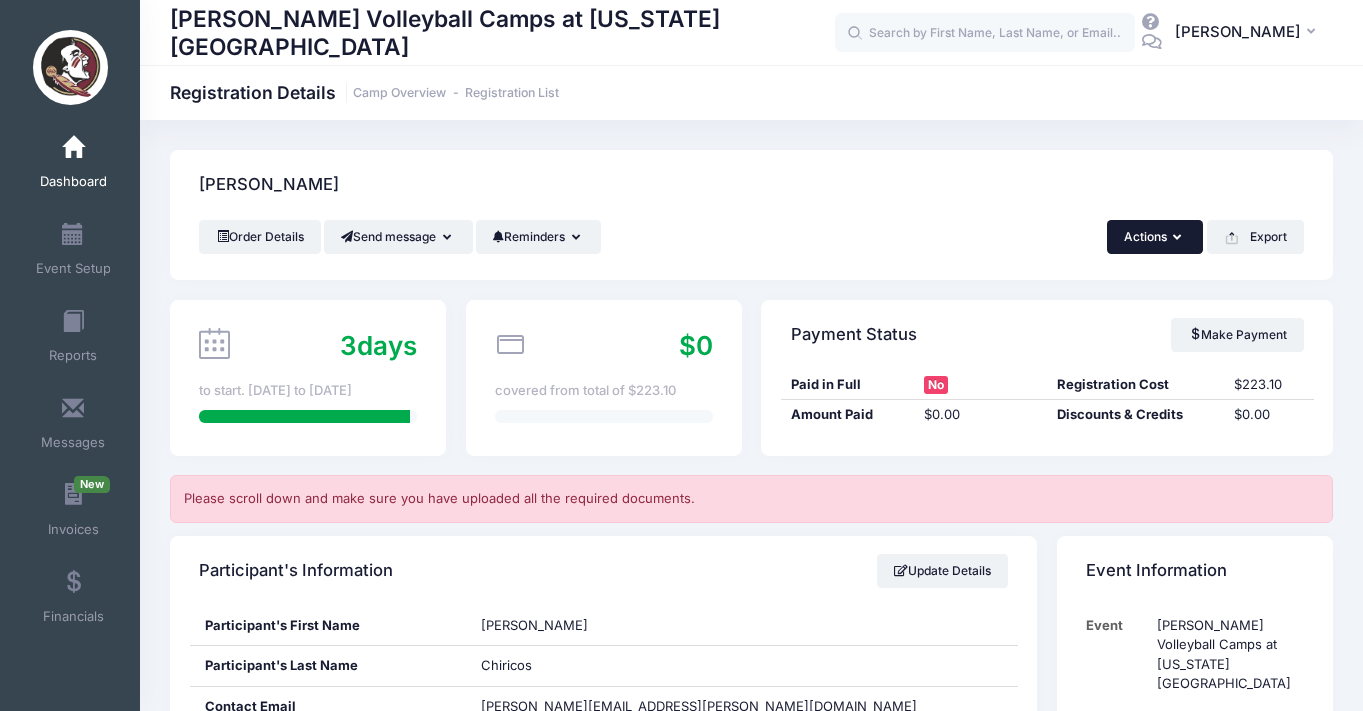 click on "Actions" at bounding box center [1155, 237] 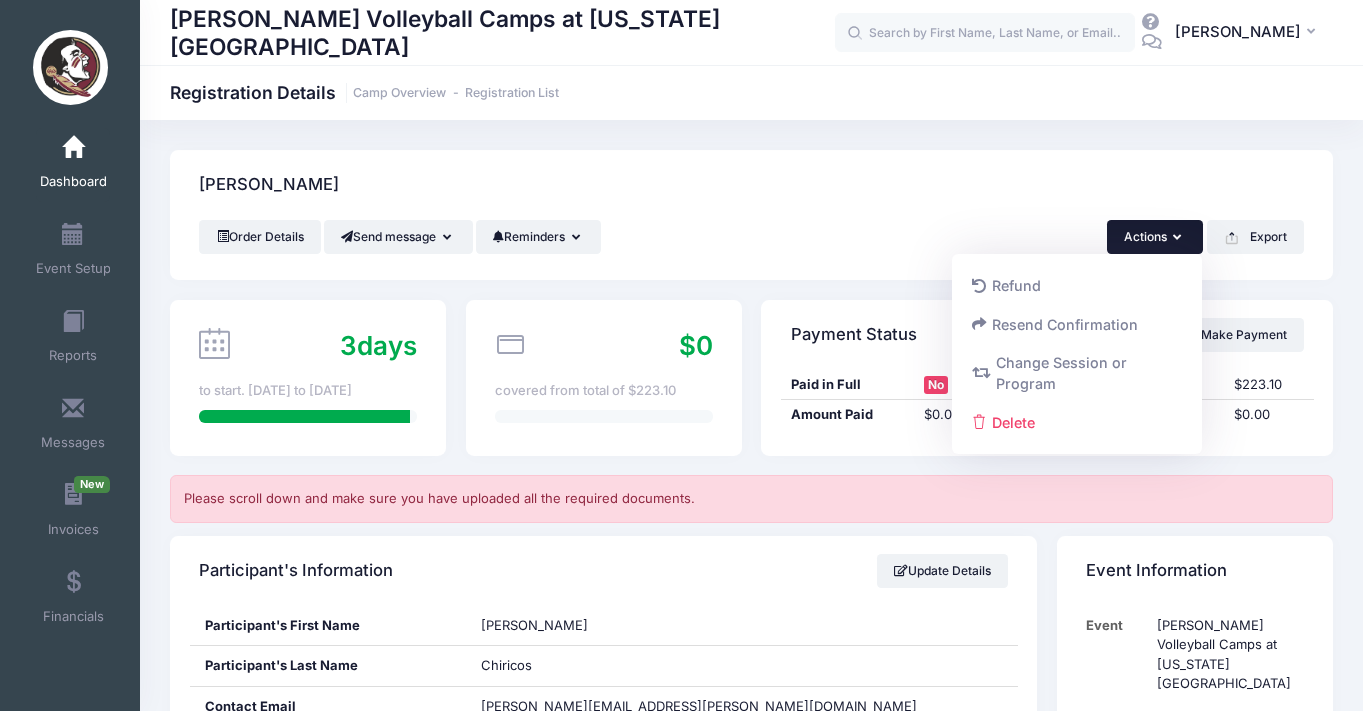click on "Chiricos, Sophie" at bounding box center [751, 185] 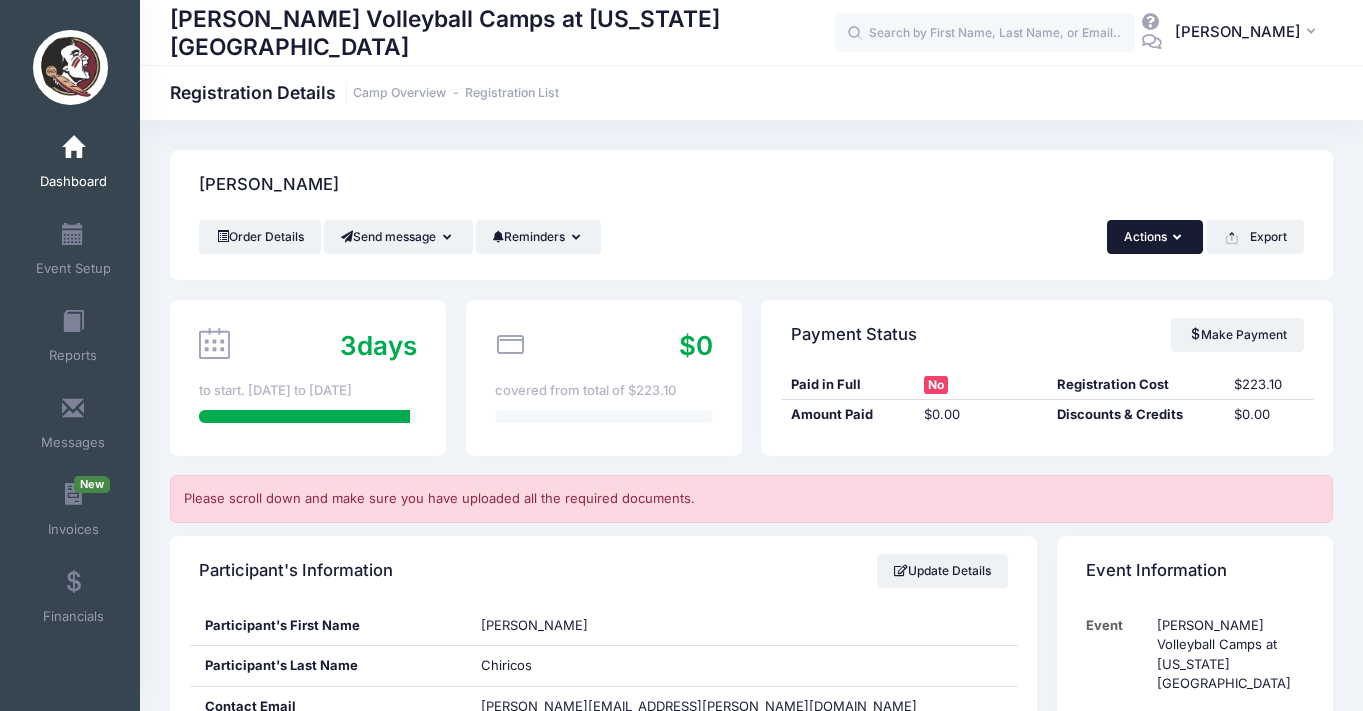 click on "Actions" at bounding box center [1155, 237] 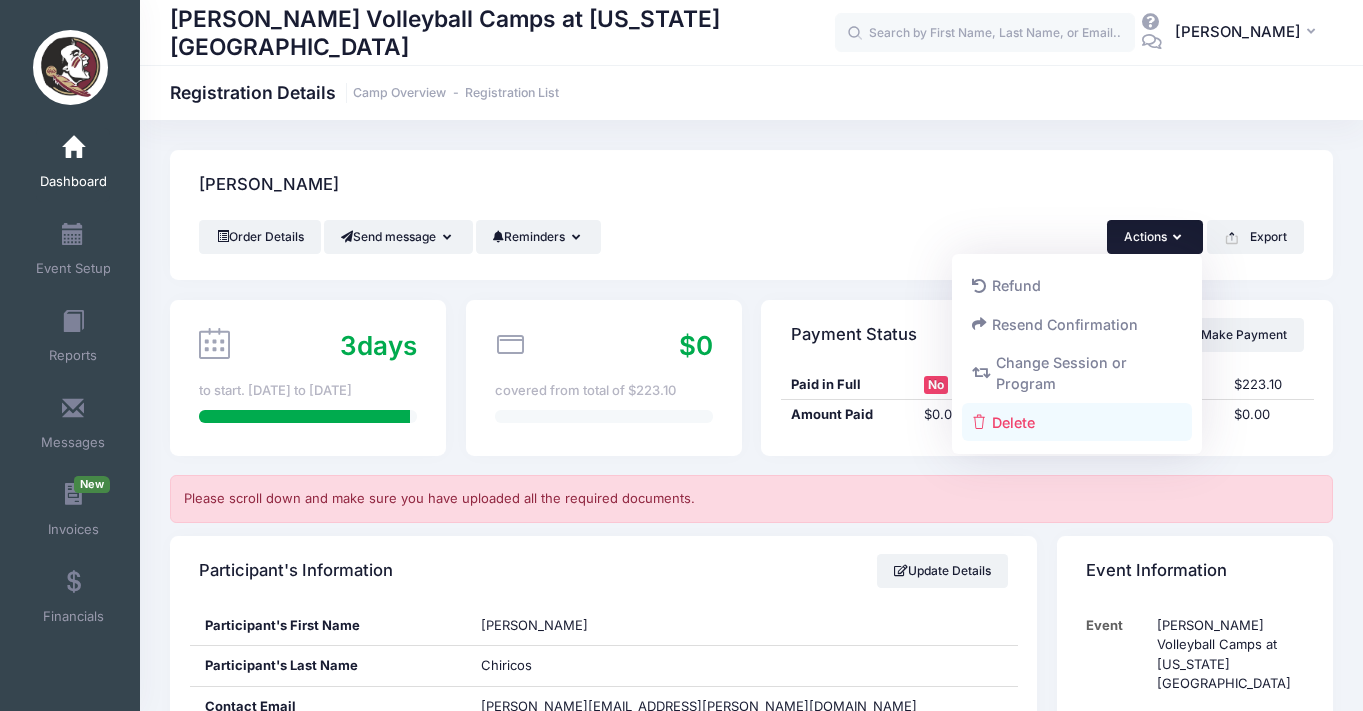 click on "Delete" at bounding box center [1077, 422] 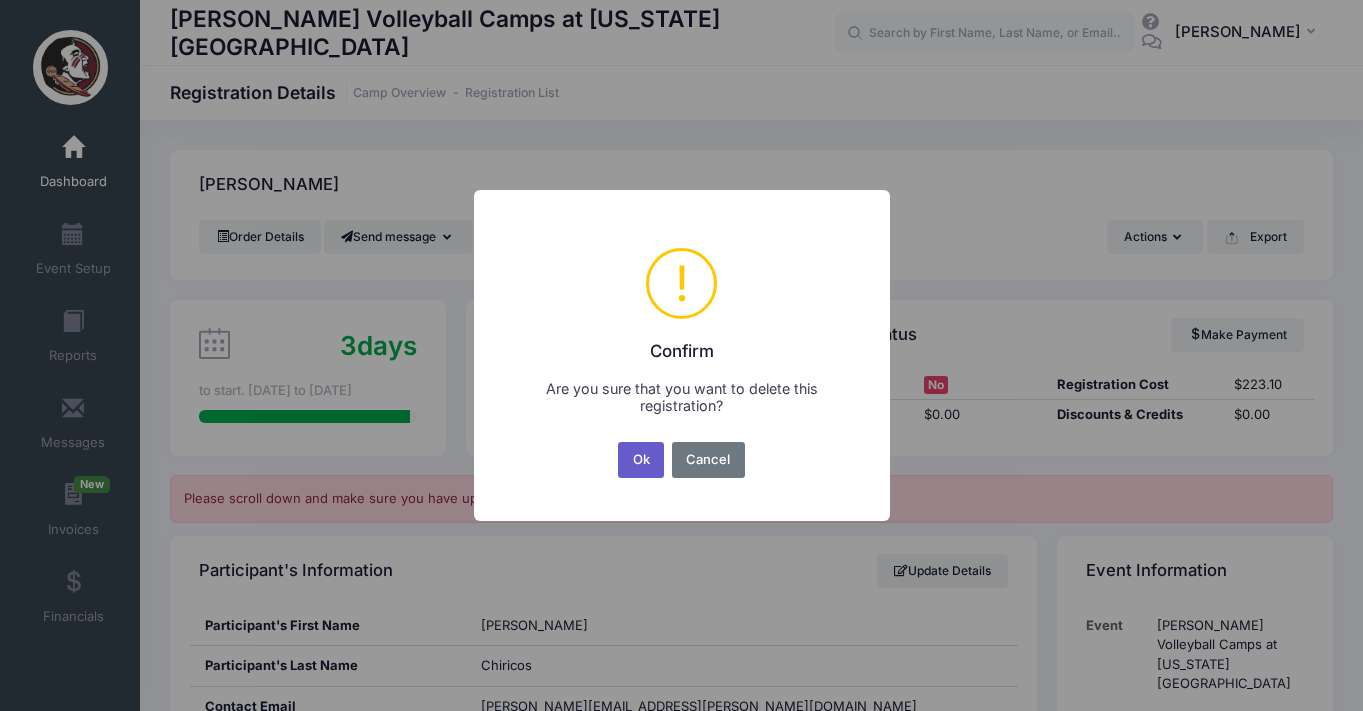 click on "Ok" at bounding box center (641, 460) 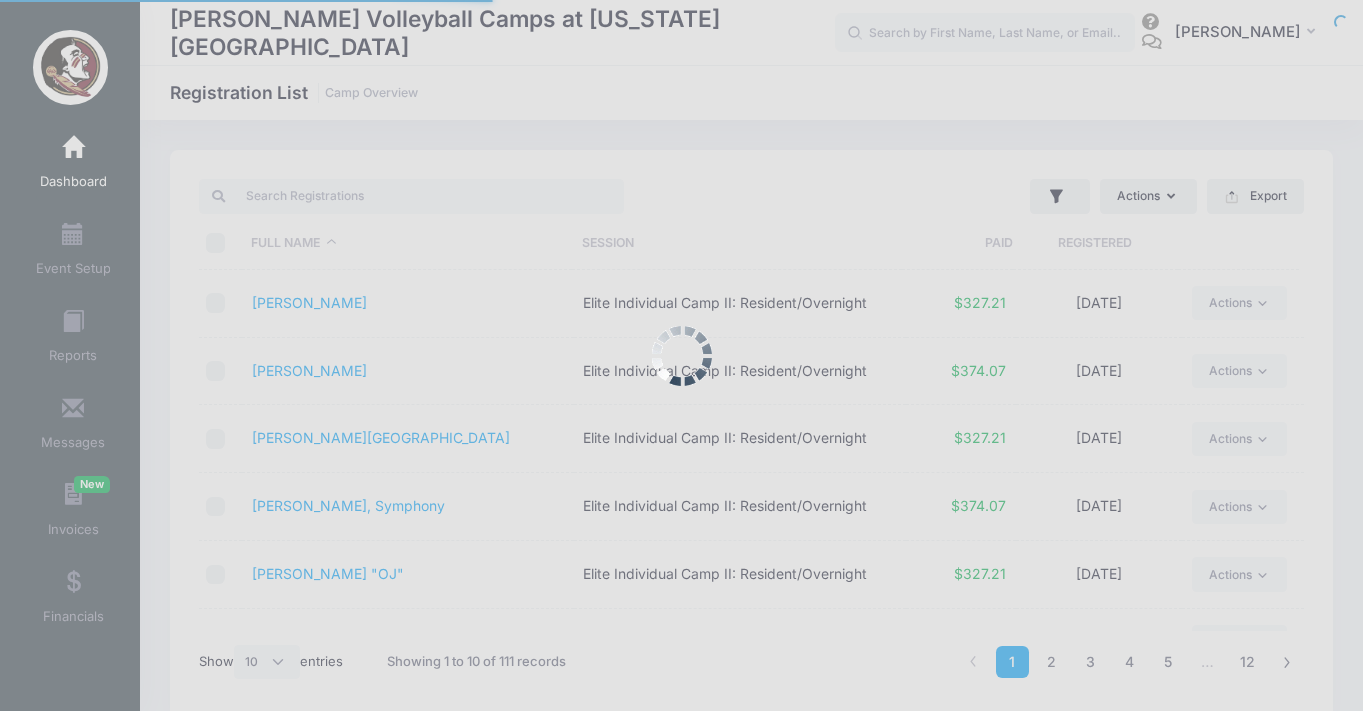 select on "10" 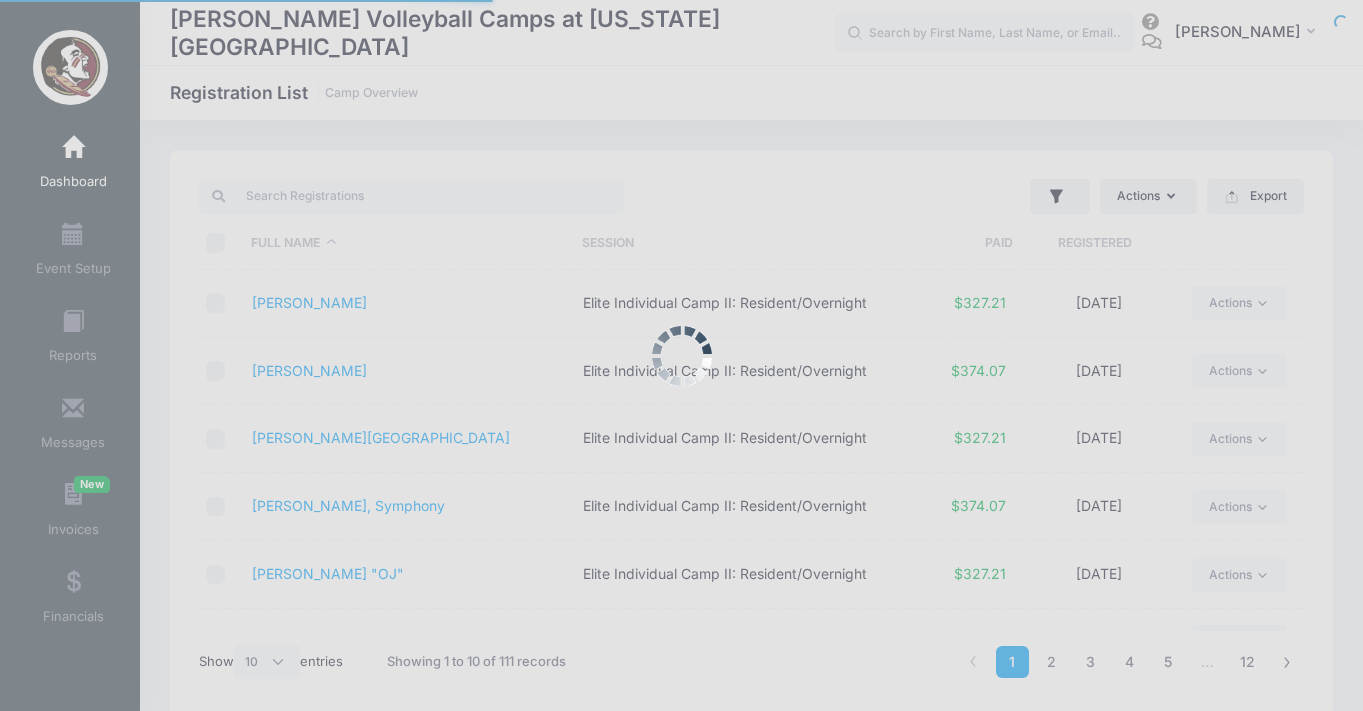 scroll, scrollTop: 0, scrollLeft: 0, axis: both 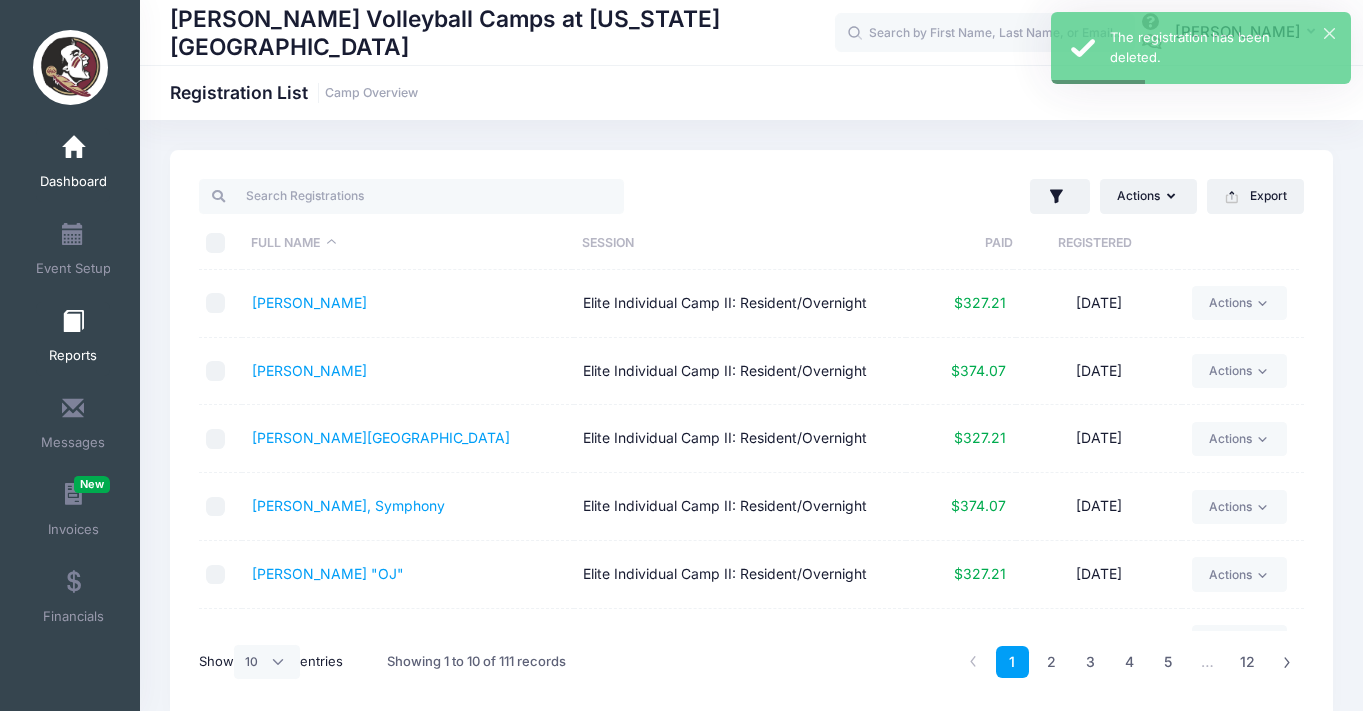 click at bounding box center (73, 322) 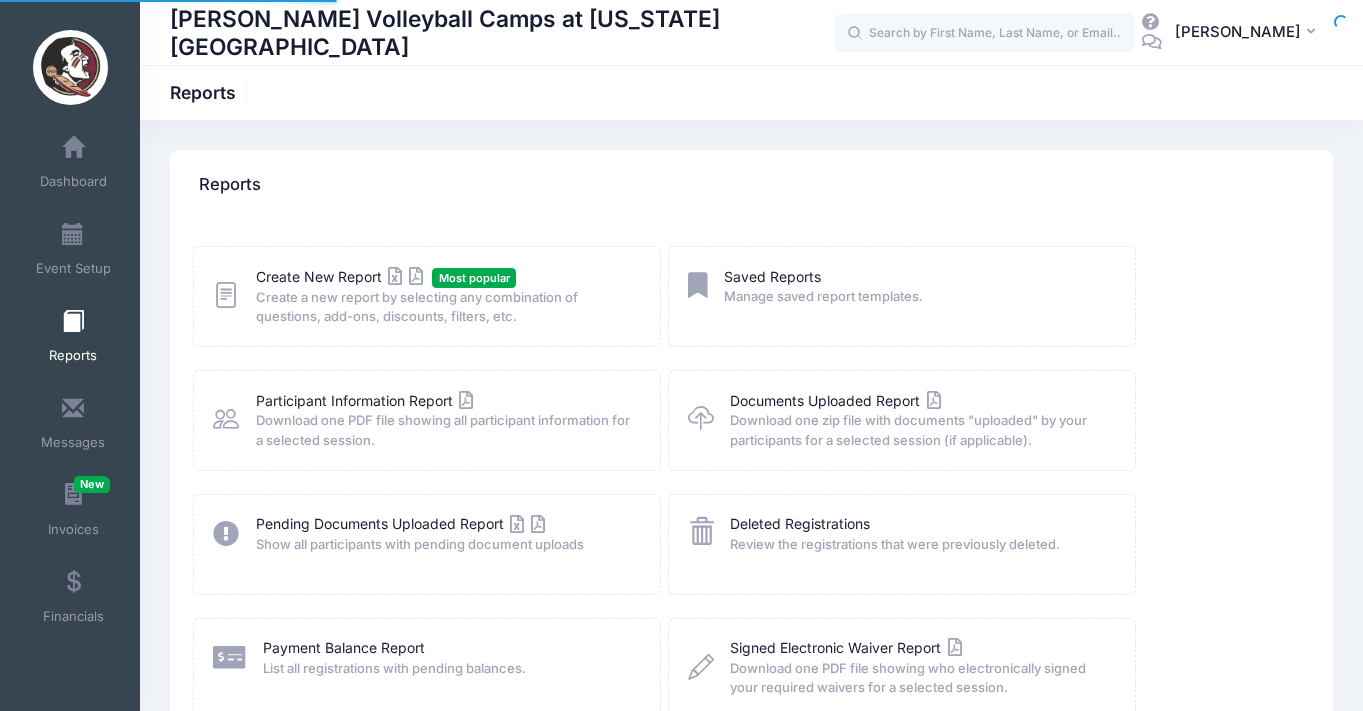 scroll, scrollTop: 0, scrollLeft: 0, axis: both 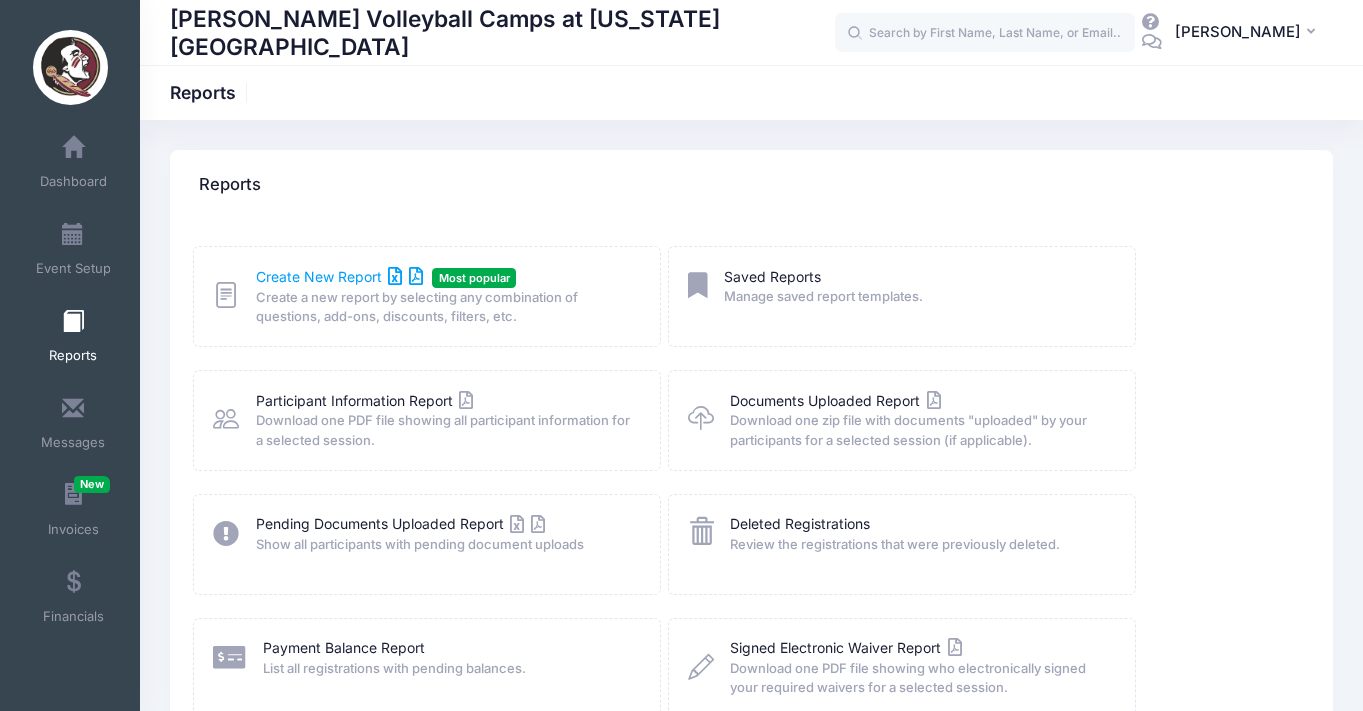 click on "Create New Report" at bounding box center (339, 276) 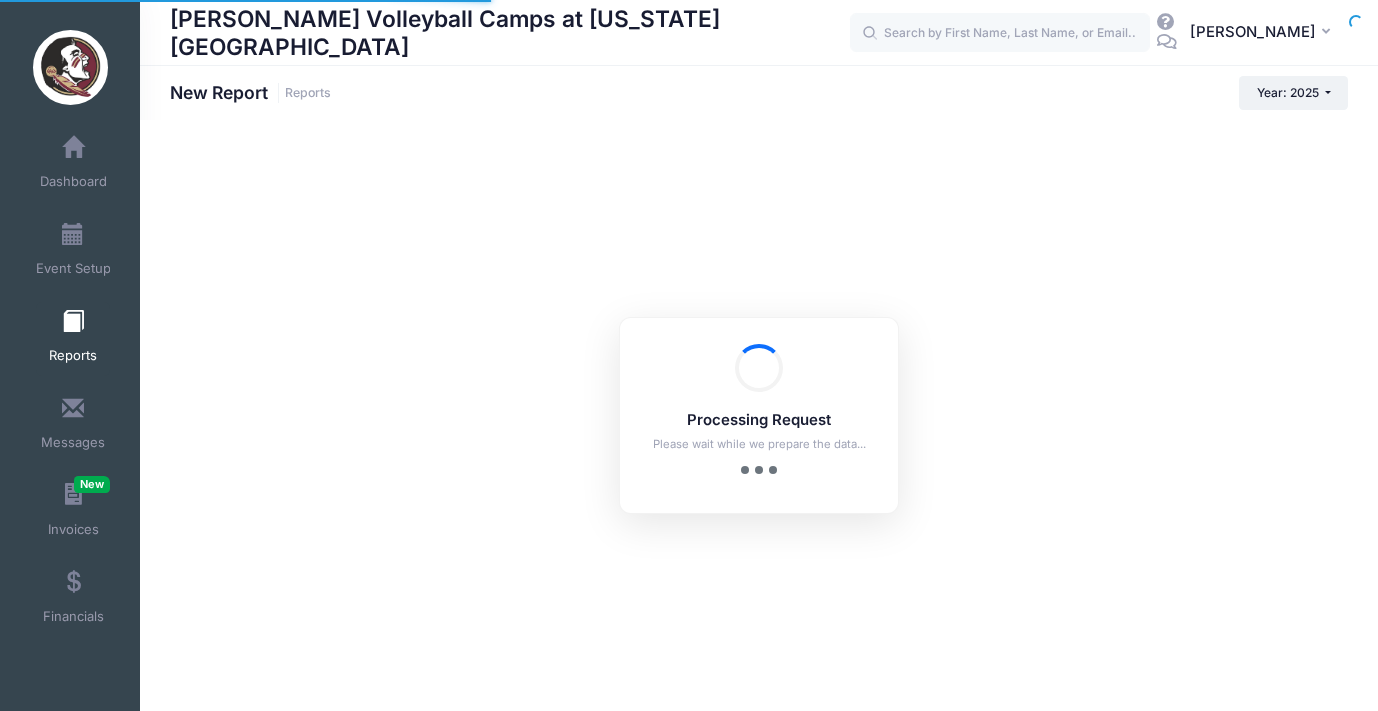 scroll, scrollTop: 0, scrollLeft: 0, axis: both 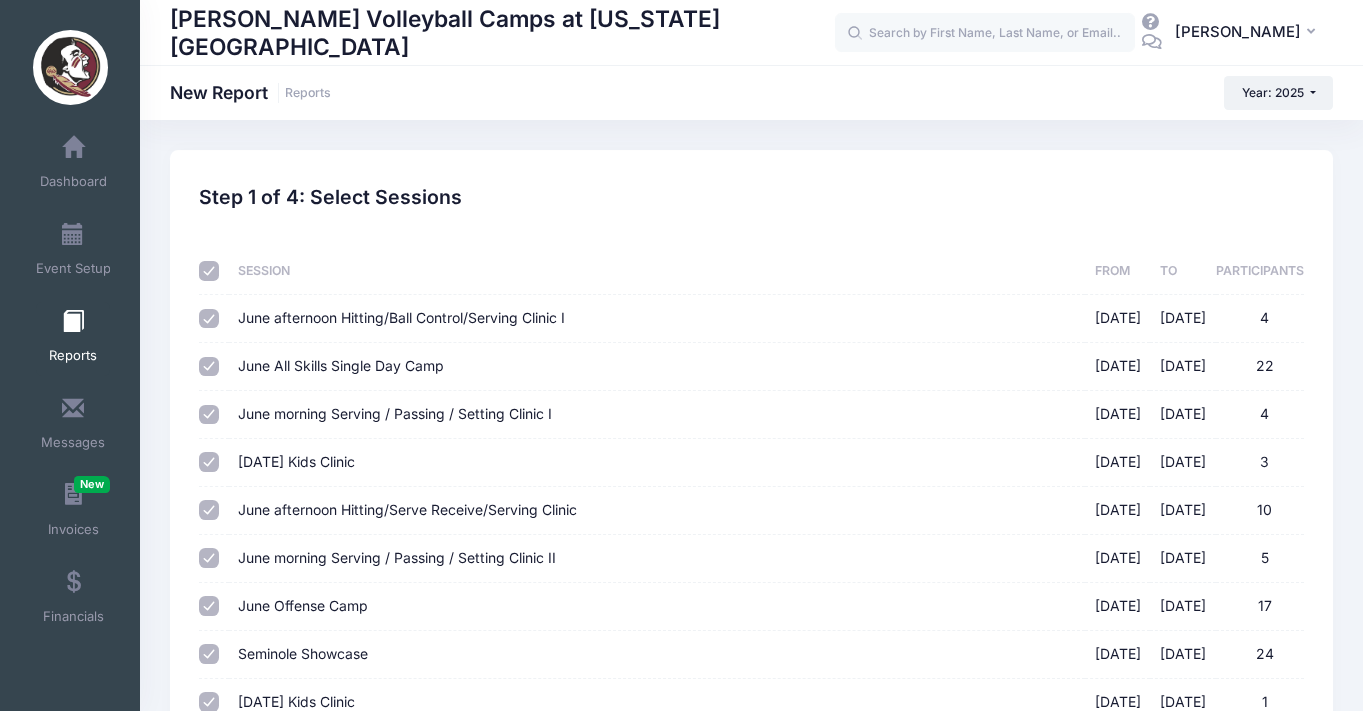 click at bounding box center [209, 271] 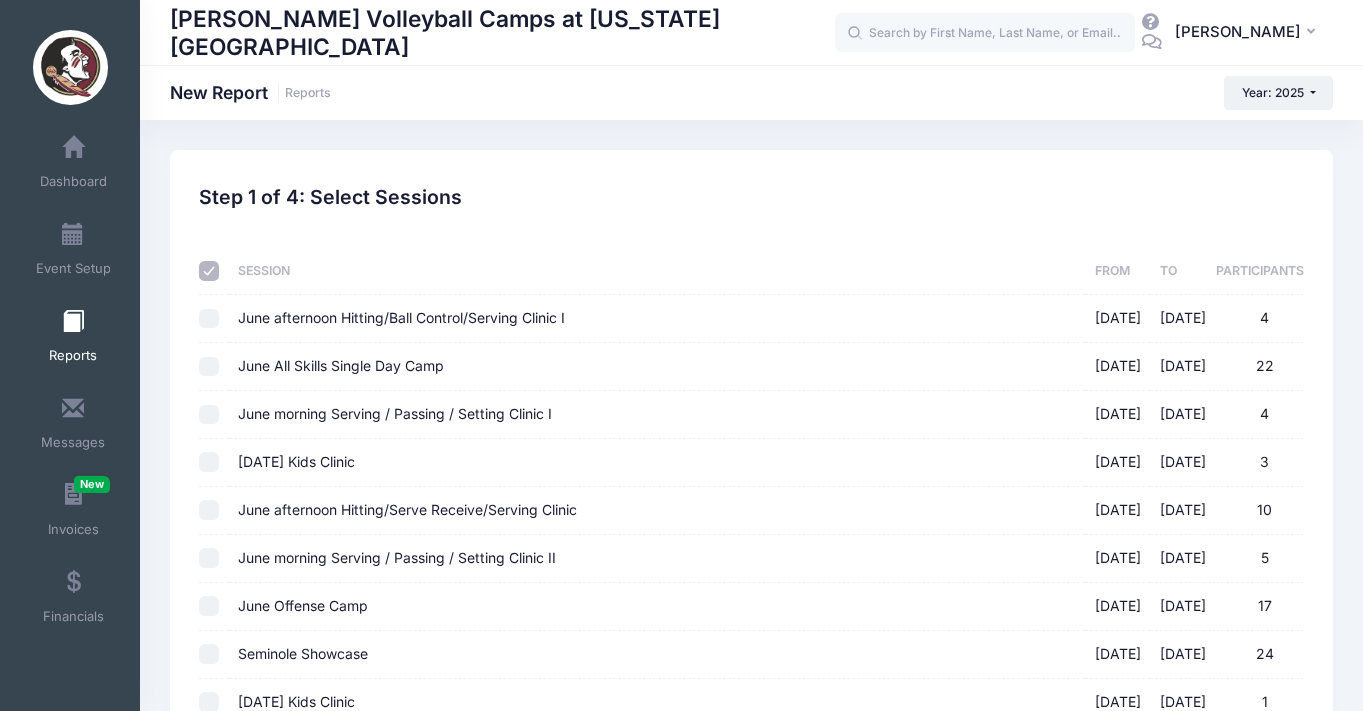 checkbox on "false" 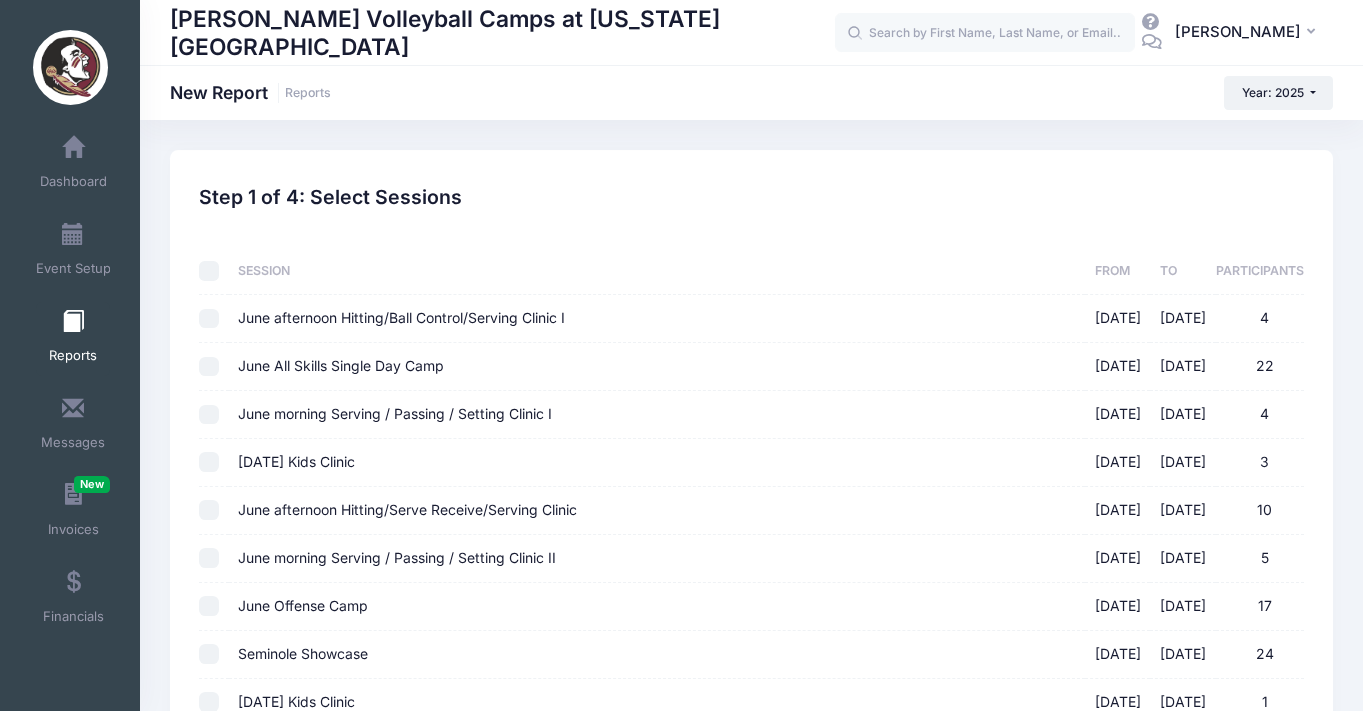 checkbox on "false" 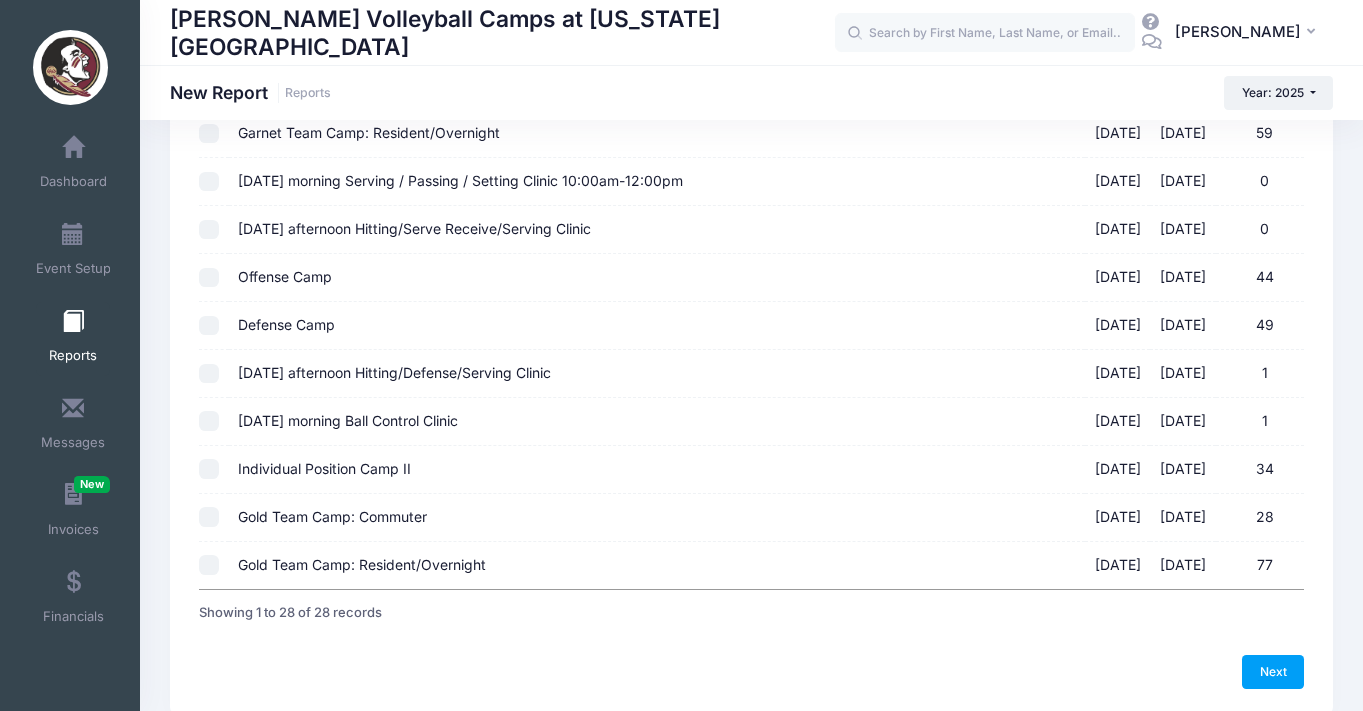 scroll, scrollTop: 1094, scrollLeft: 0, axis: vertical 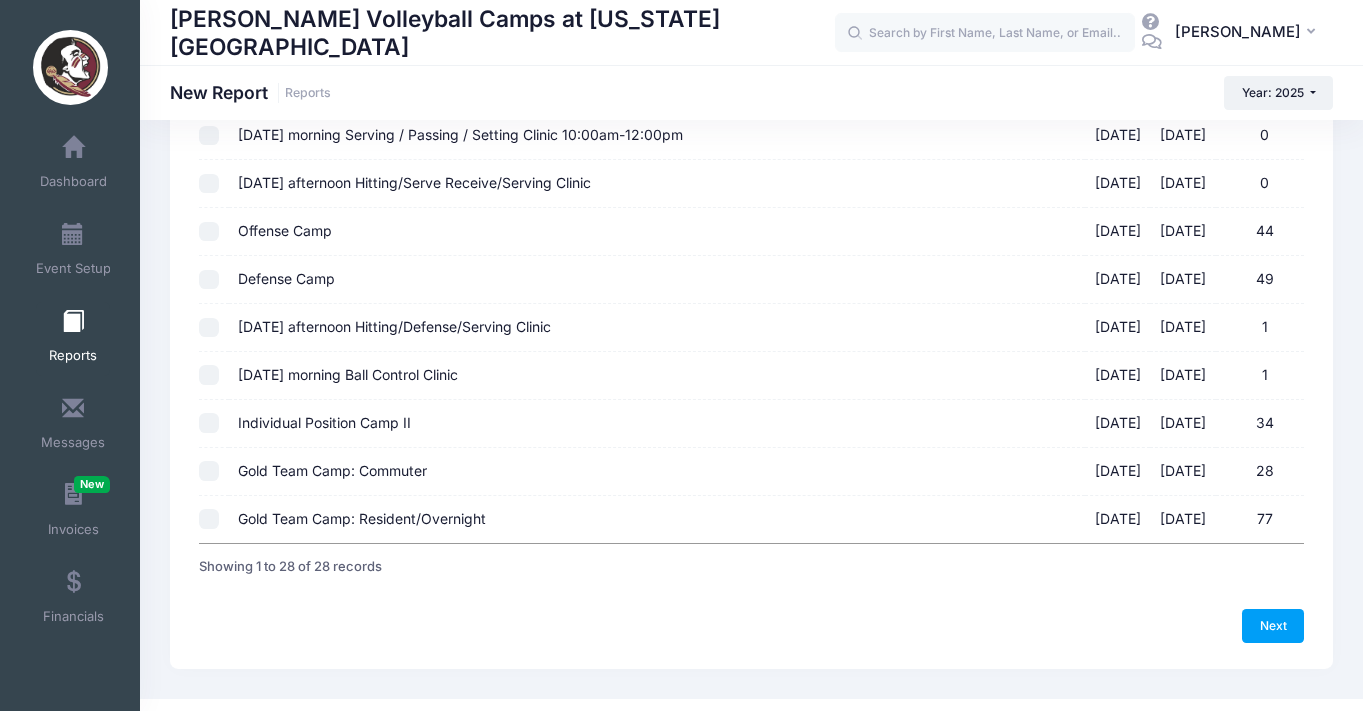 click on "Gold Team Camp: Commuter 07/24/2025 - 07/26/2025  28" at bounding box center (209, 471) 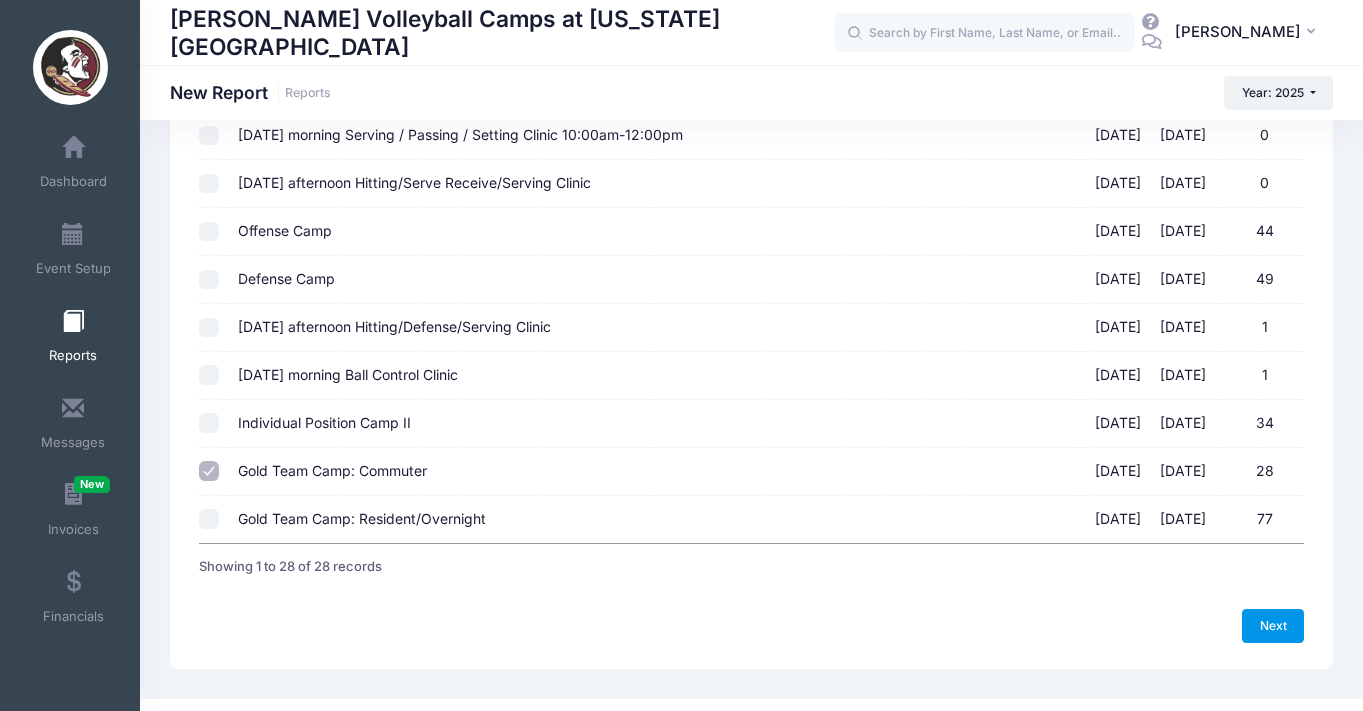 click on "Next" at bounding box center [1273, 626] 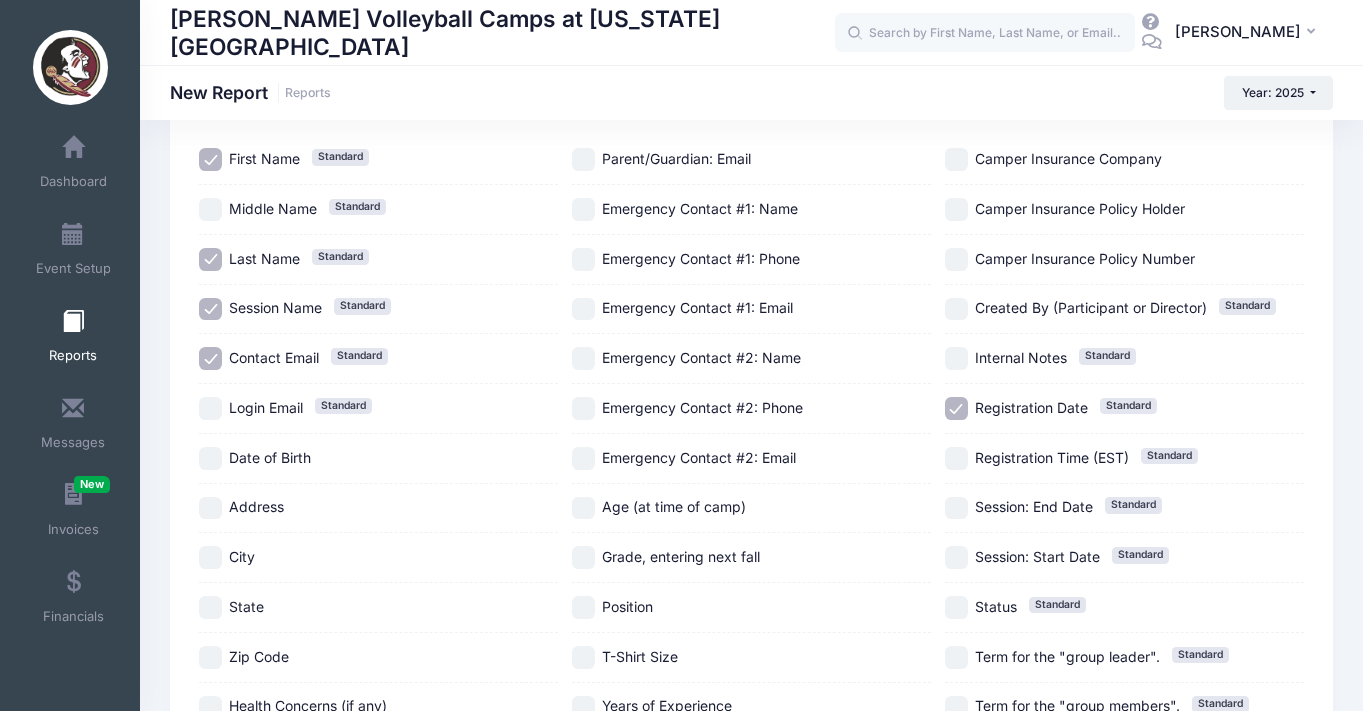 scroll, scrollTop: 315, scrollLeft: 0, axis: vertical 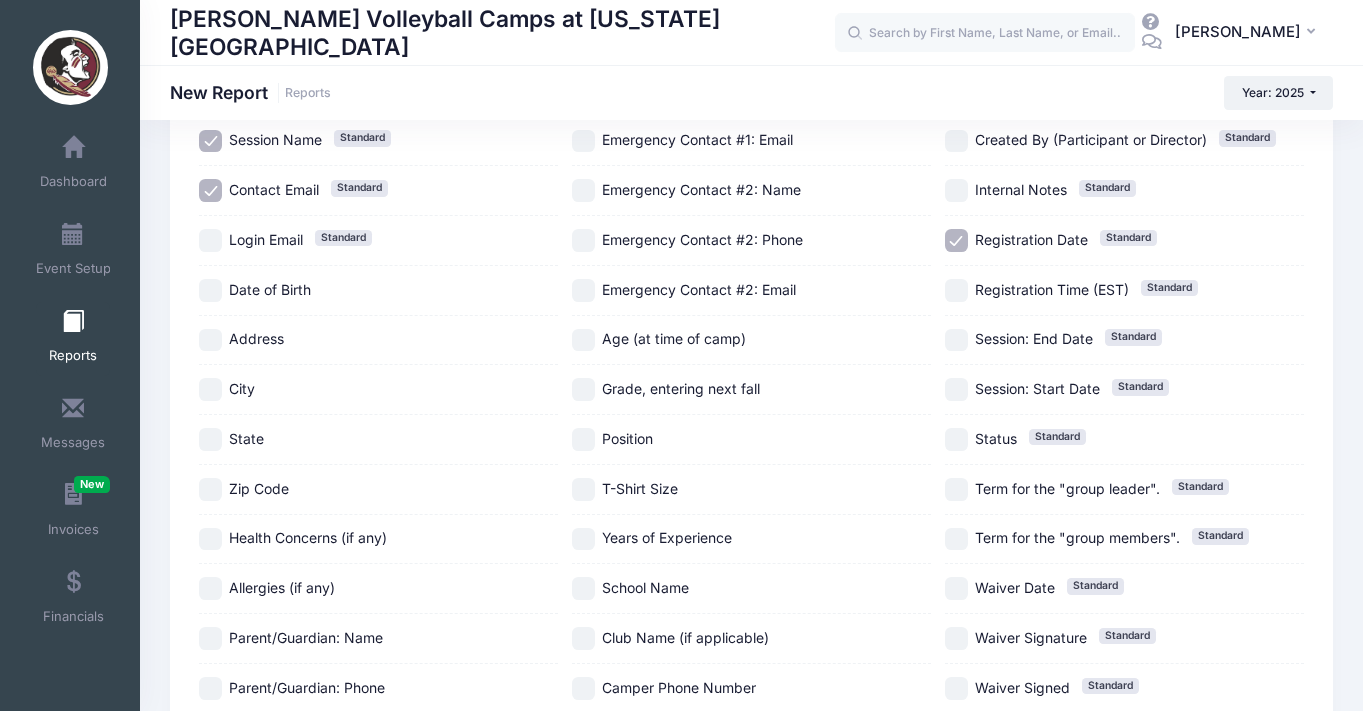 click on "School Name" at bounding box center (583, 588) 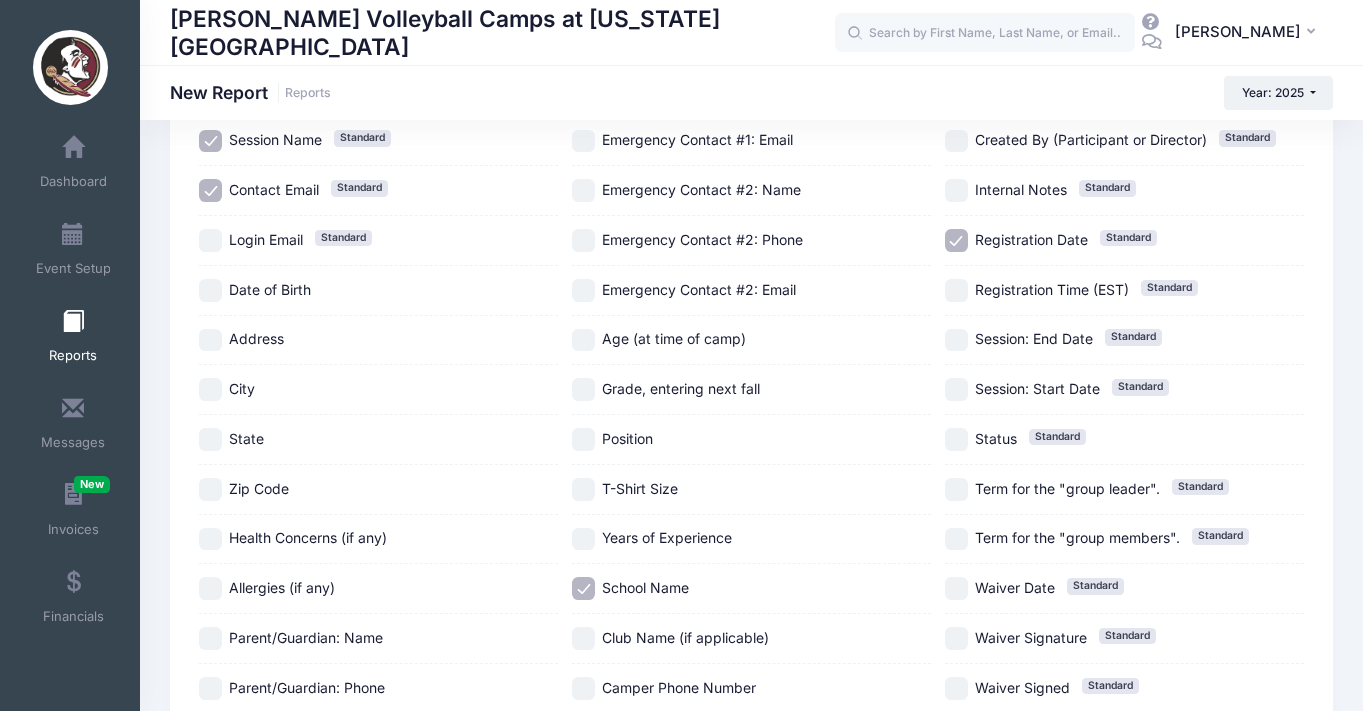 scroll, scrollTop: 687, scrollLeft: 0, axis: vertical 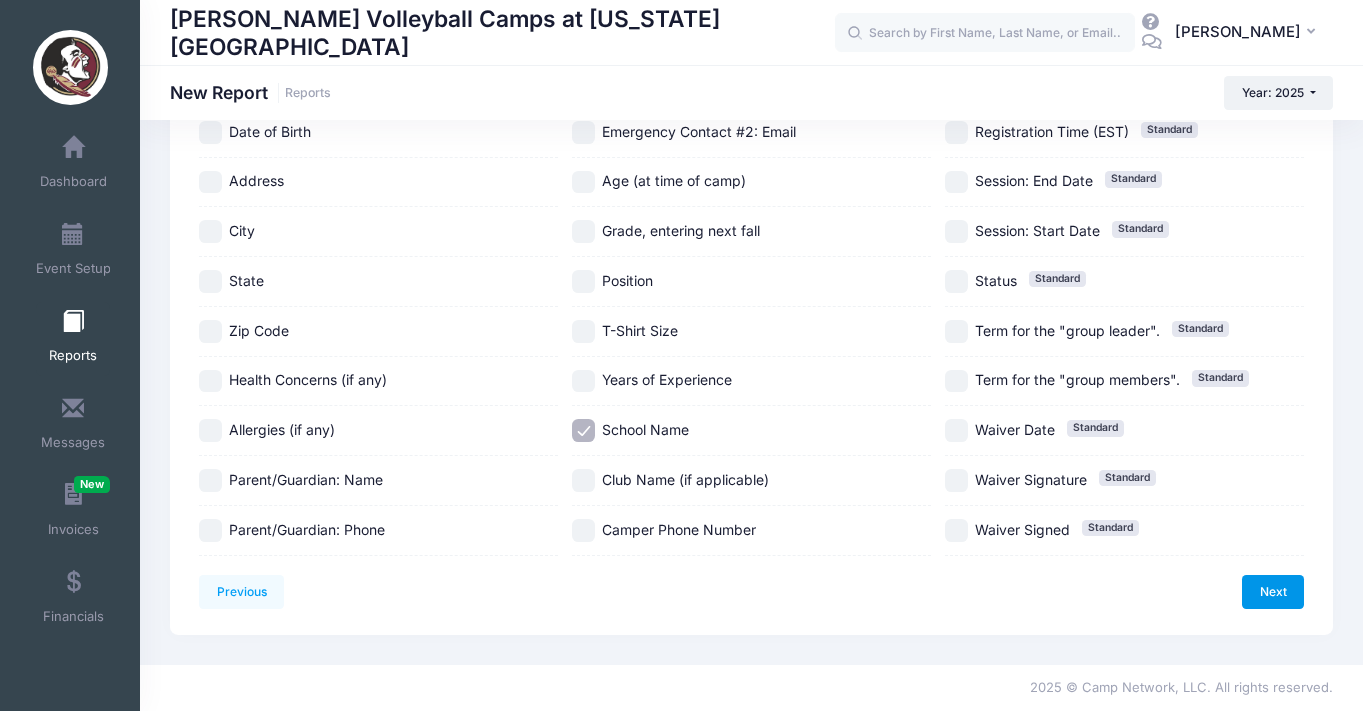 click on "Next" at bounding box center [1273, 592] 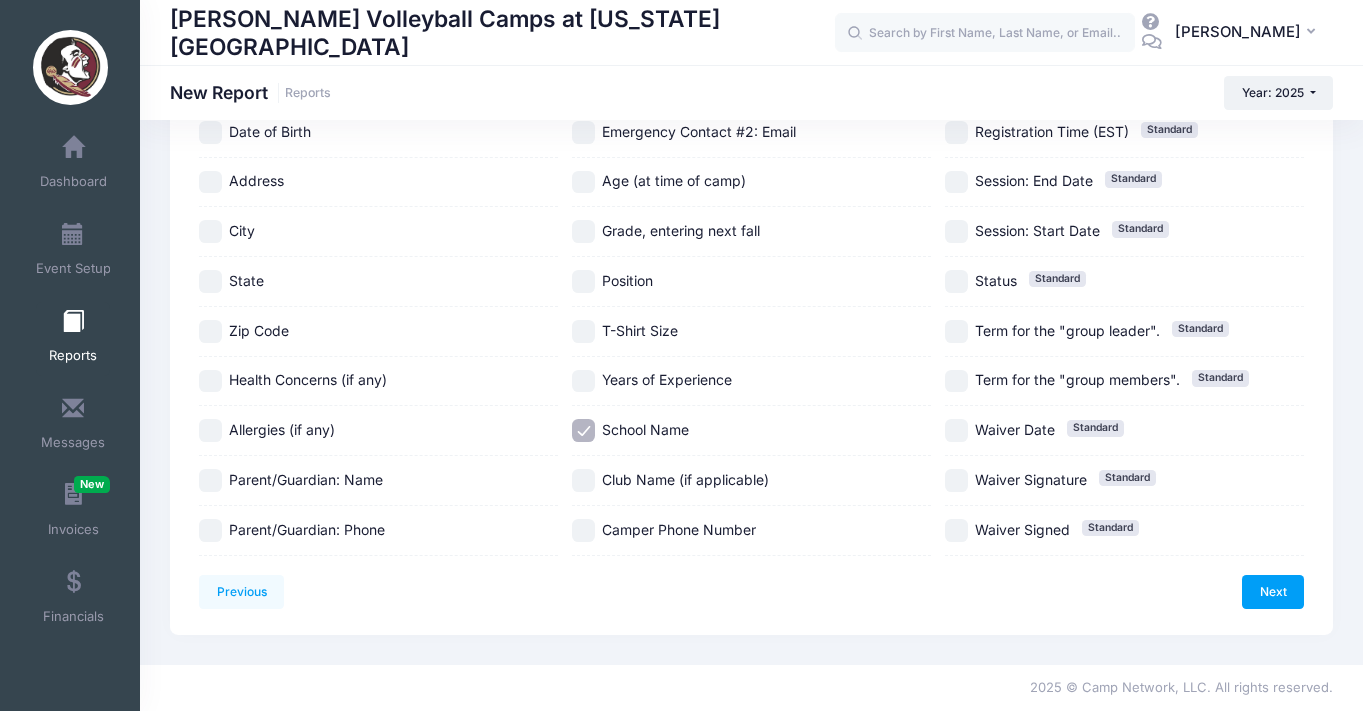scroll, scrollTop: 0, scrollLeft: 0, axis: both 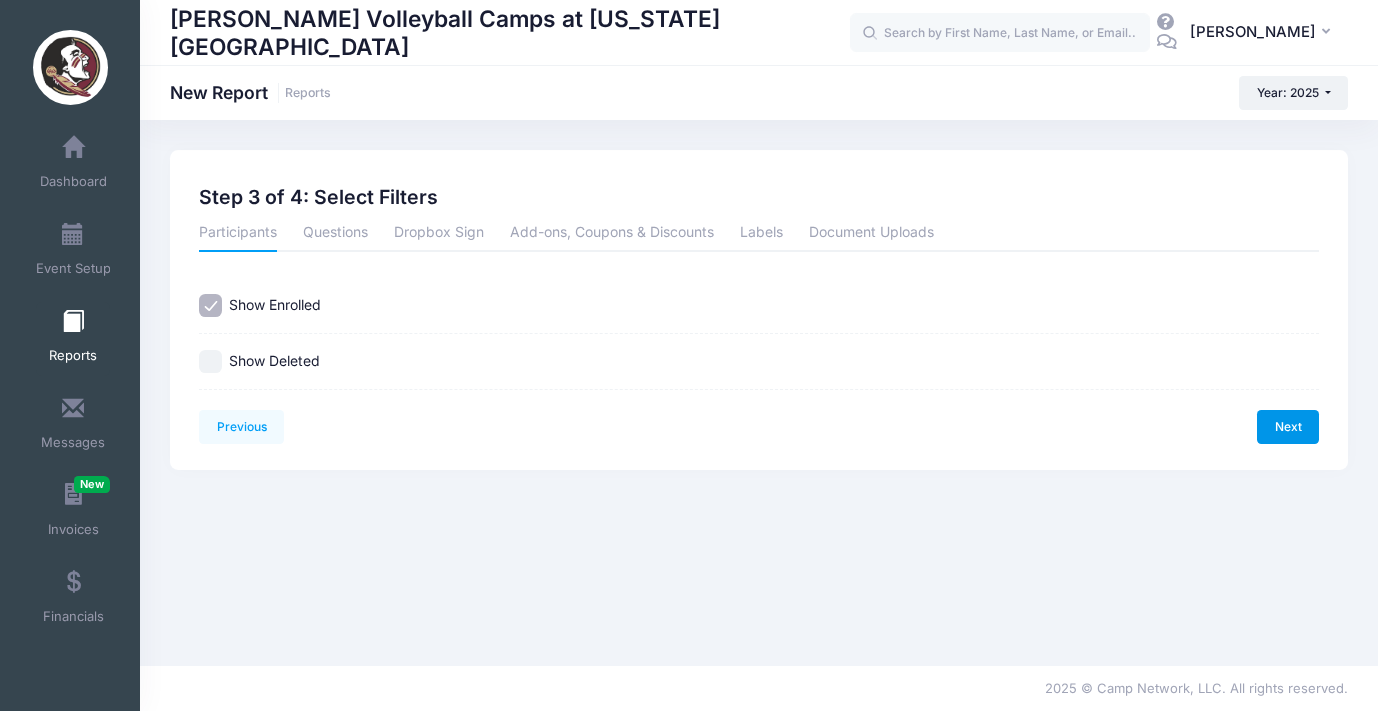 click on "Next" at bounding box center [1288, 427] 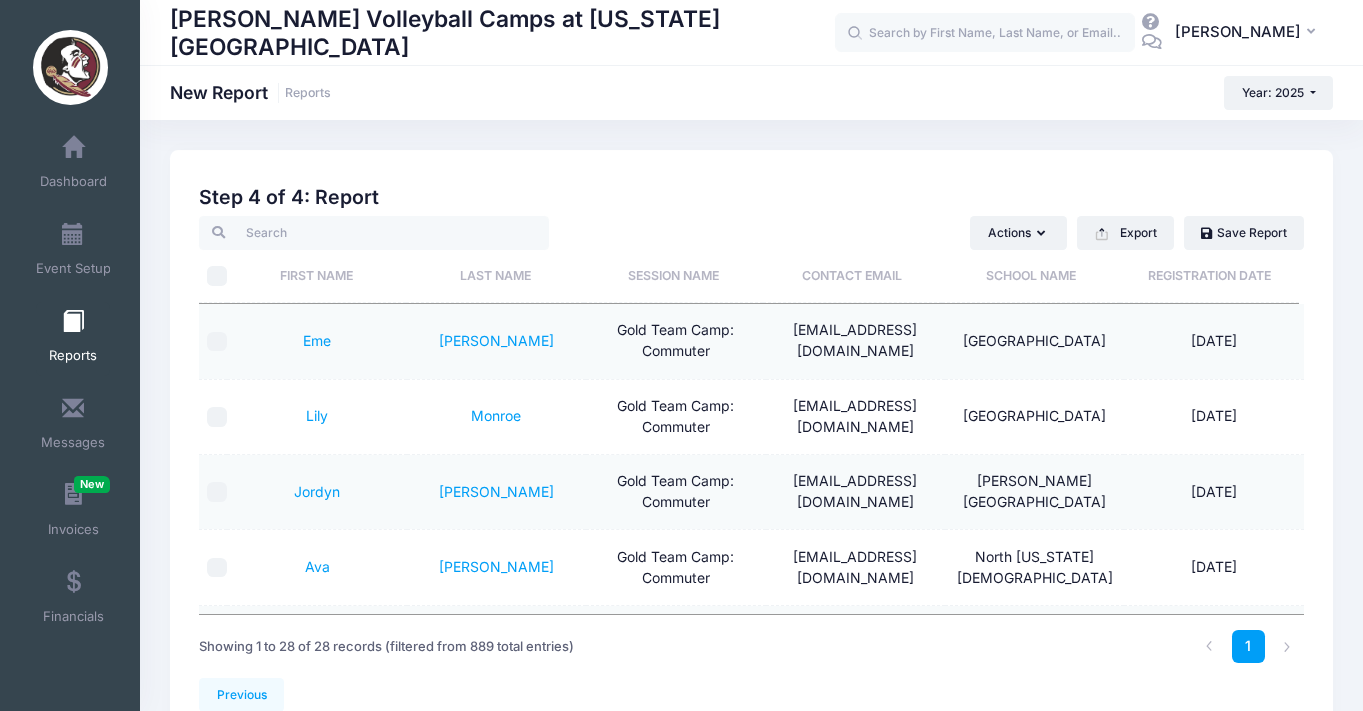 click on "School Name" at bounding box center (1031, 276) 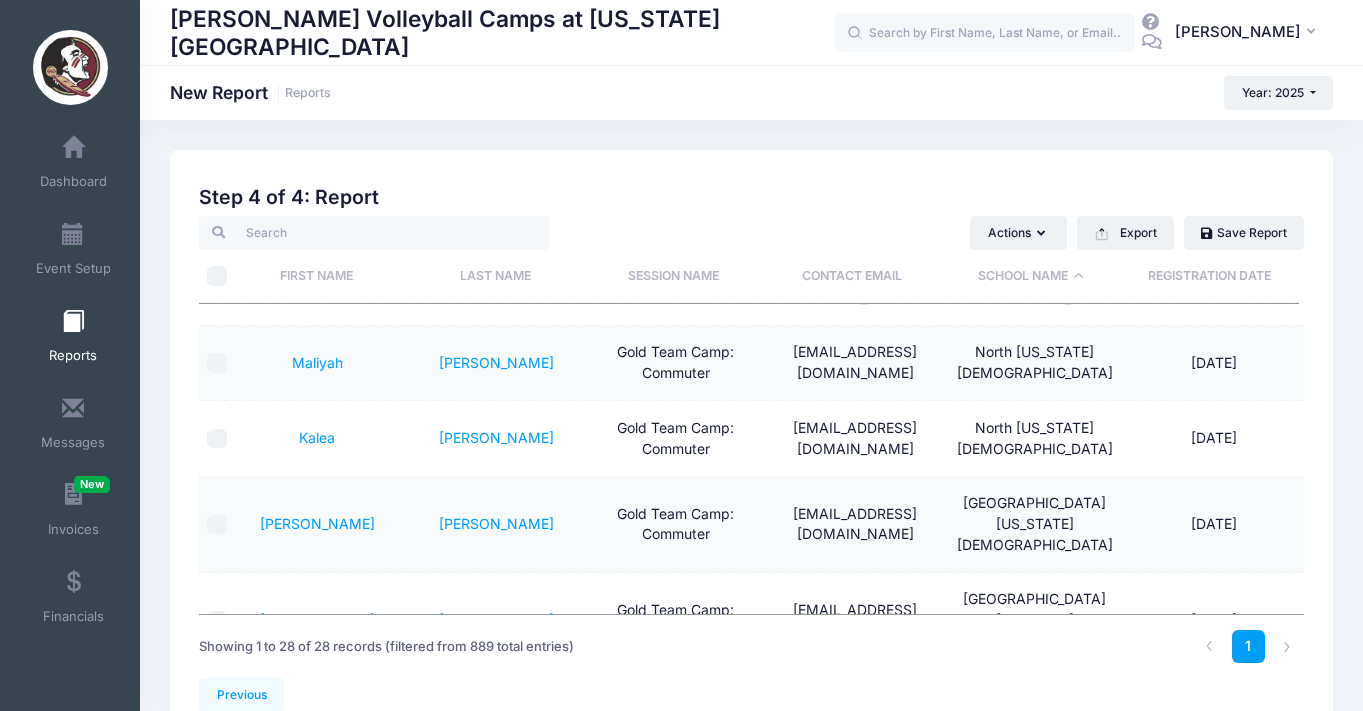 scroll, scrollTop: 1748, scrollLeft: 0, axis: vertical 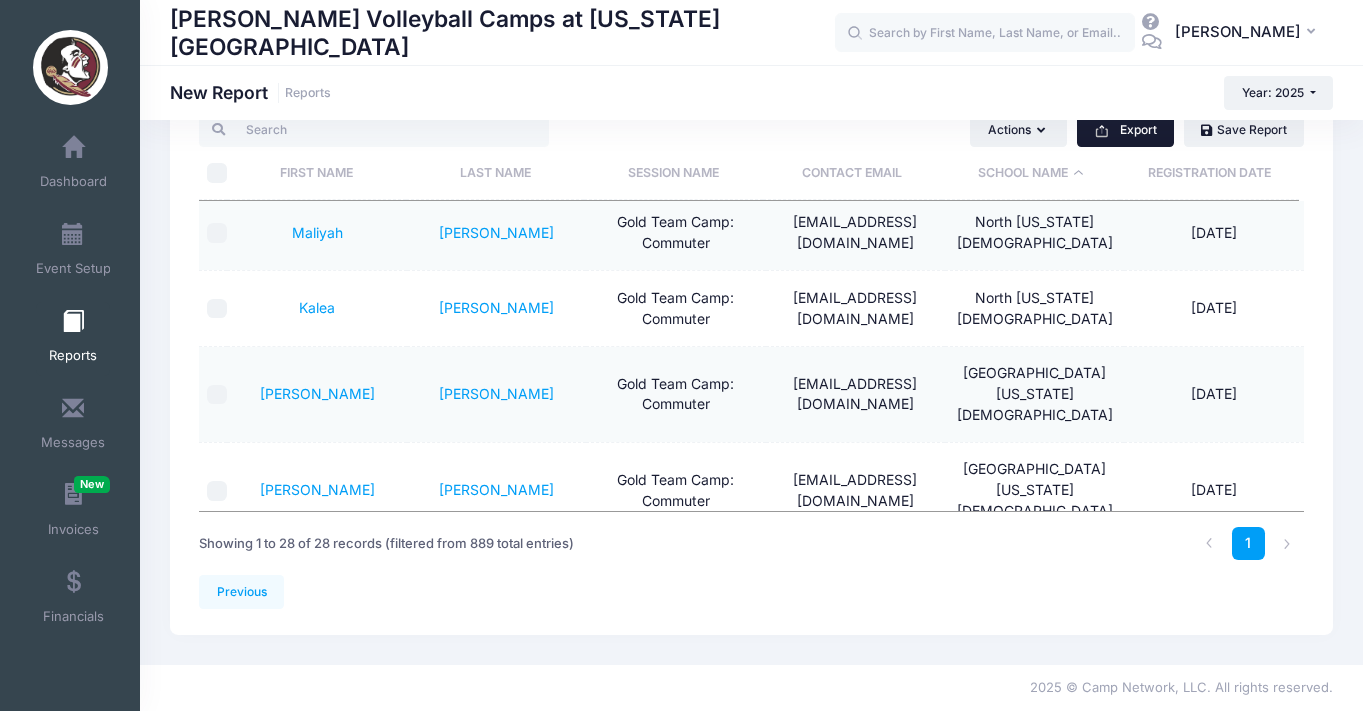 click on "Export" at bounding box center (1125, 130) 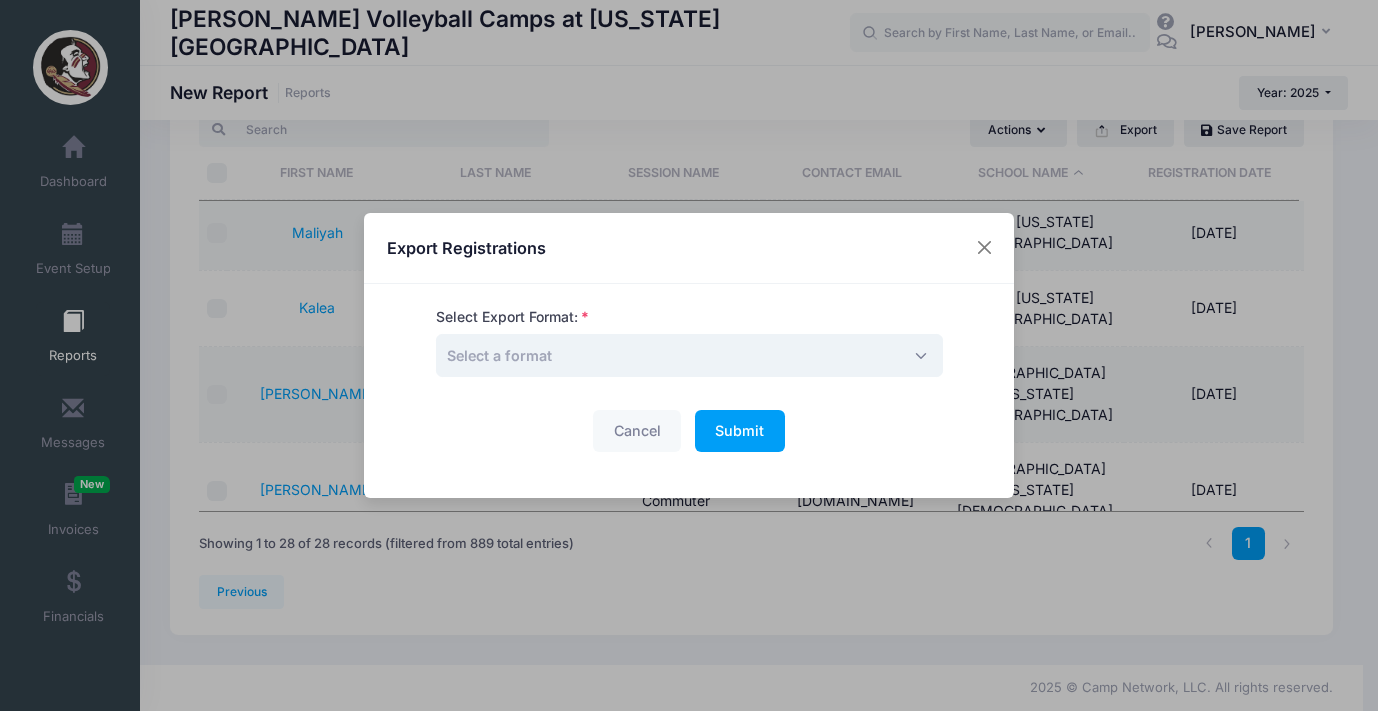 click on "Select a format" at bounding box center [689, 355] 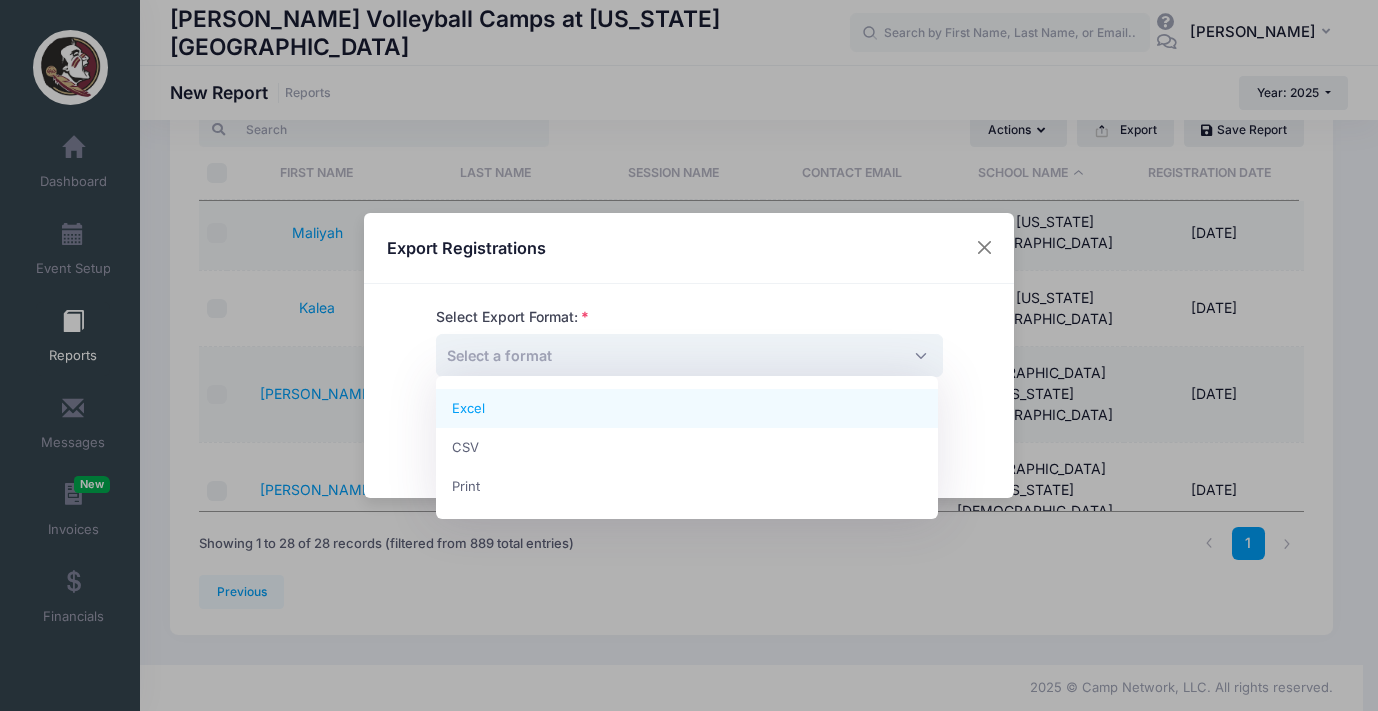 select on "excel" 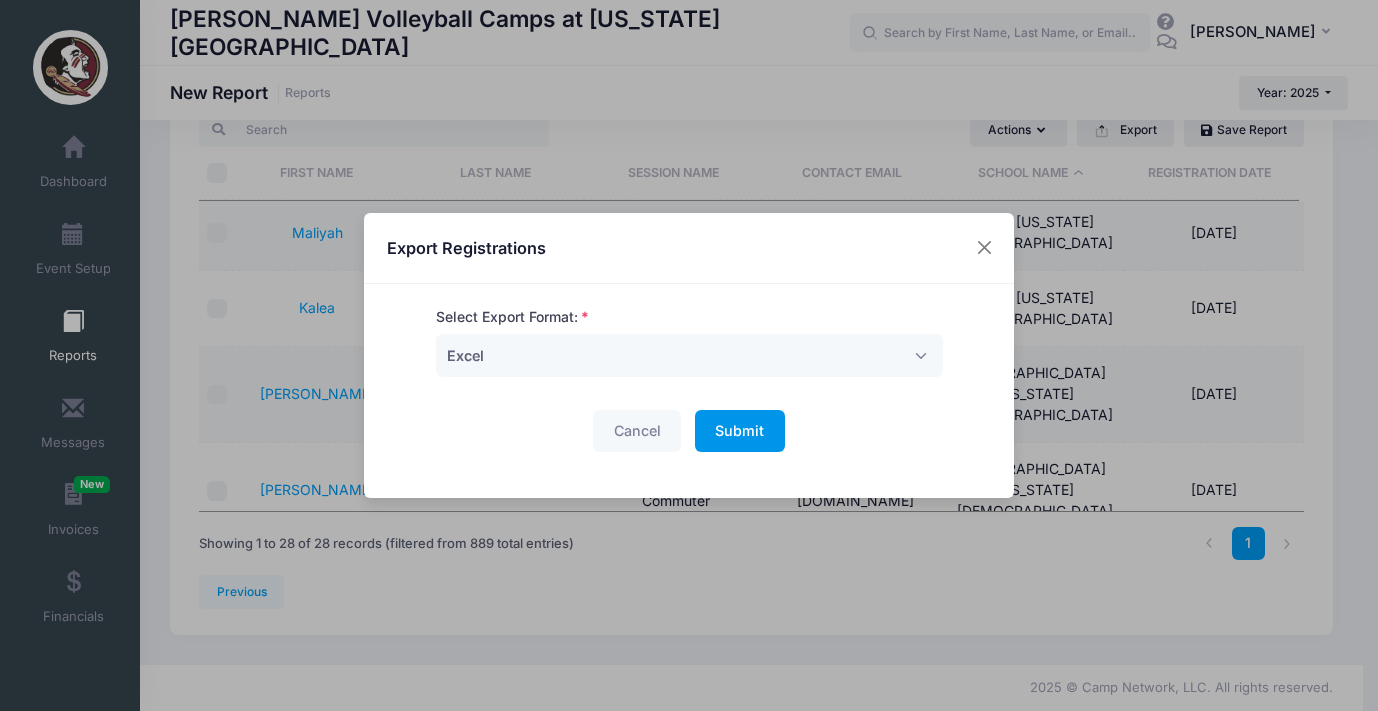 click on "Submit" at bounding box center [739, 430] 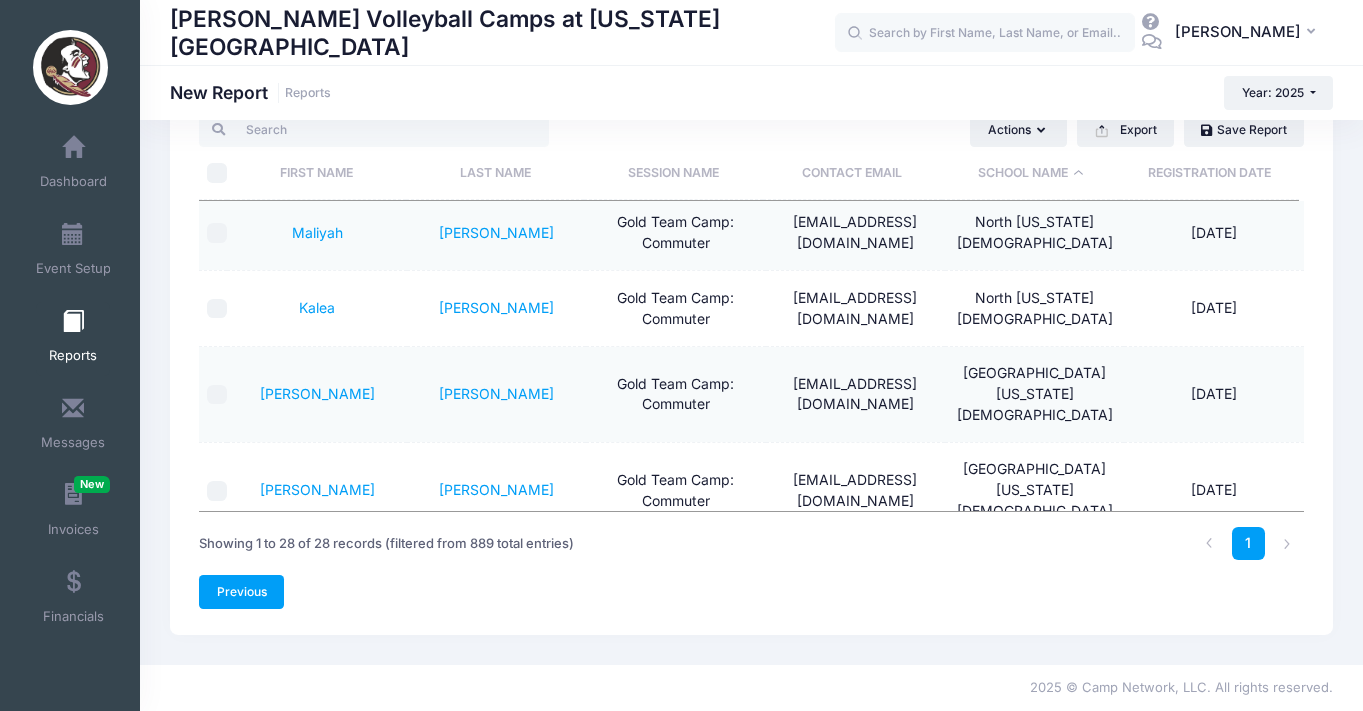 click on "Previous" at bounding box center (241, 592) 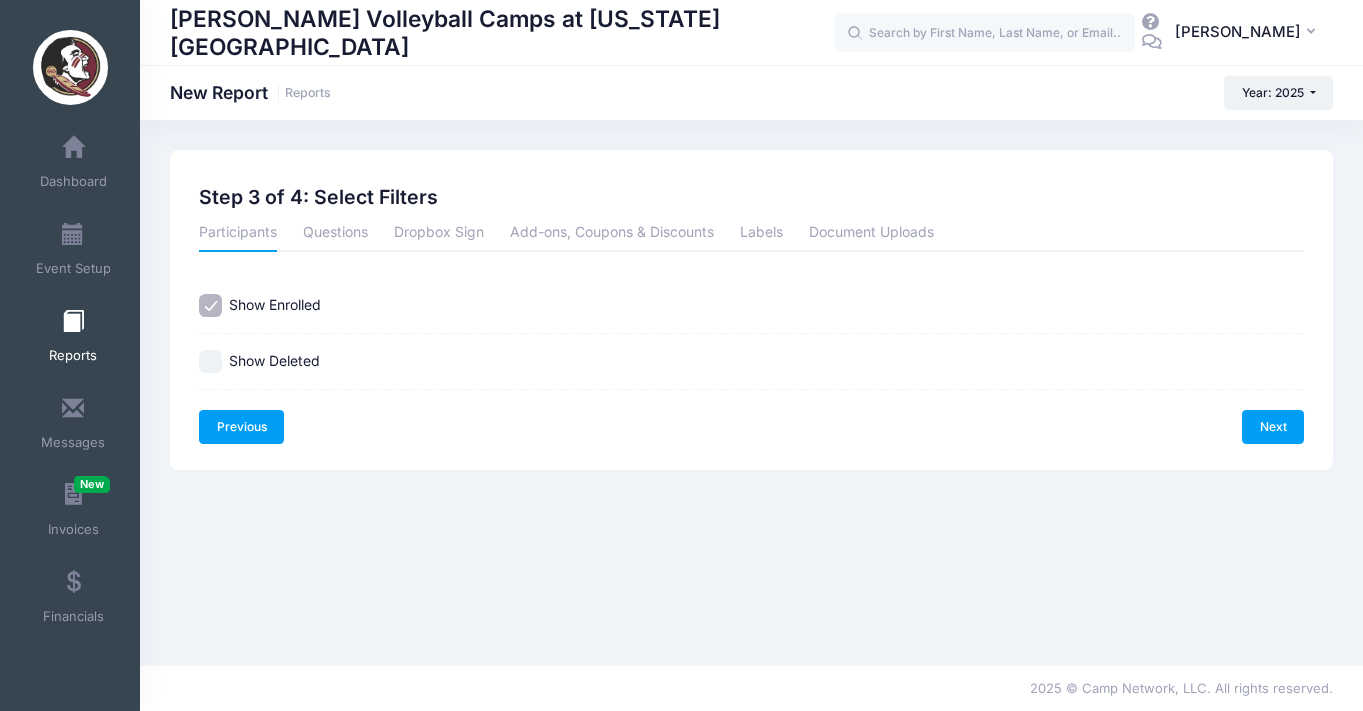 scroll, scrollTop: 0, scrollLeft: 0, axis: both 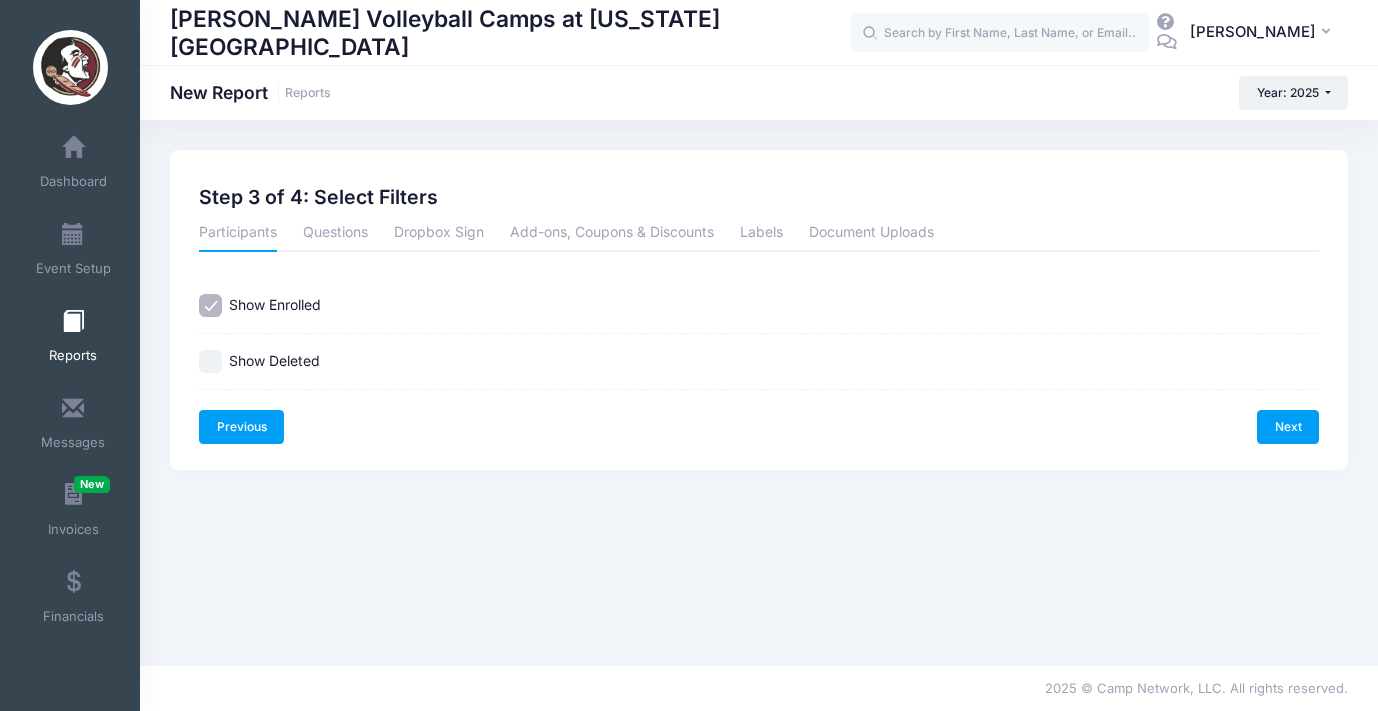 click on "Previous" at bounding box center (241, 427) 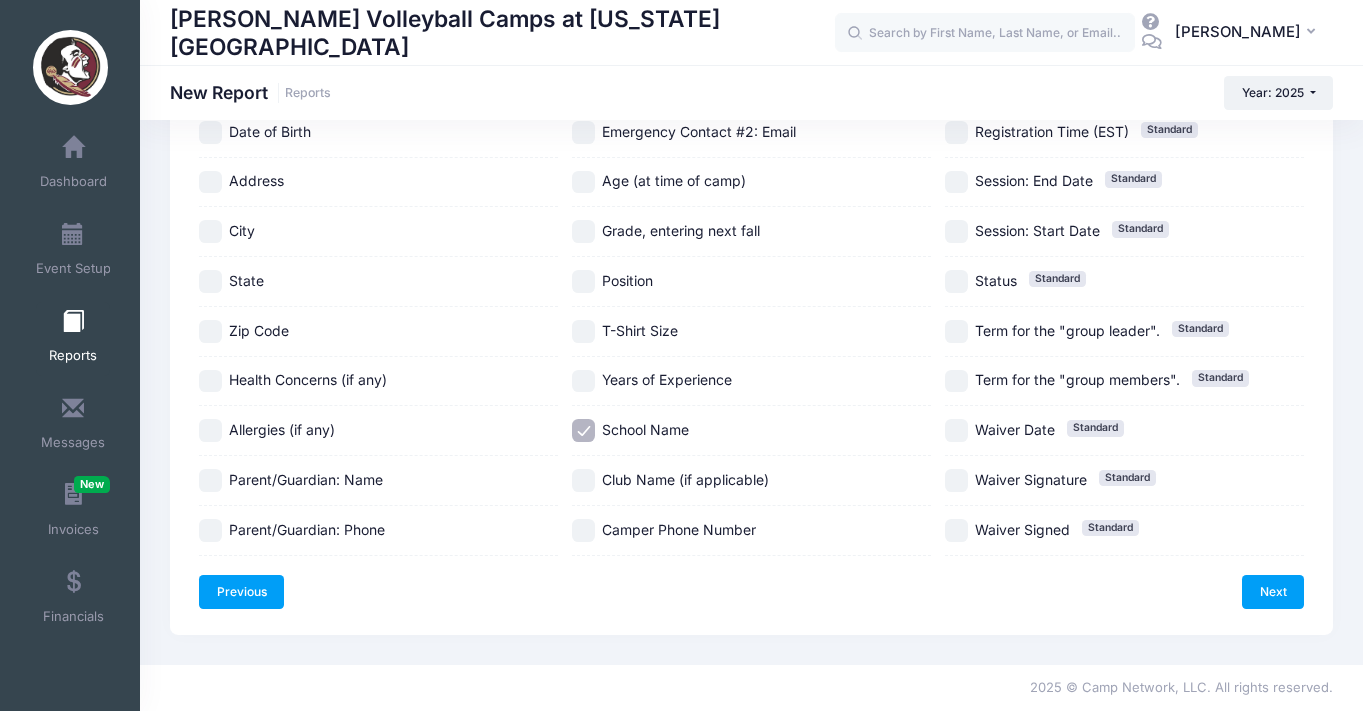 click on "Previous" at bounding box center (241, 592) 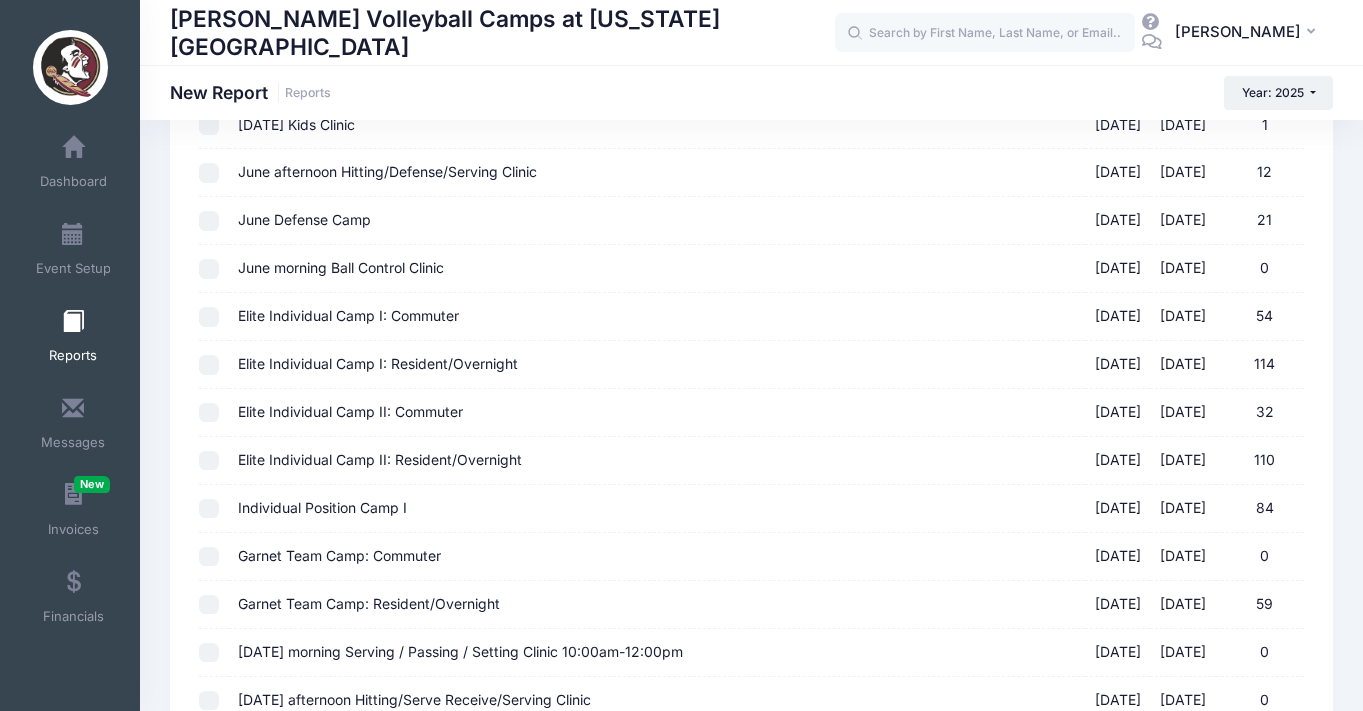 scroll, scrollTop: 957, scrollLeft: 0, axis: vertical 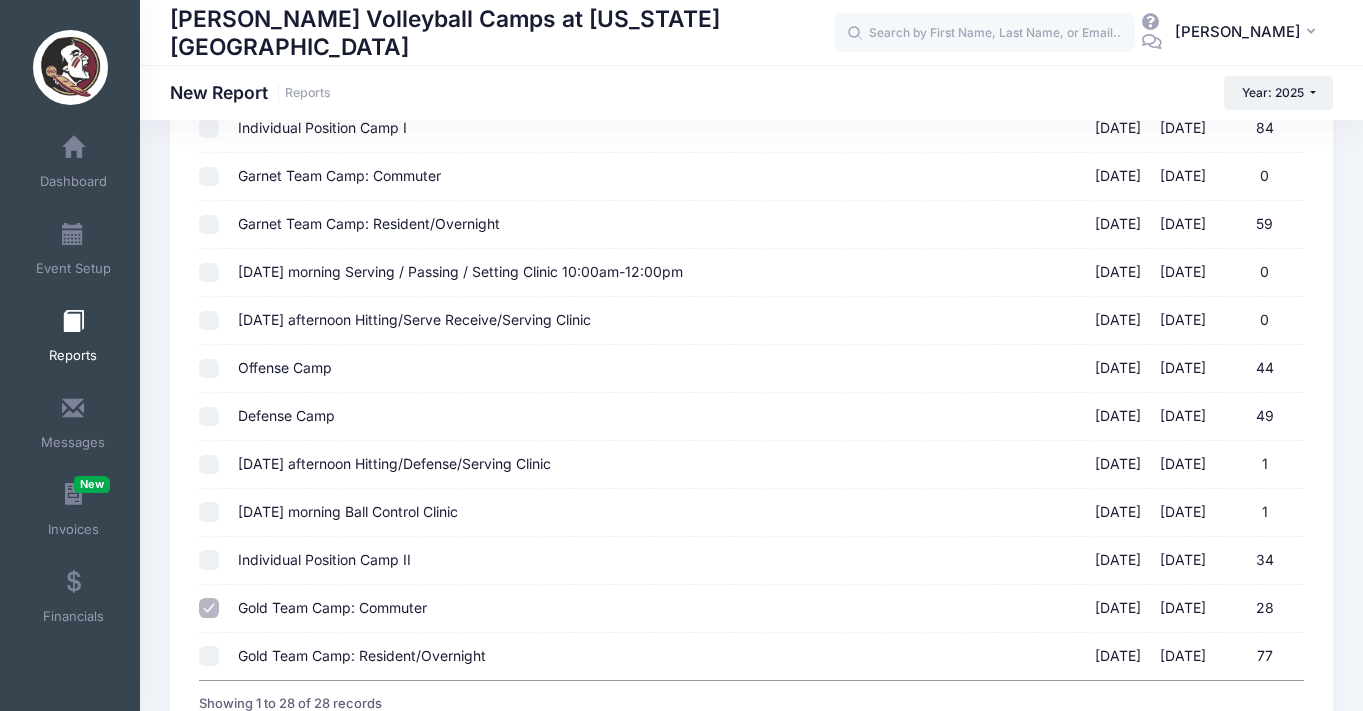 click on "Gold Team Camp: Commuter 07/24/2025 - 07/26/2025  28" at bounding box center (209, 608) 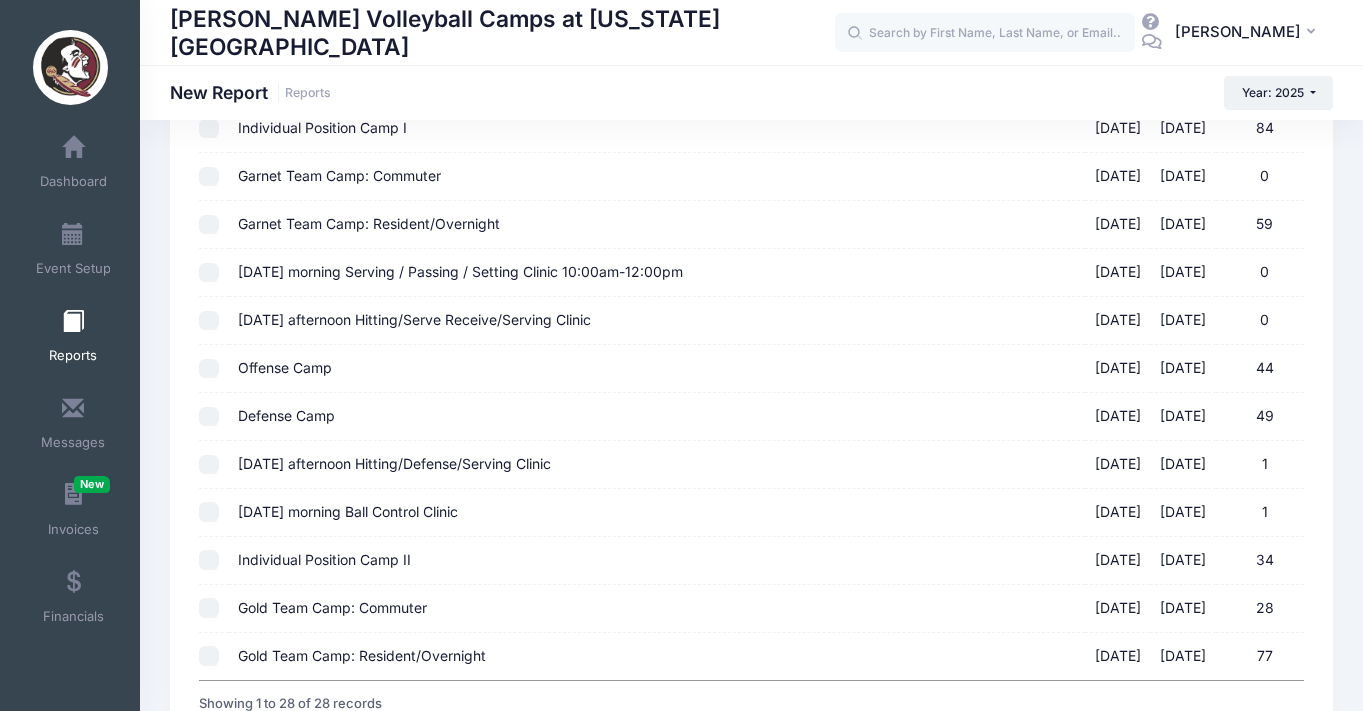 click on "Garnet Team Camp: Resident/Overnight 07/17/2025 - 07/19/2025  59" at bounding box center [209, 225] 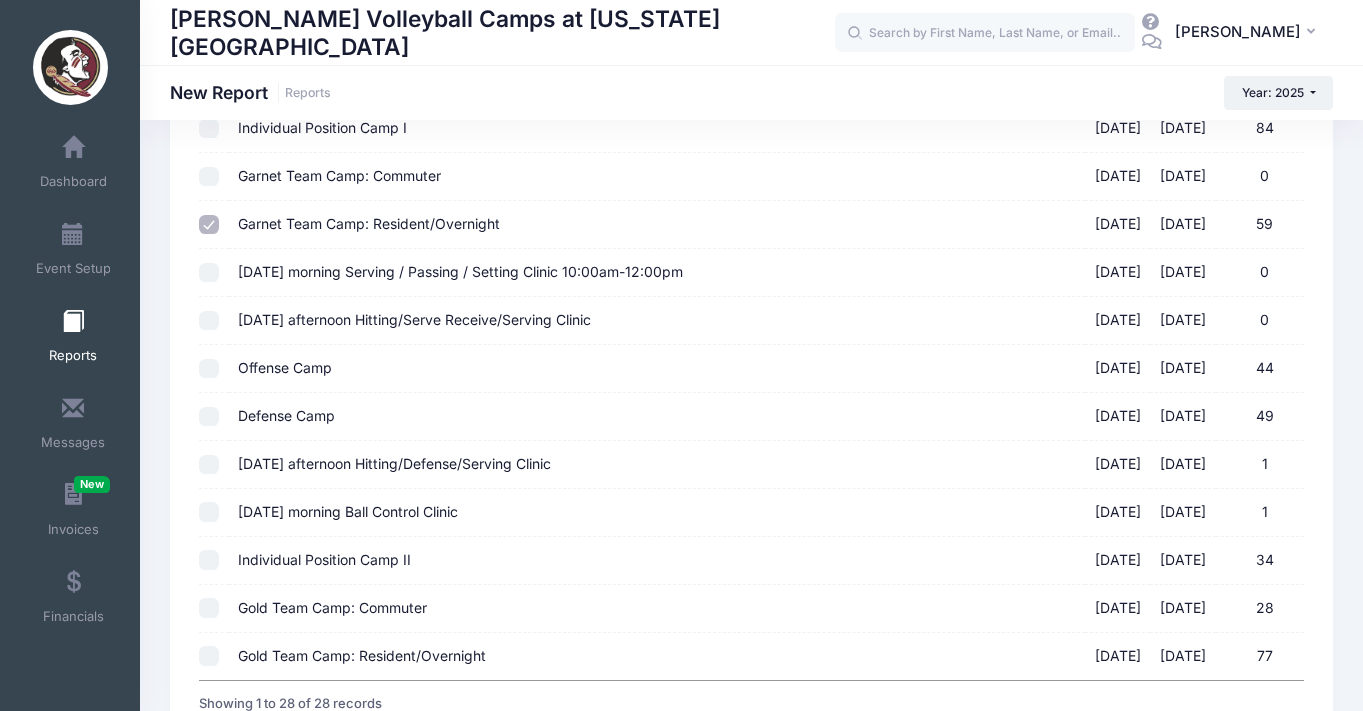click on "Gold Team Camp: Resident/Overnight 07/24/2025 - 07/26/2025  77" at bounding box center [209, 656] 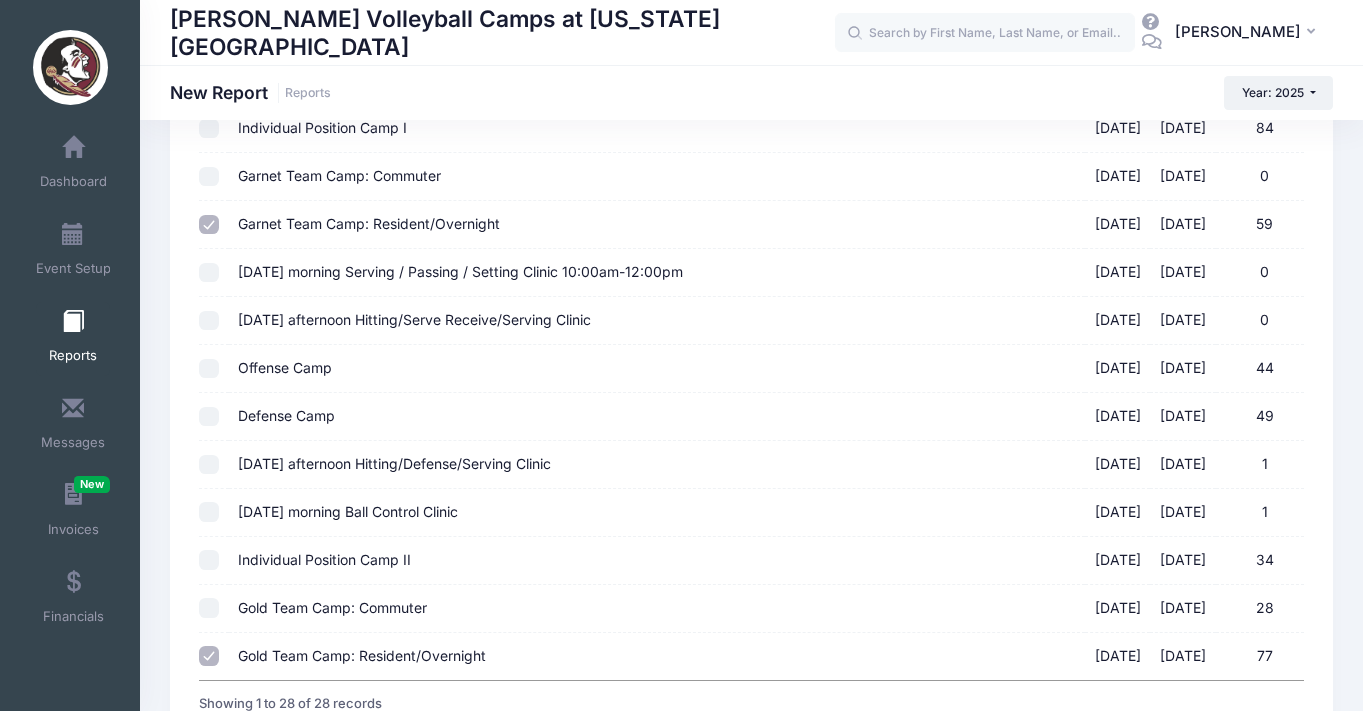 scroll, scrollTop: 1099, scrollLeft: 0, axis: vertical 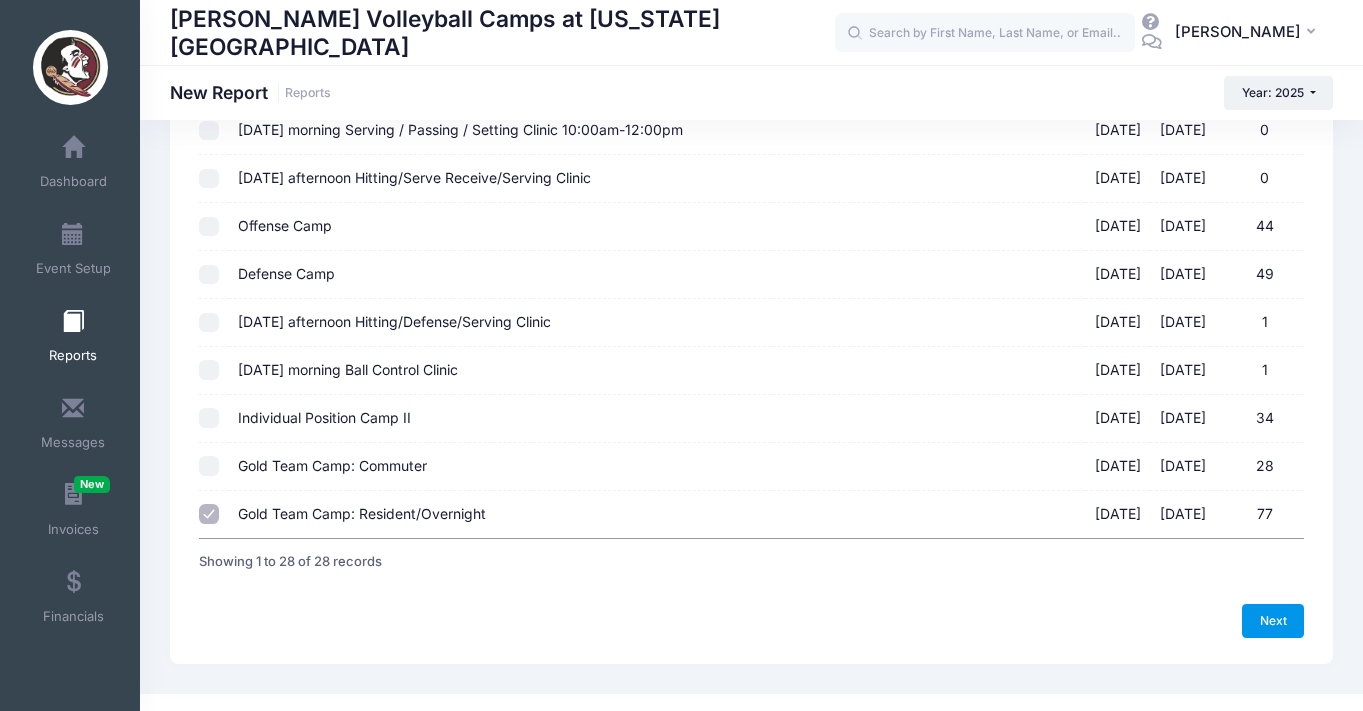 click on "Next" at bounding box center (1273, 621) 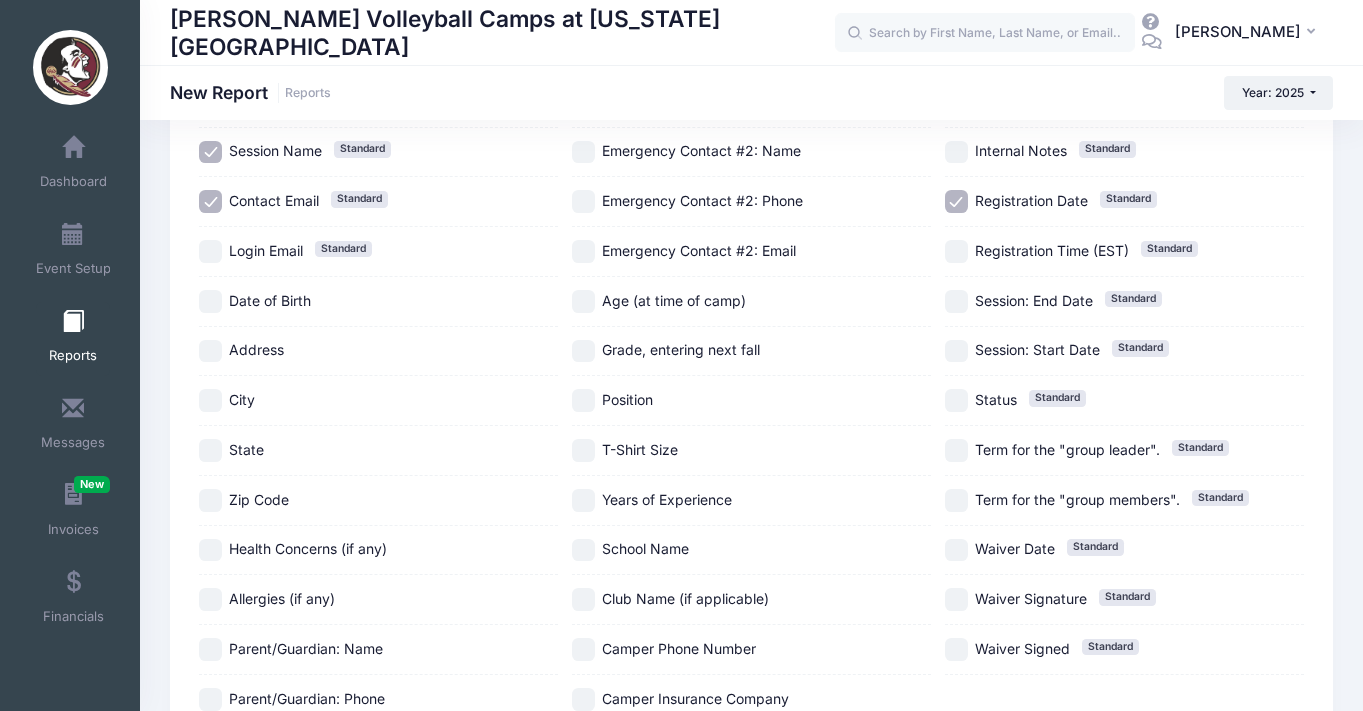 scroll, scrollTop: 421, scrollLeft: 0, axis: vertical 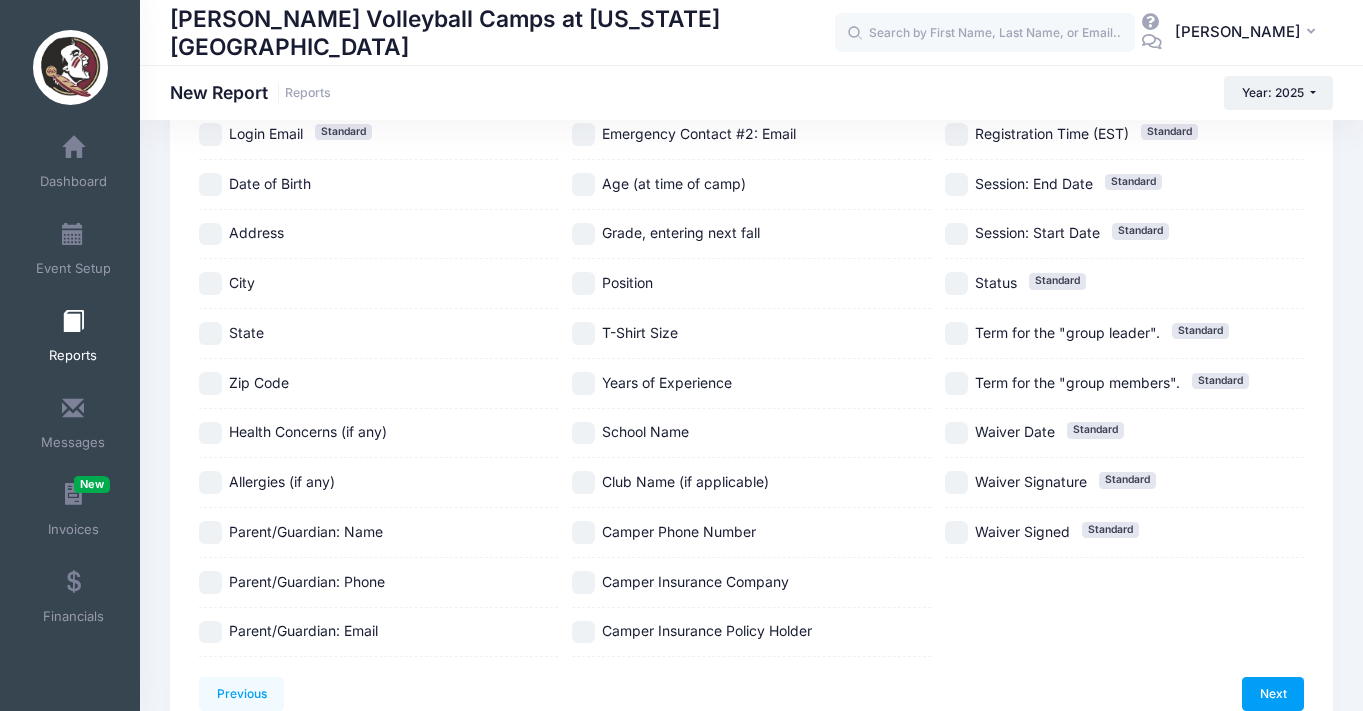 click on "School Name" at bounding box center (583, 433) 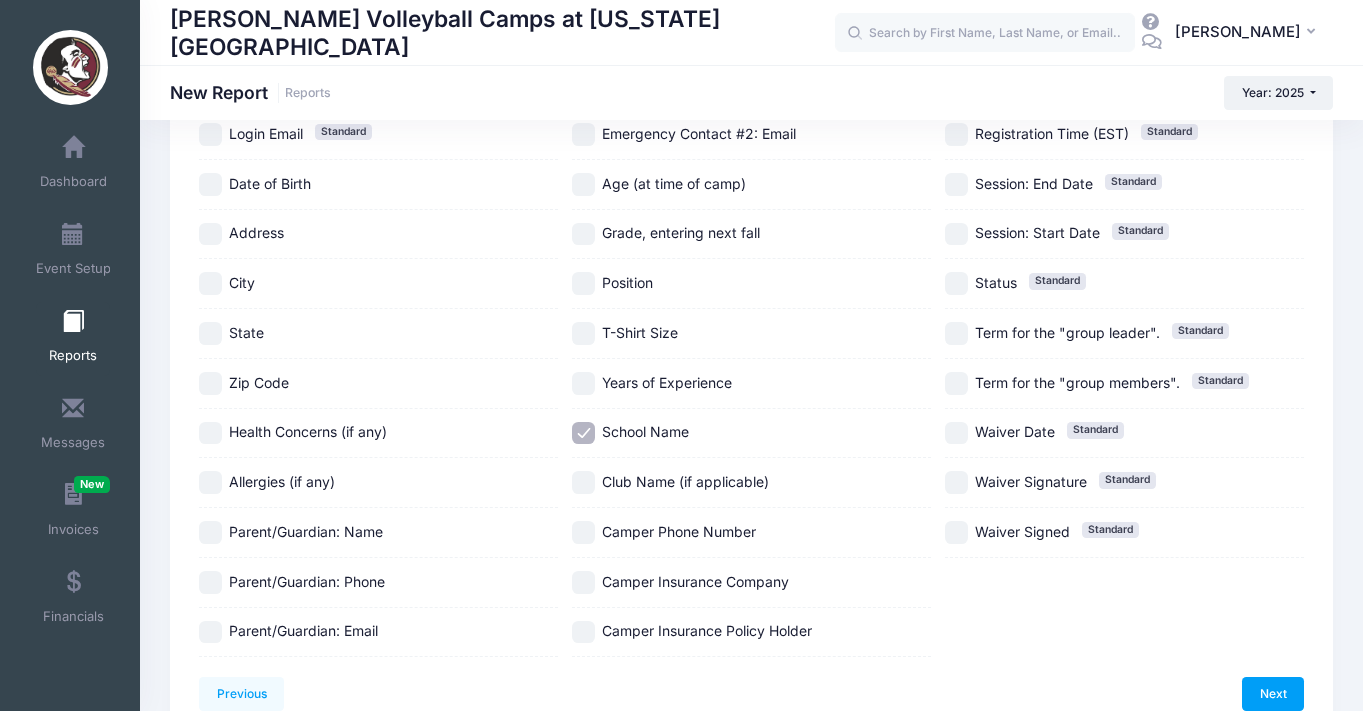 click on "Position" at bounding box center (583, 283) 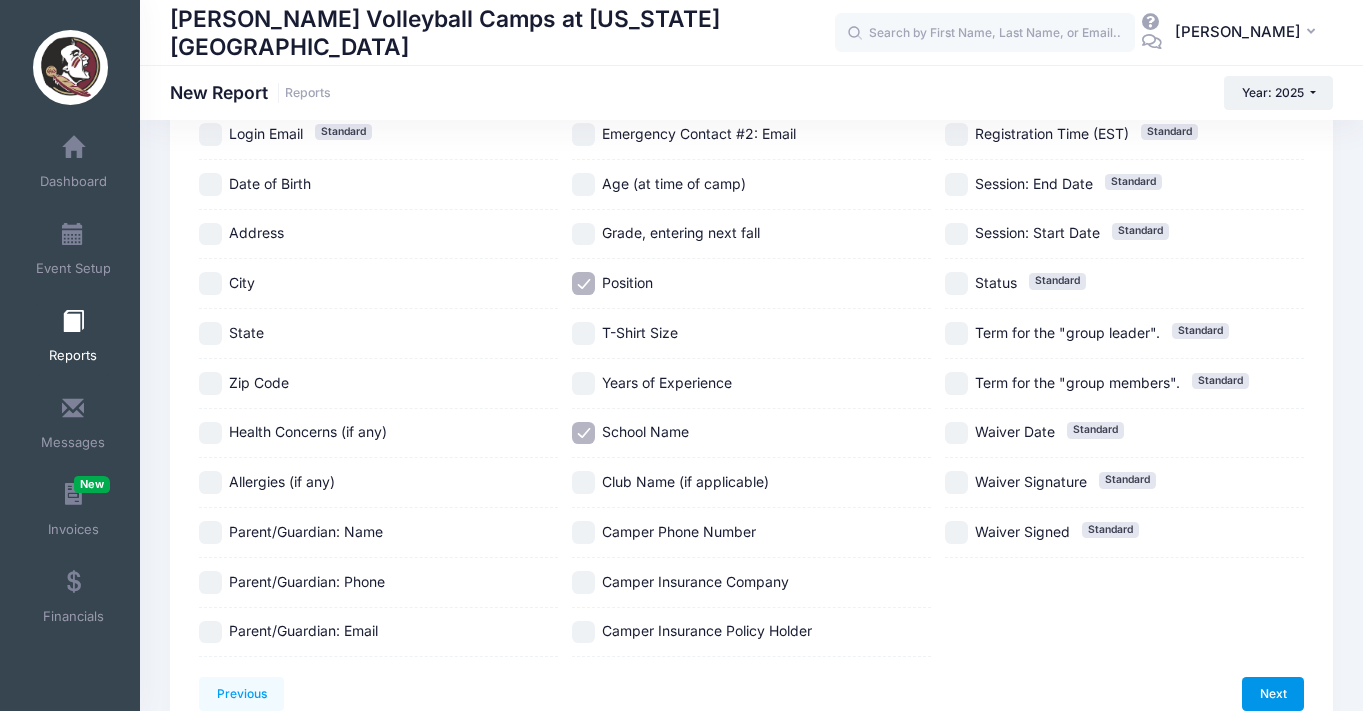 click on "Next" at bounding box center [1273, 694] 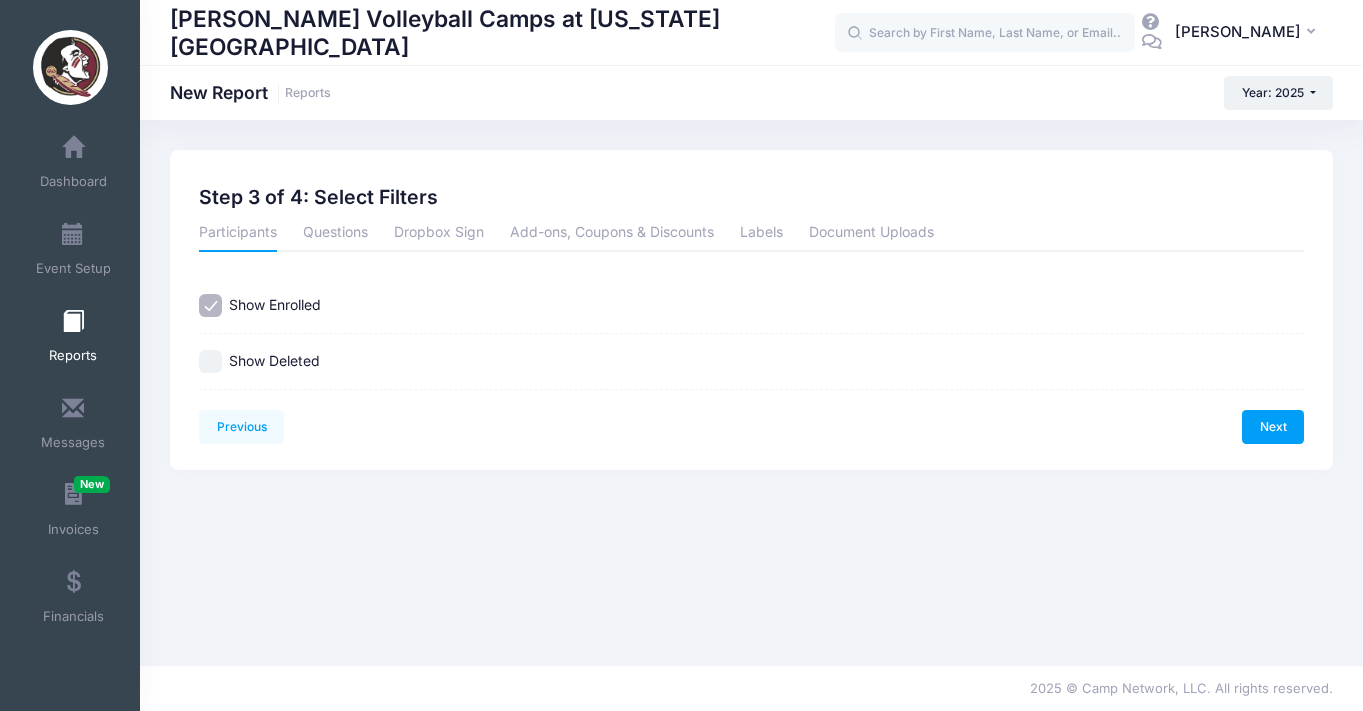 scroll, scrollTop: 0, scrollLeft: 0, axis: both 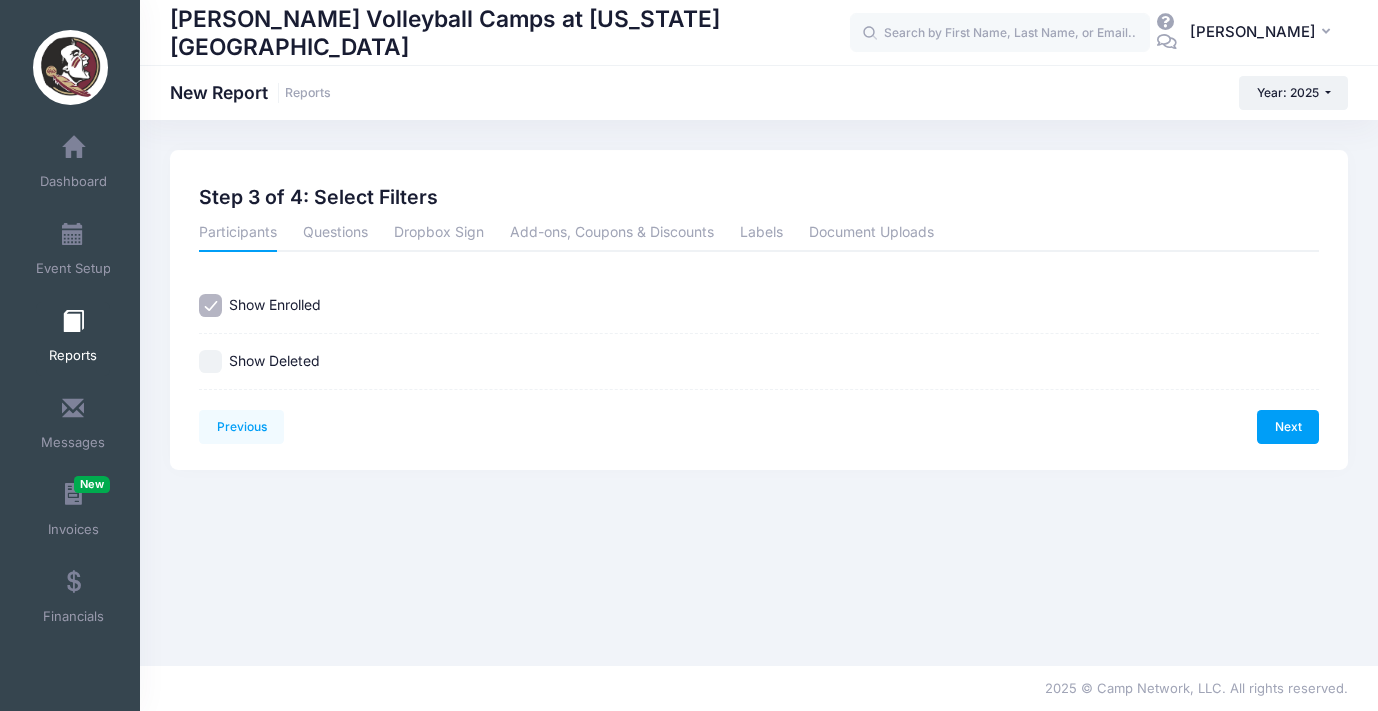 click on "Next" at bounding box center (1288, 427) 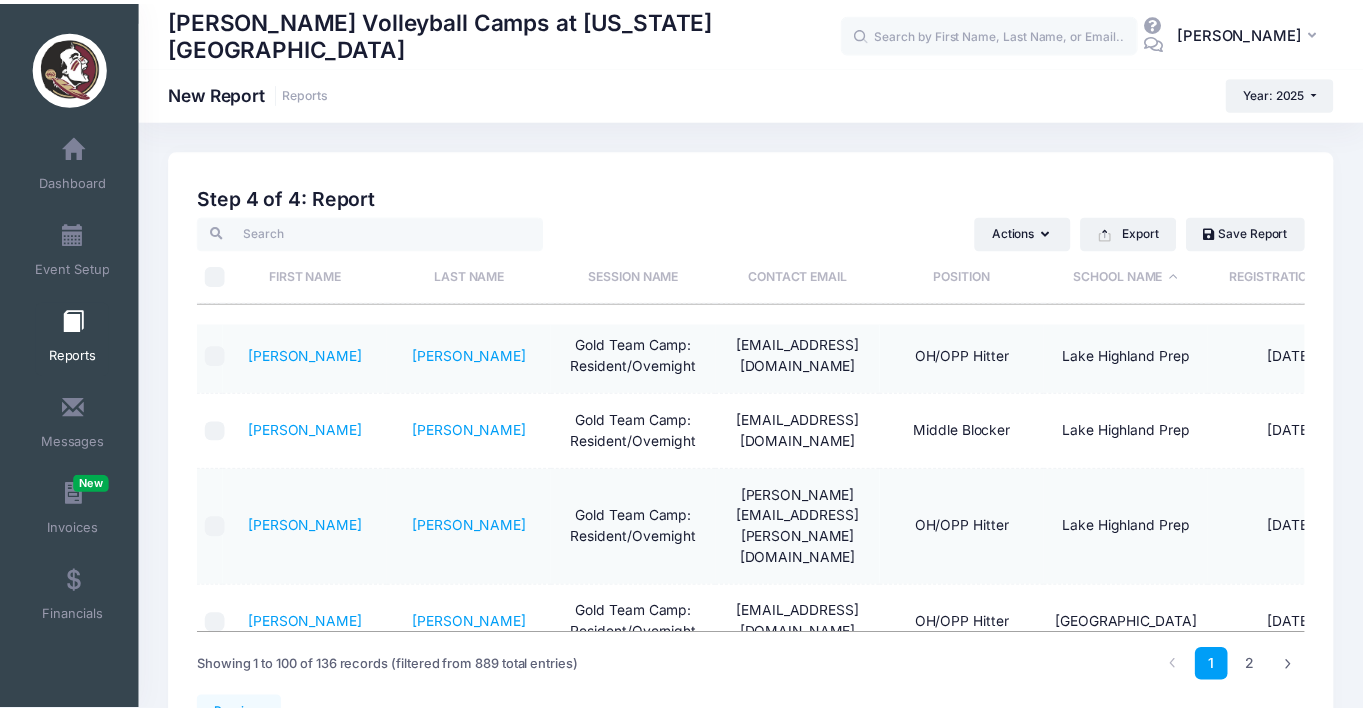 scroll, scrollTop: 0, scrollLeft: 0, axis: both 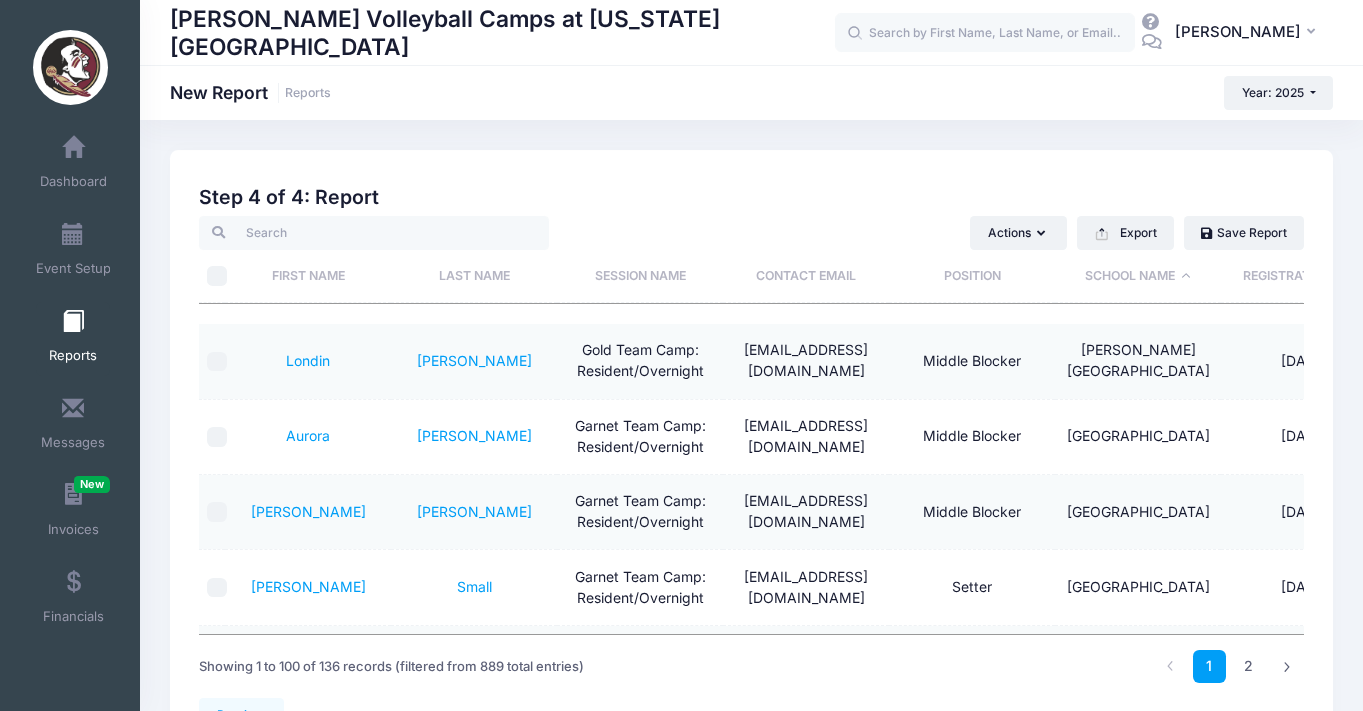 click on "School Name" at bounding box center [1138, 276] 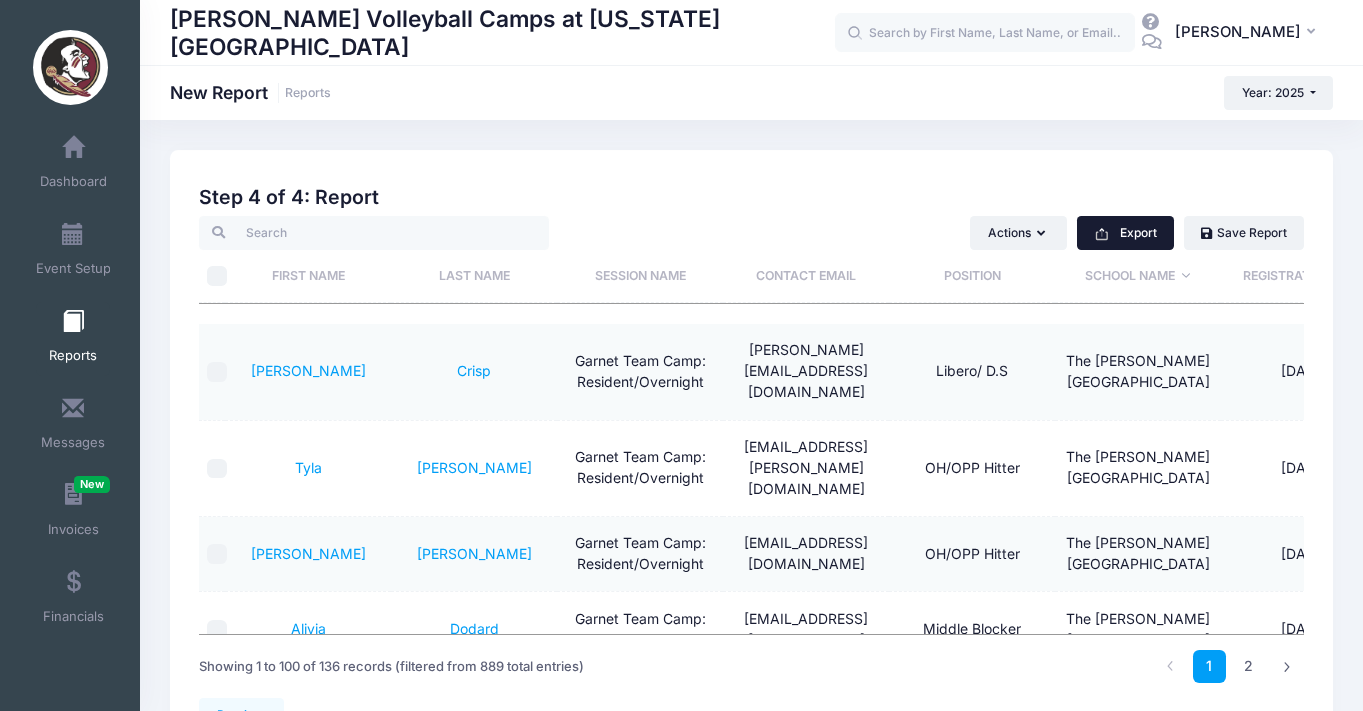 click on "Export" at bounding box center [1125, 233] 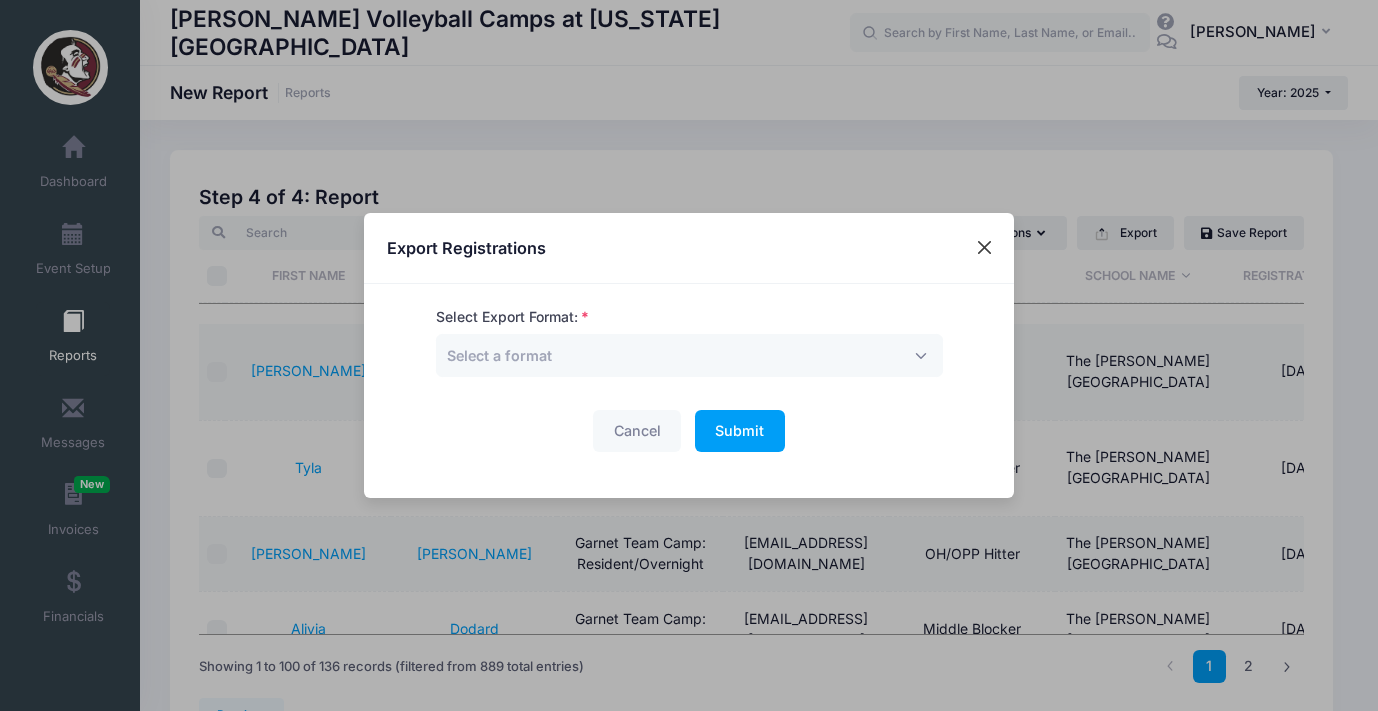 click at bounding box center [985, 248] 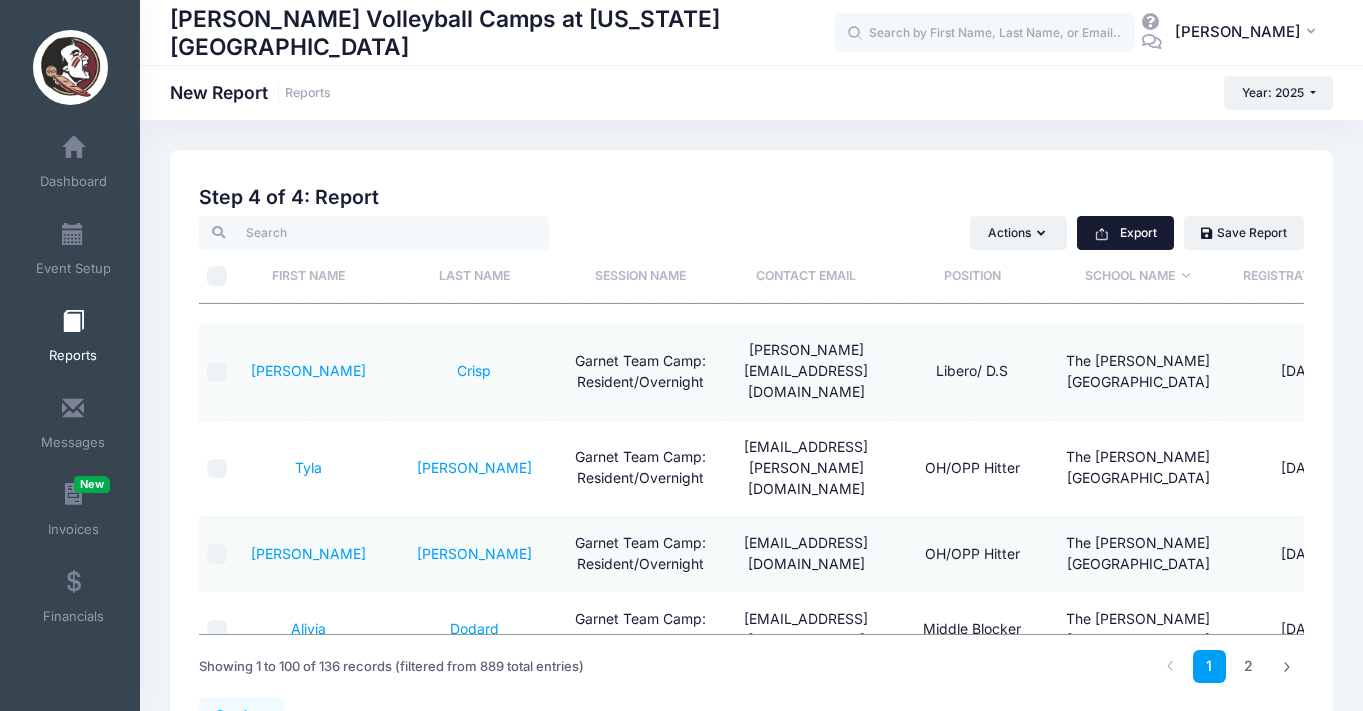 click on "Export" at bounding box center (1125, 233) 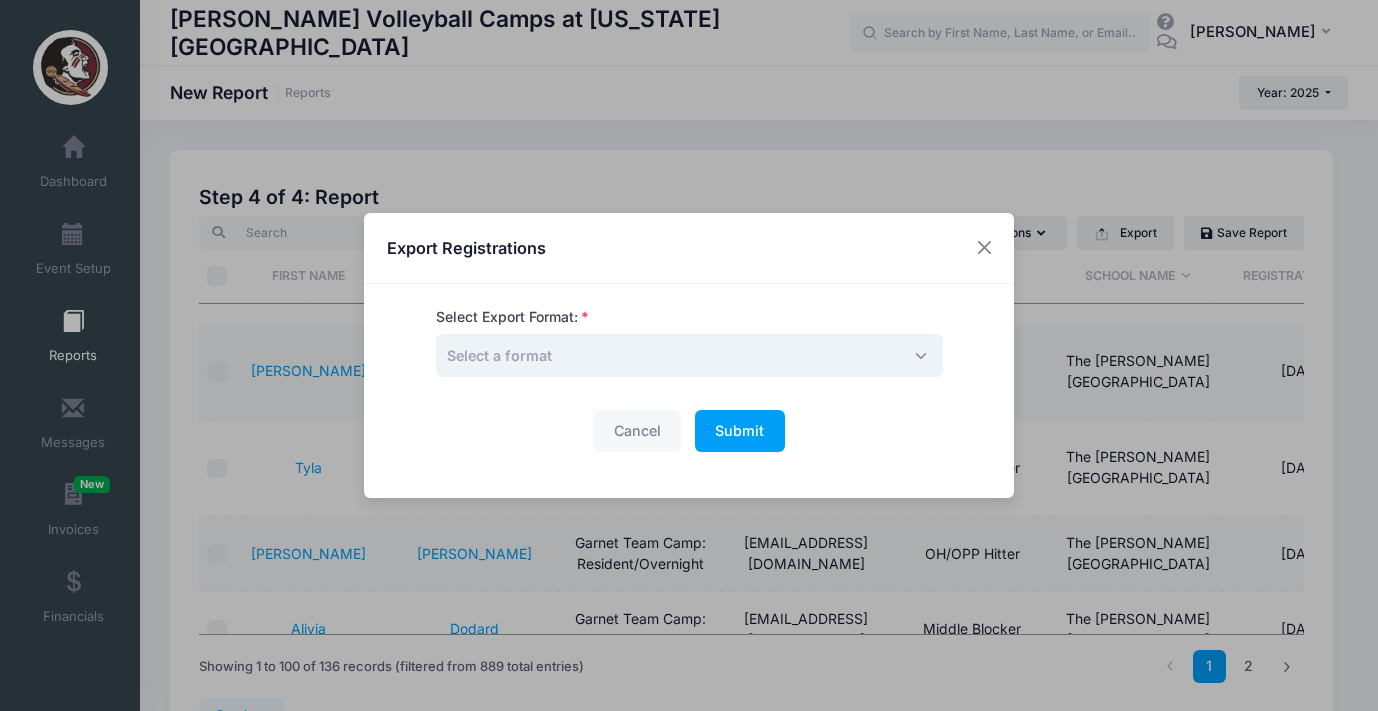 click on "Select a format" at bounding box center (689, 355) 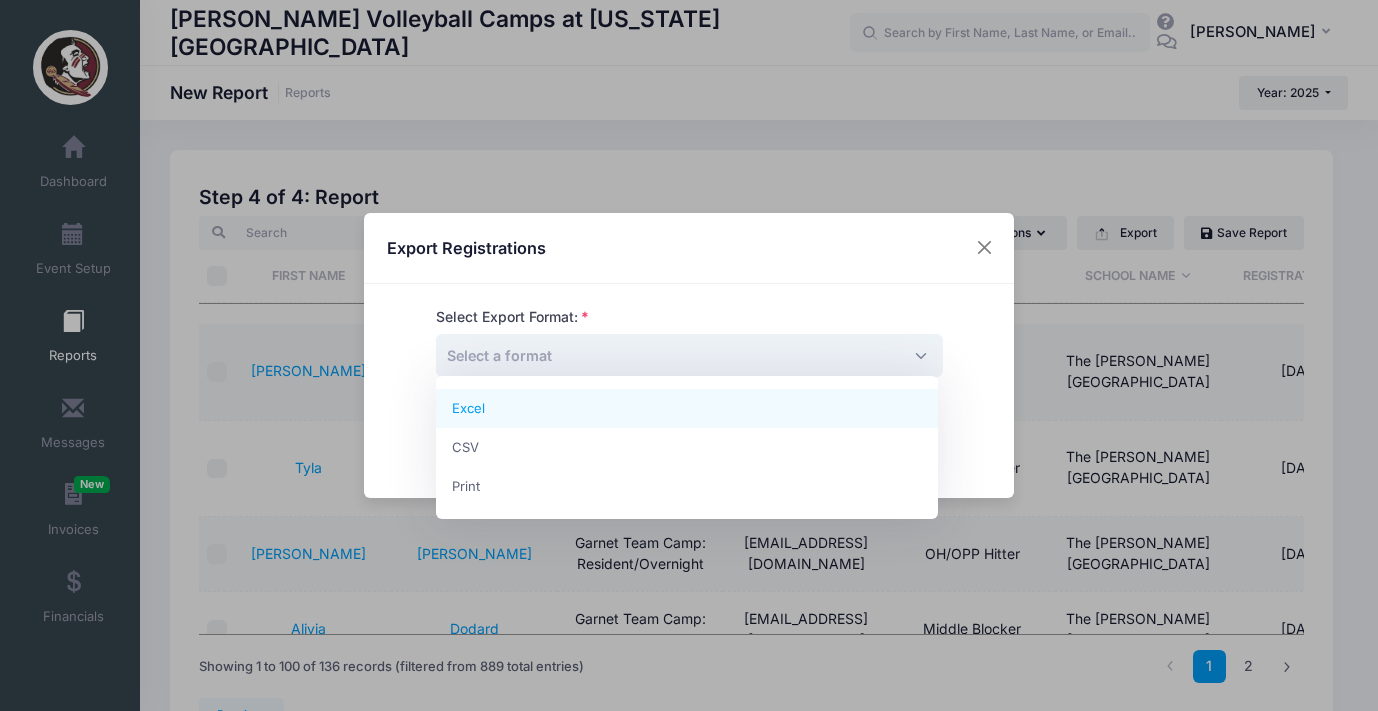 select on "excel" 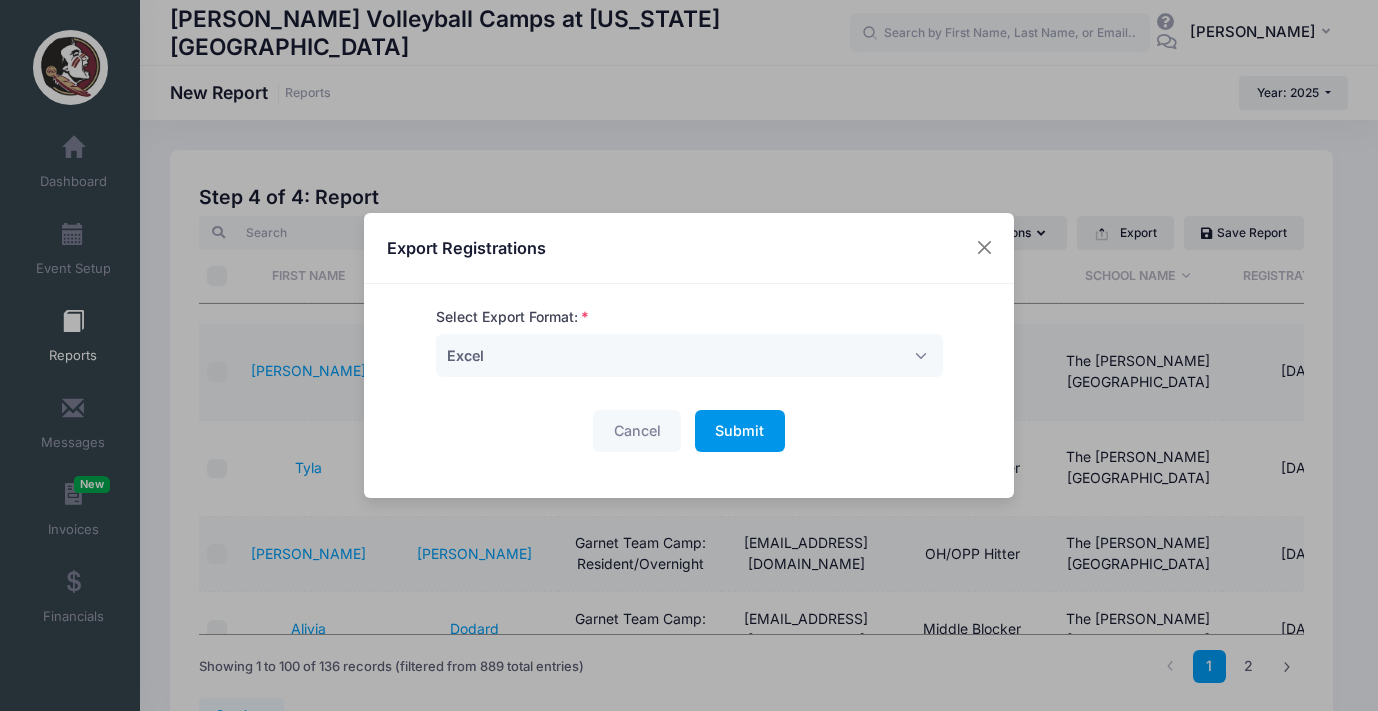 click on "Submit" at bounding box center [739, 430] 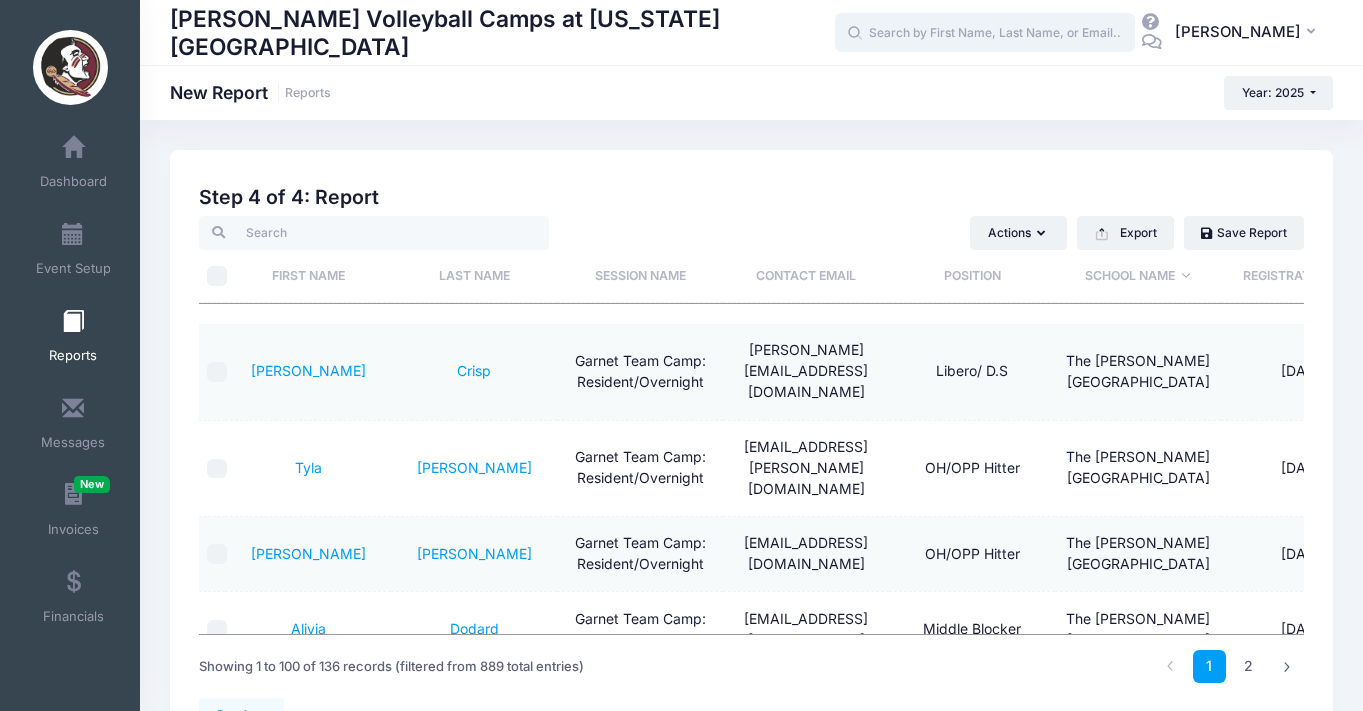 click at bounding box center (985, 33) 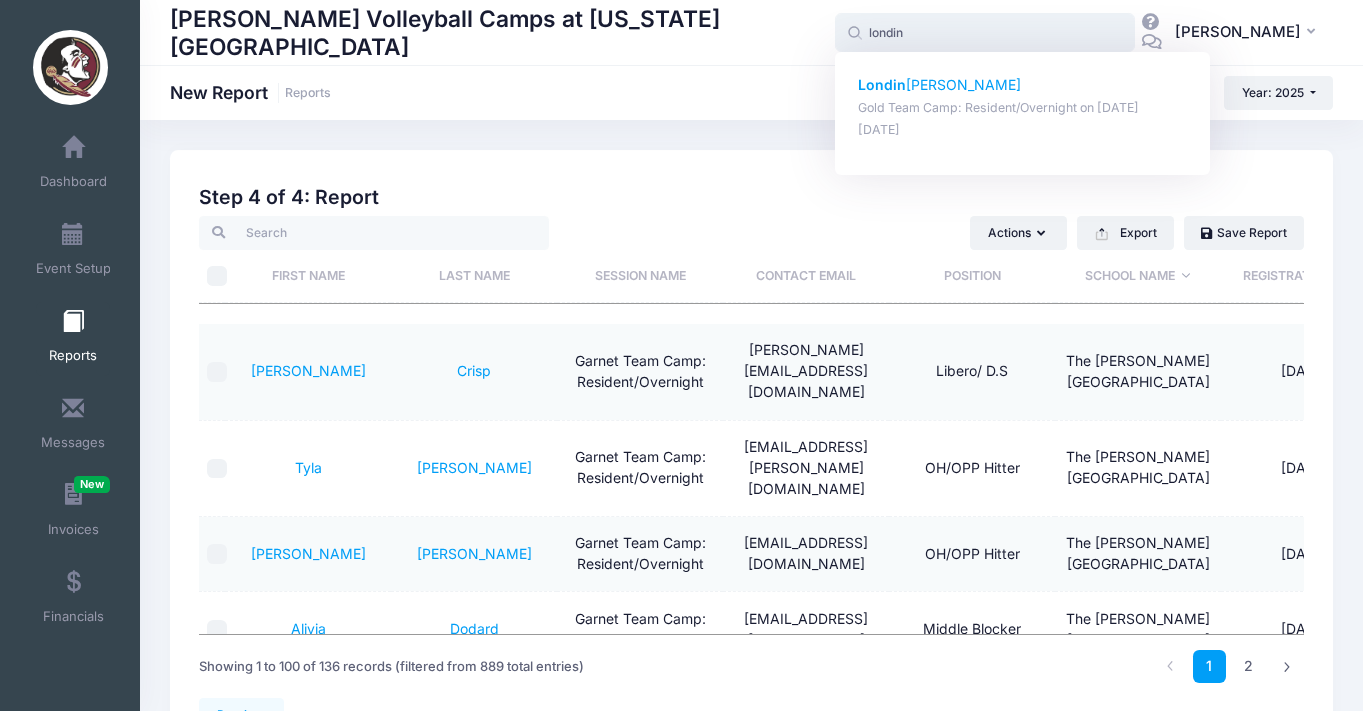 click on "Londin" 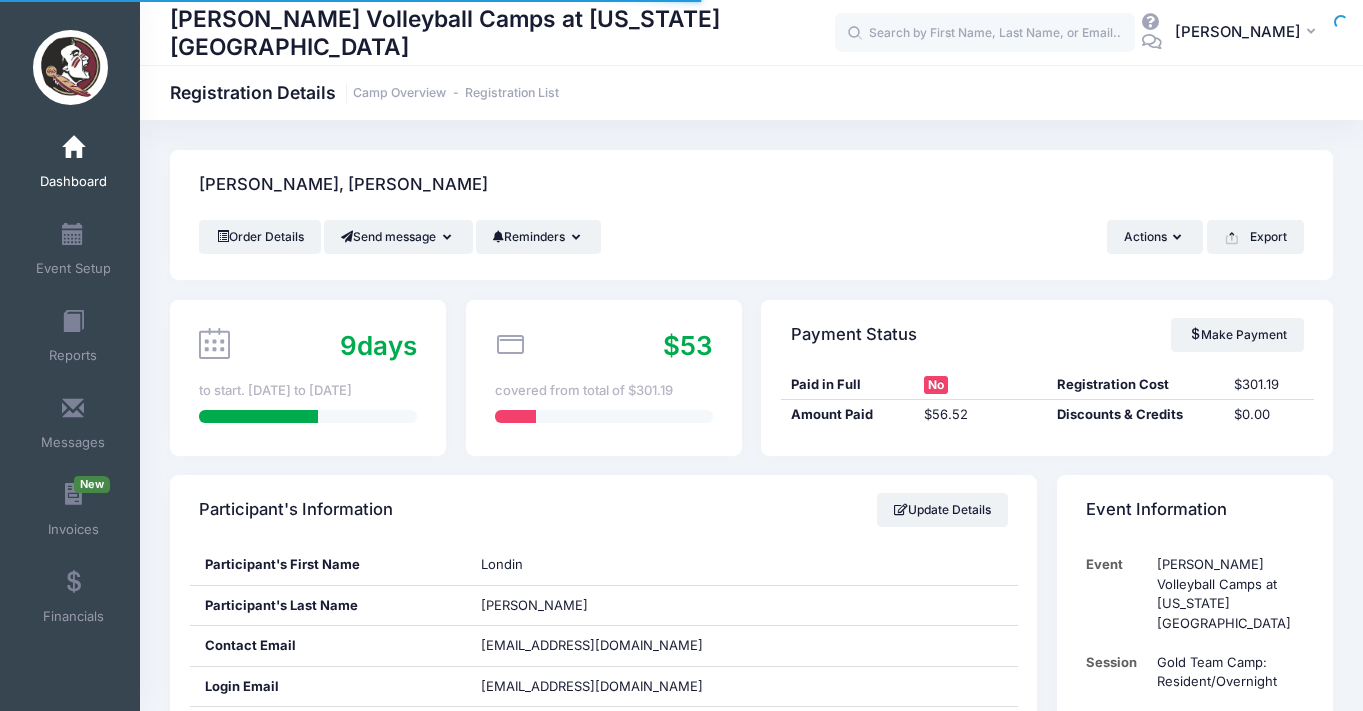 scroll, scrollTop: 330, scrollLeft: 0, axis: vertical 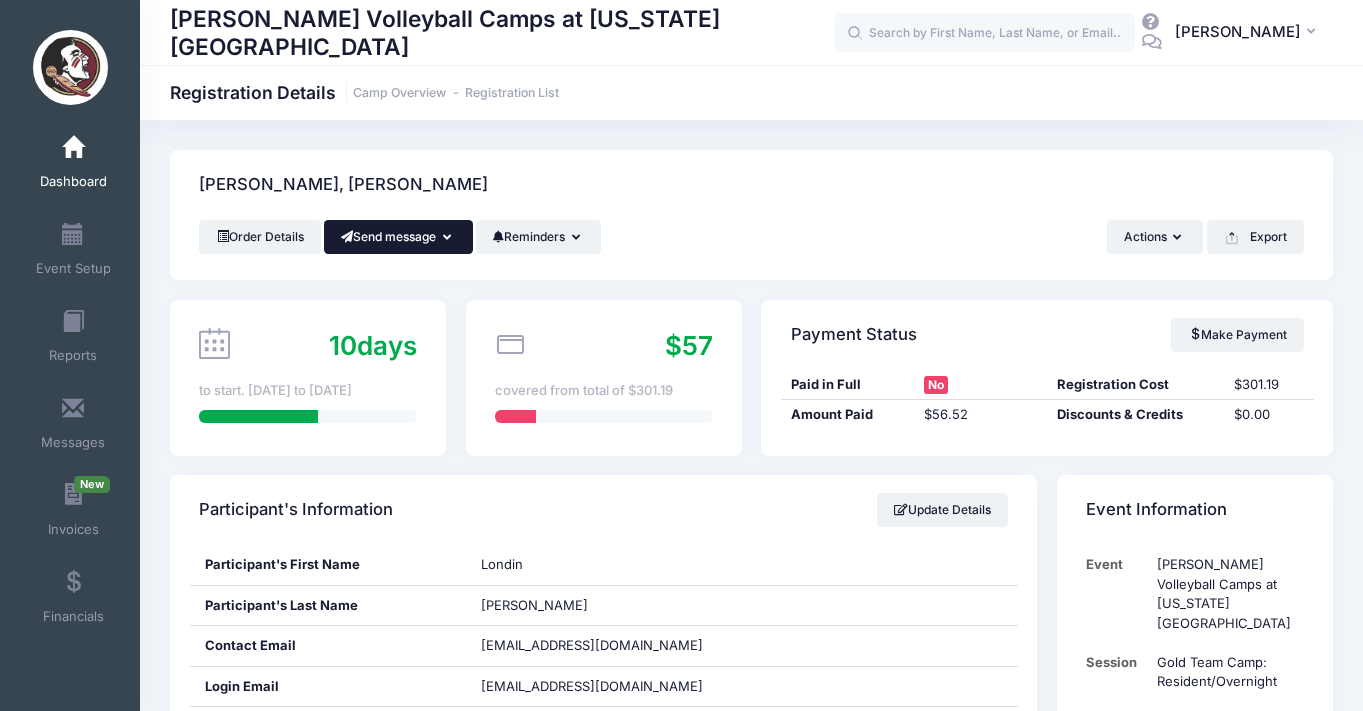 click on "Send message" at bounding box center [398, 237] 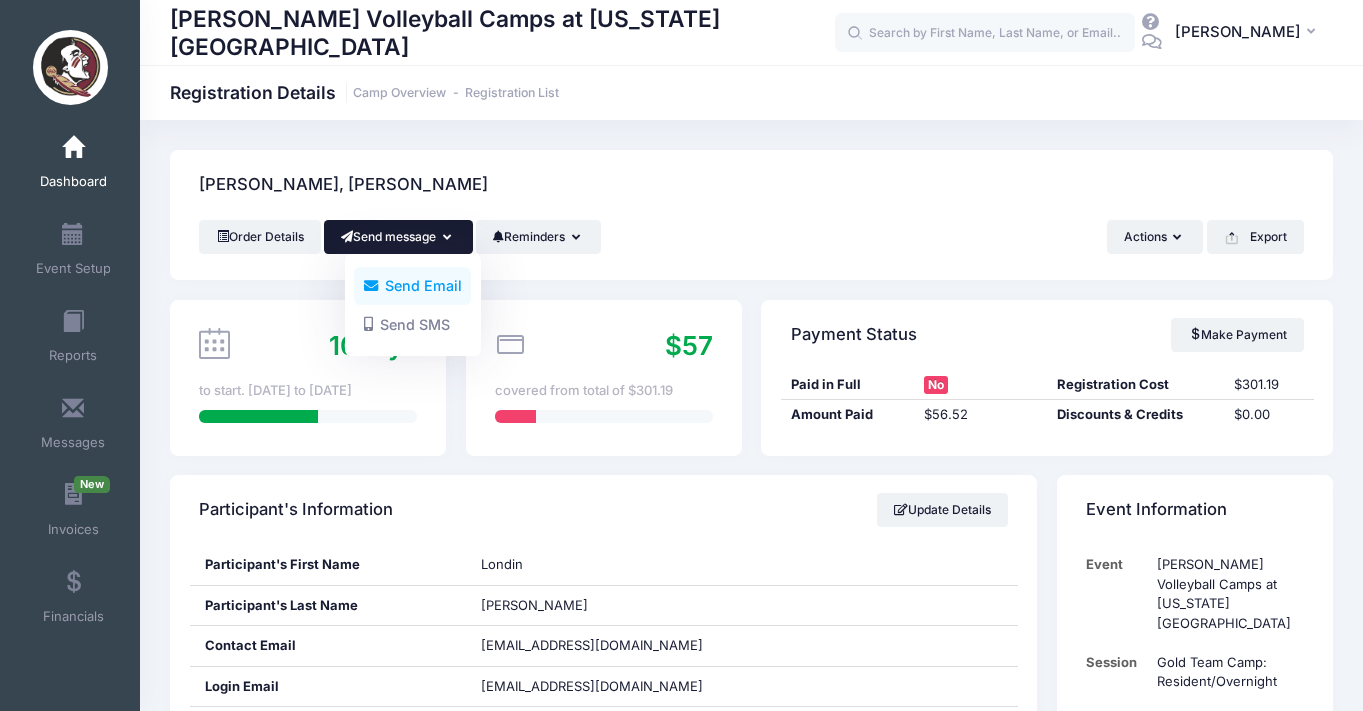 click on "Send Email" at bounding box center [412, 286] 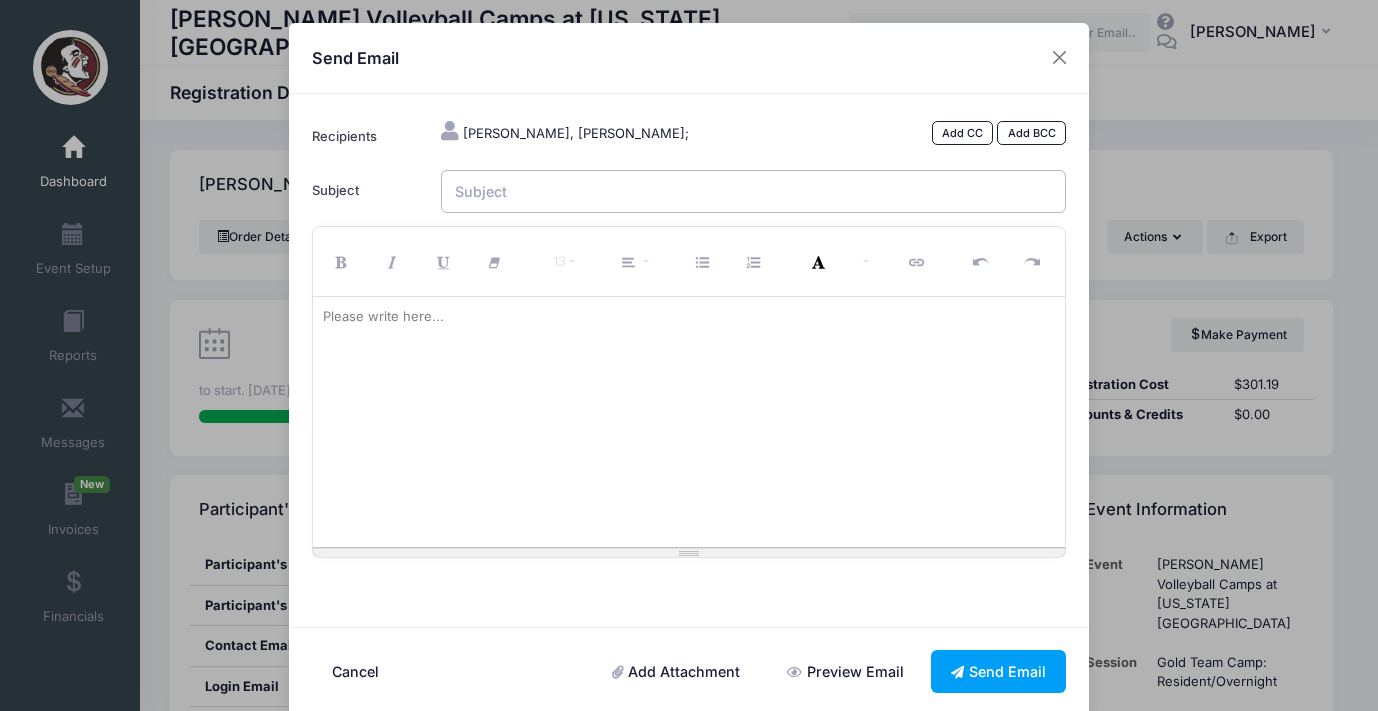 click on "Subject" at bounding box center (754, 191) 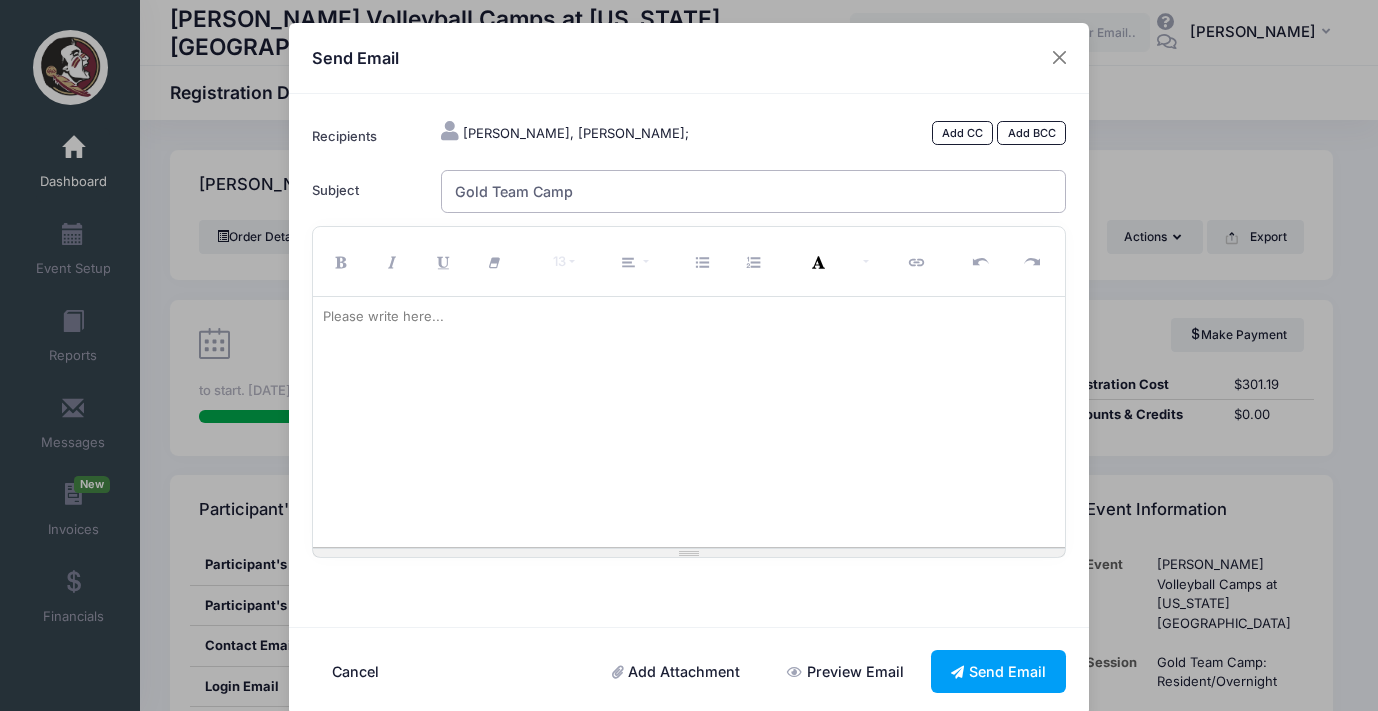 type on "Gold Team Camp" 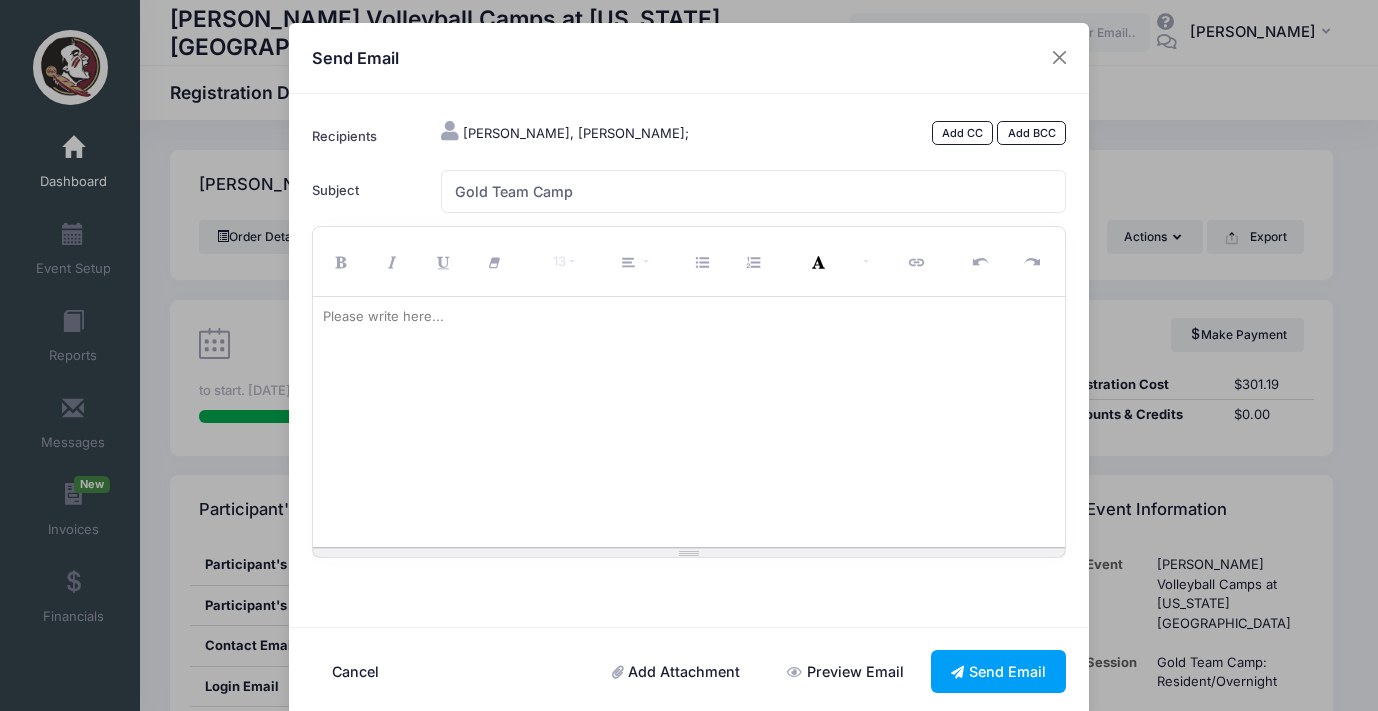click on "Please write here..." at bounding box center (383, 317) 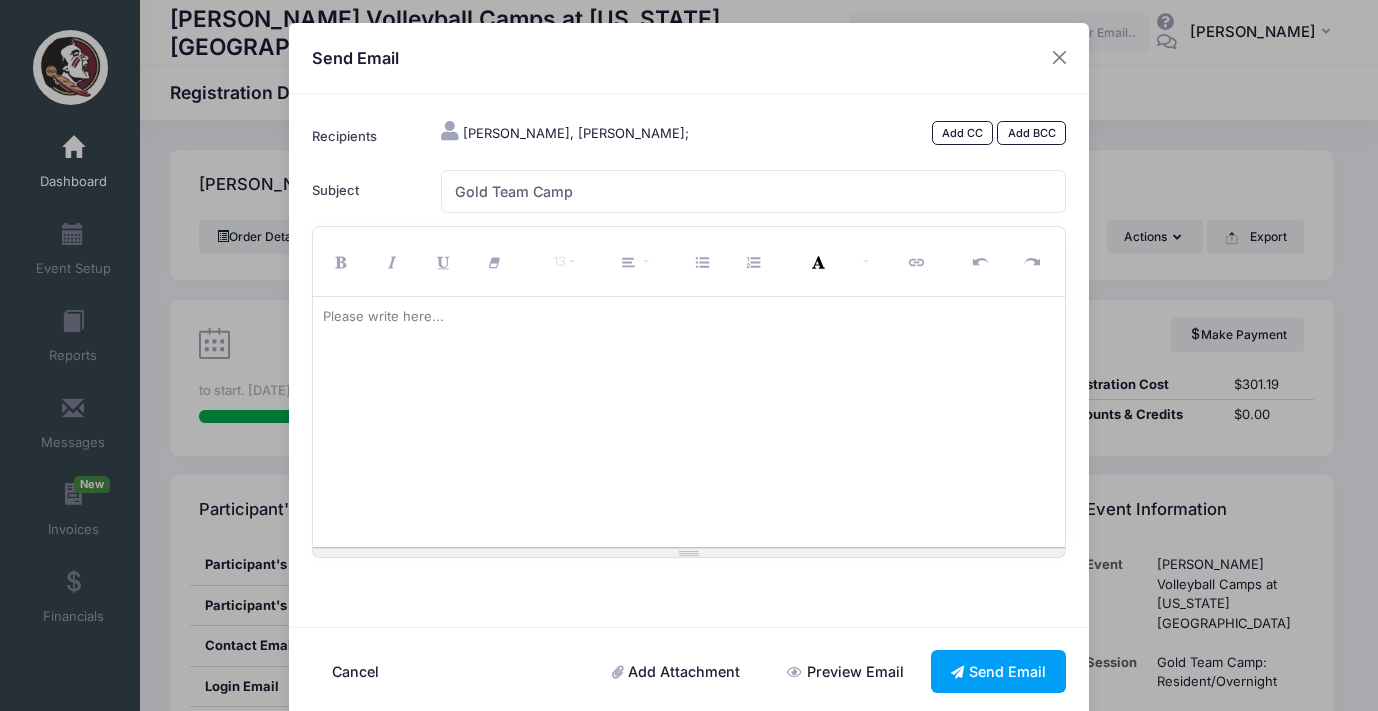 type 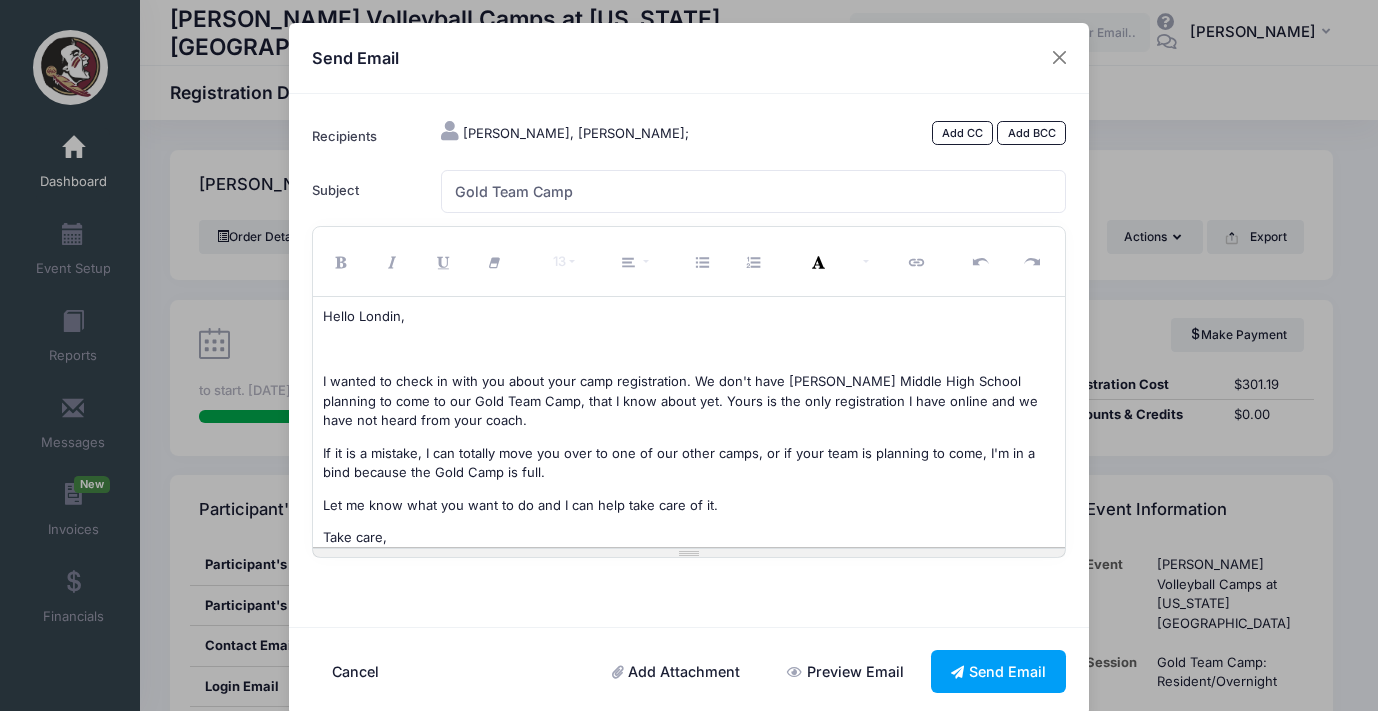 scroll, scrollTop: 29, scrollLeft: 0, axis: vertical 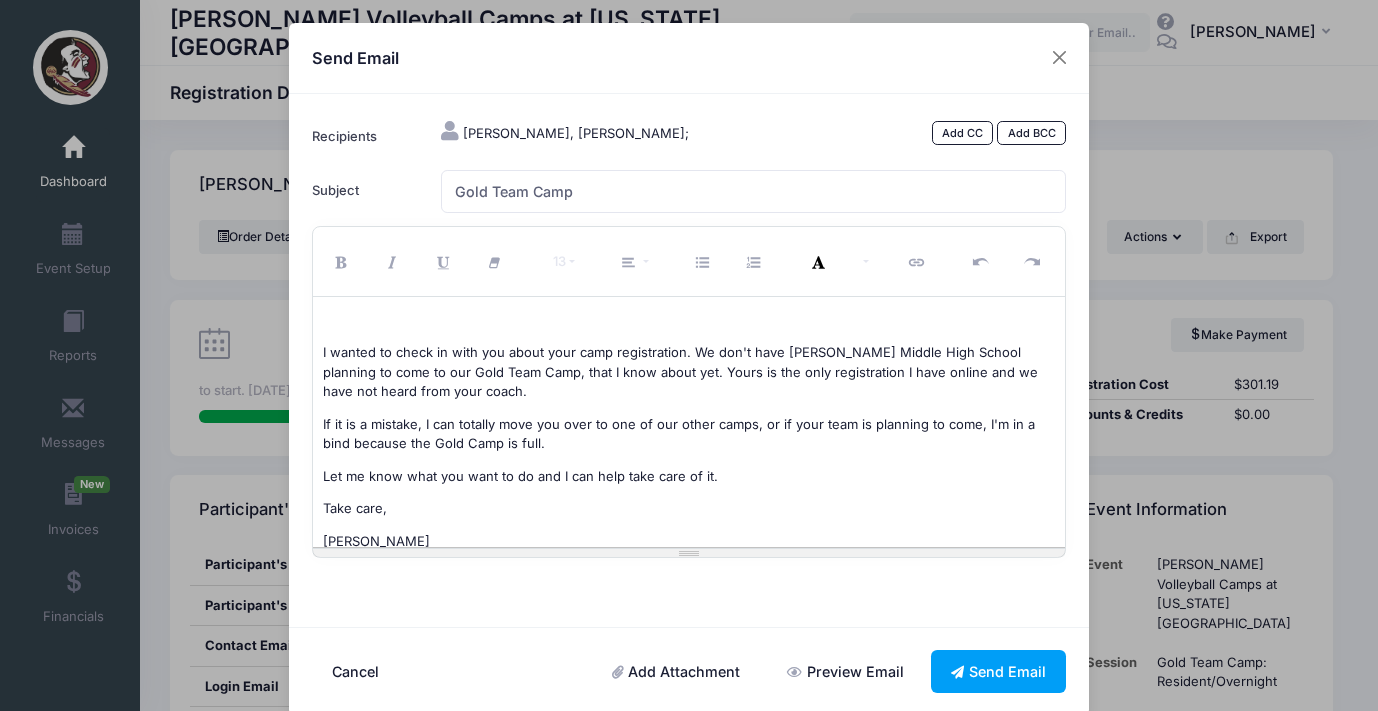click on "If it is a mistake, I can totally move you over to one of our other camps, or if your team is planning to come, I'm in a bind because the Gold Camp is full." at bounding box center [689, 434] 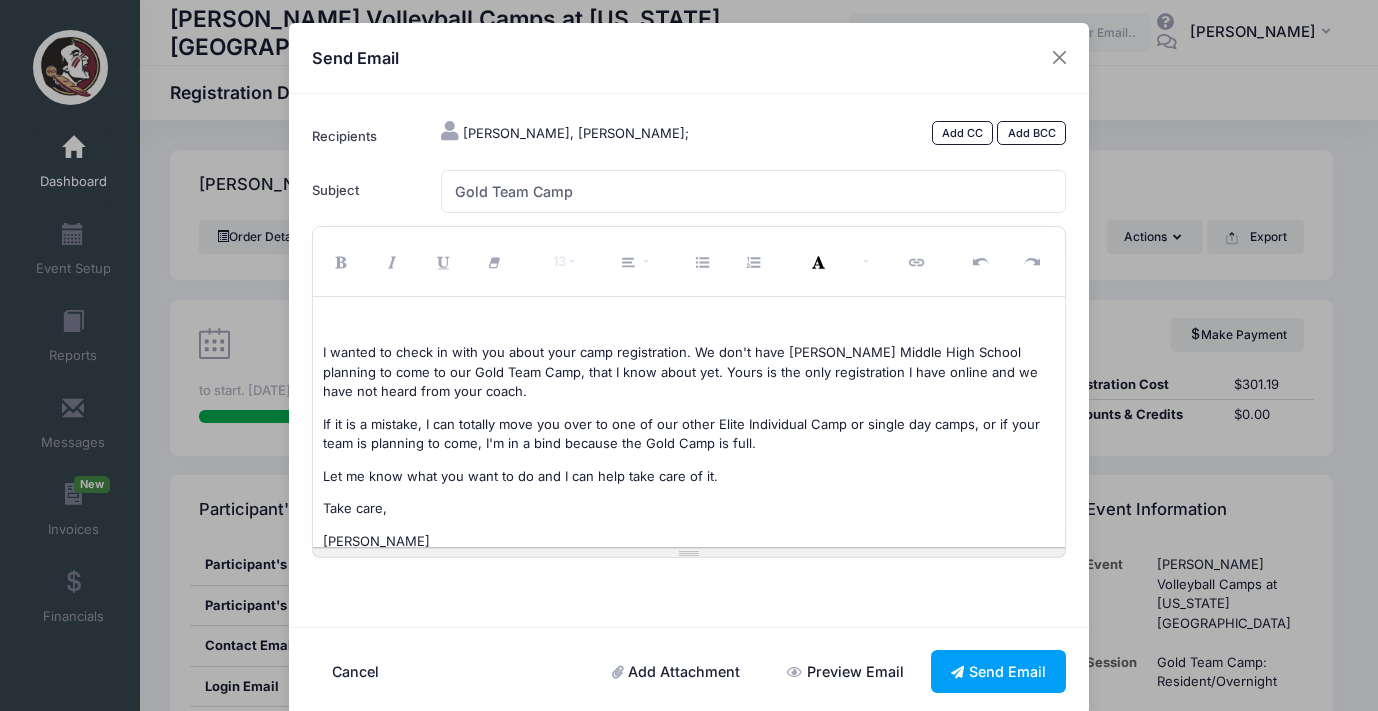 click on "If it is a mistake, I can totally move you over to one of our other Elite Individual Camp or single day camps, or if your team is planning to come, I'm in a bind because the Gold Camp is full." at bounding box center [689, 434] 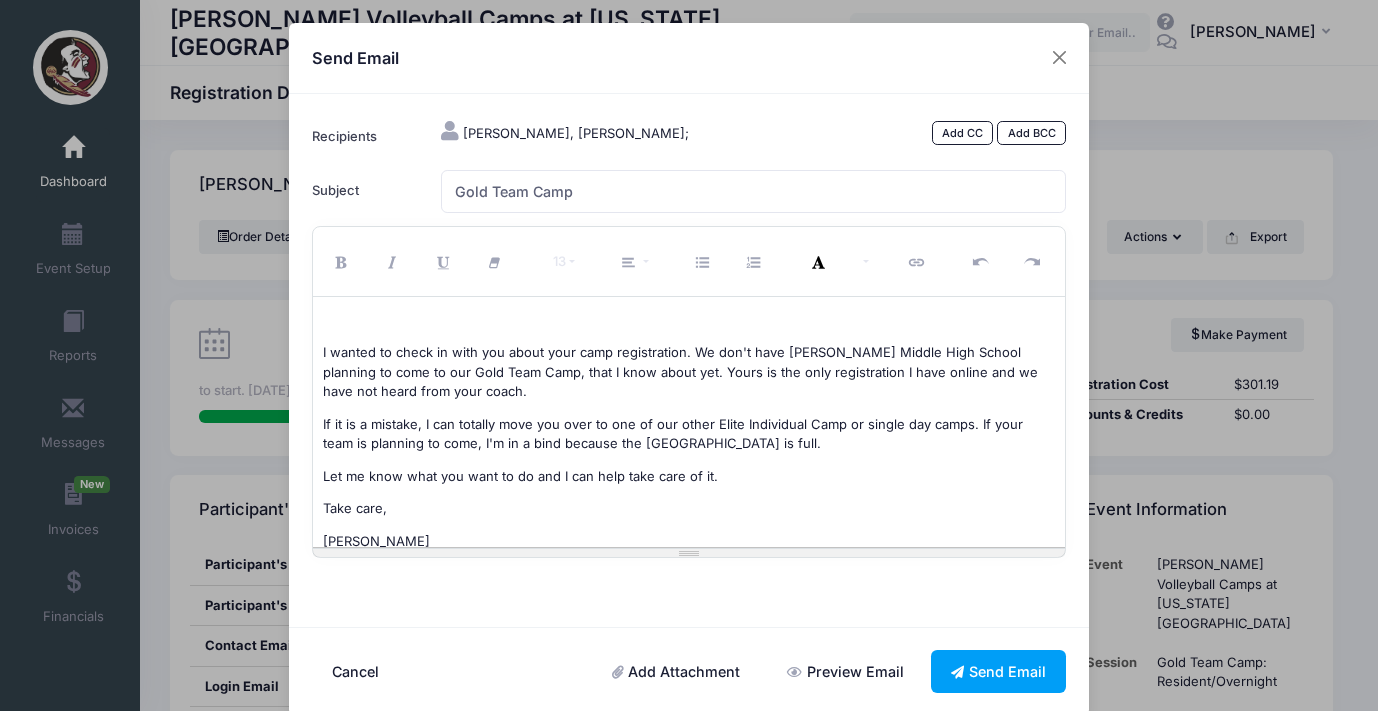 click on "Holly" at bounding box center [689, 542] 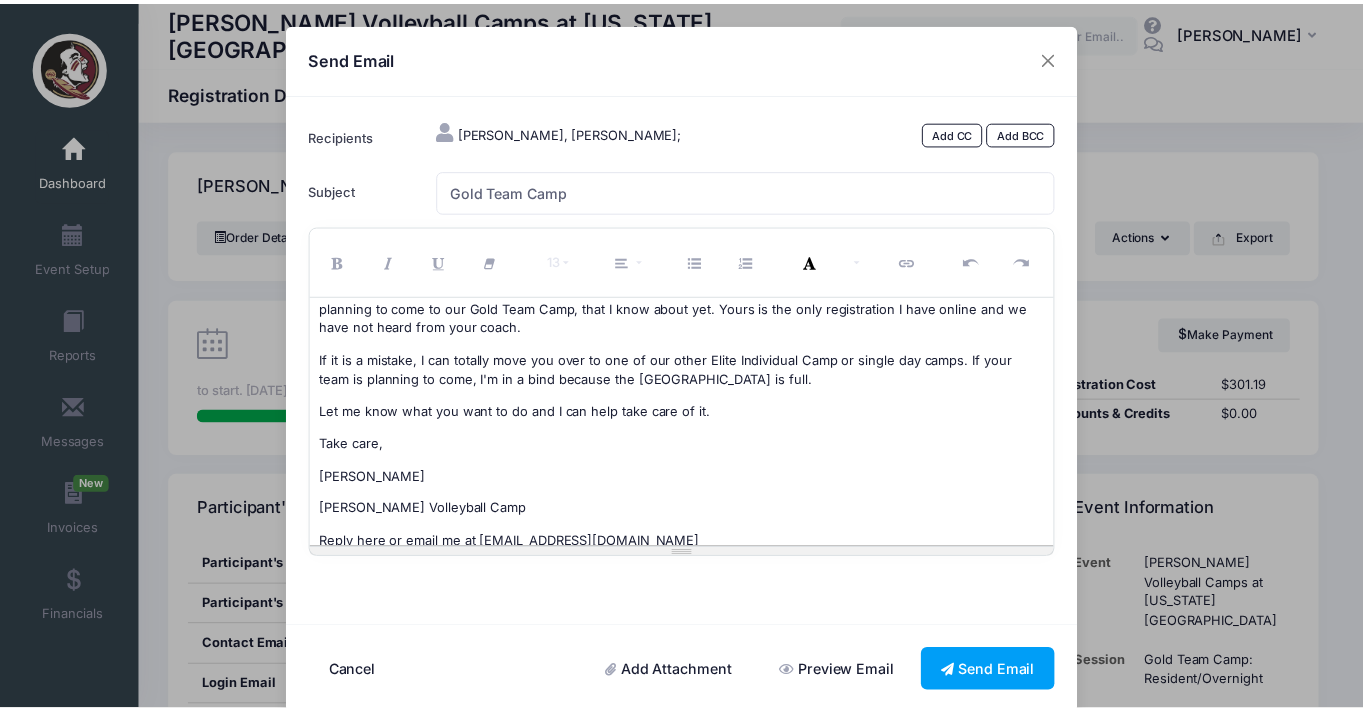 scroll, scrollTop: 115, scrollLeft: 0, axis: vertical 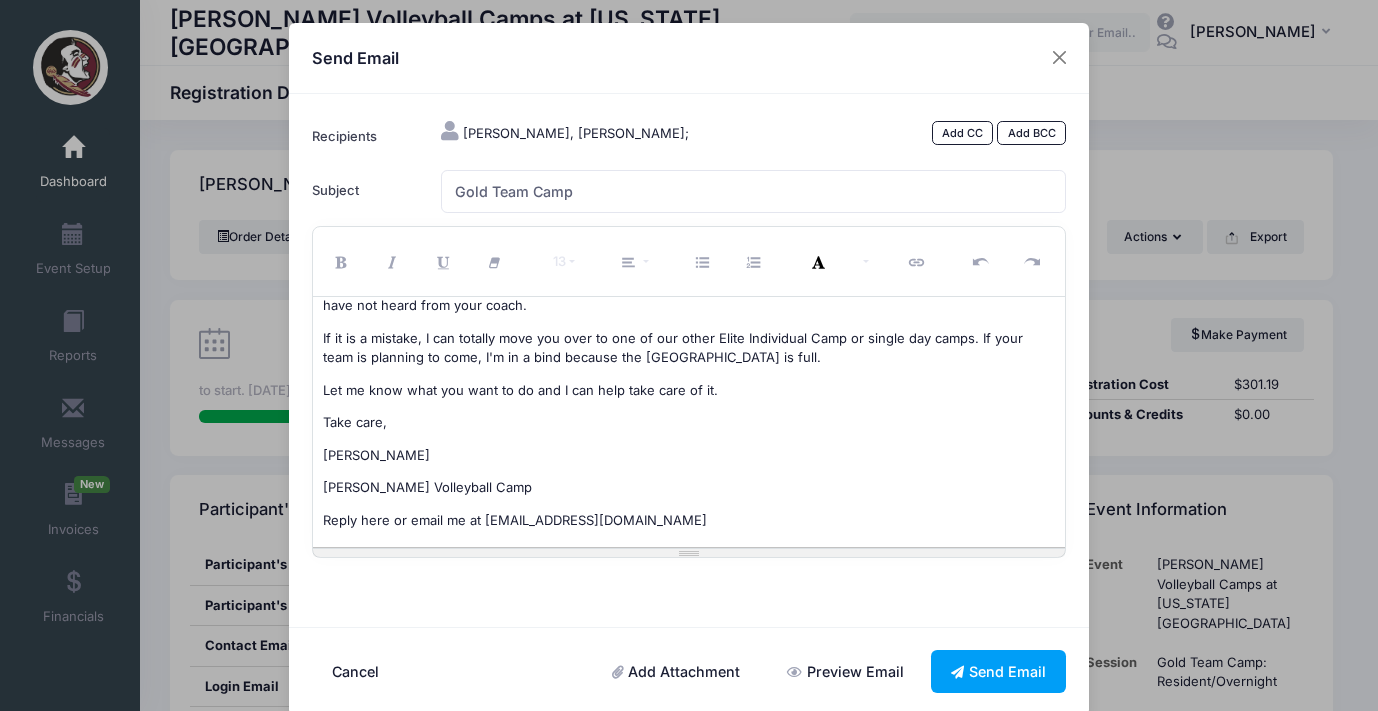 click on "Let me know what you want to do and I can help take care of it." at bounding box center (689, 391) 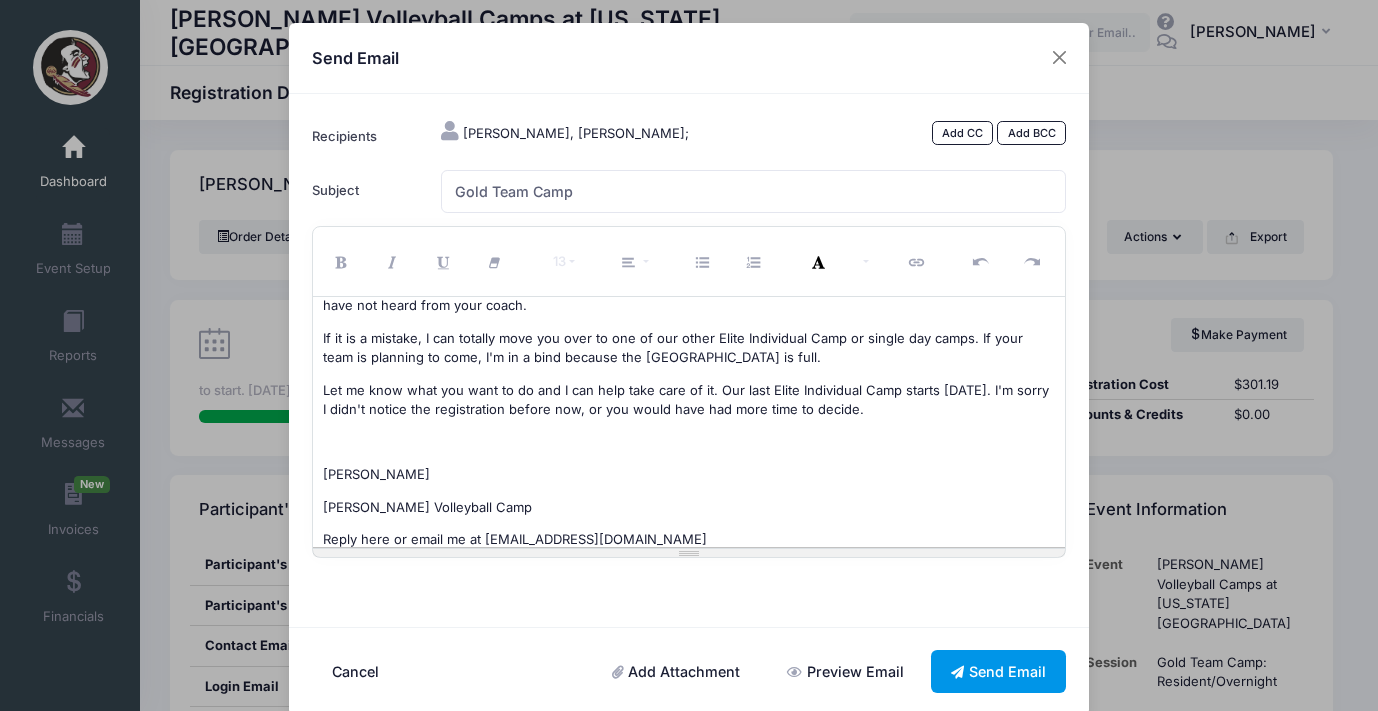 click on "Send Email" at bounding box center [999, 671] 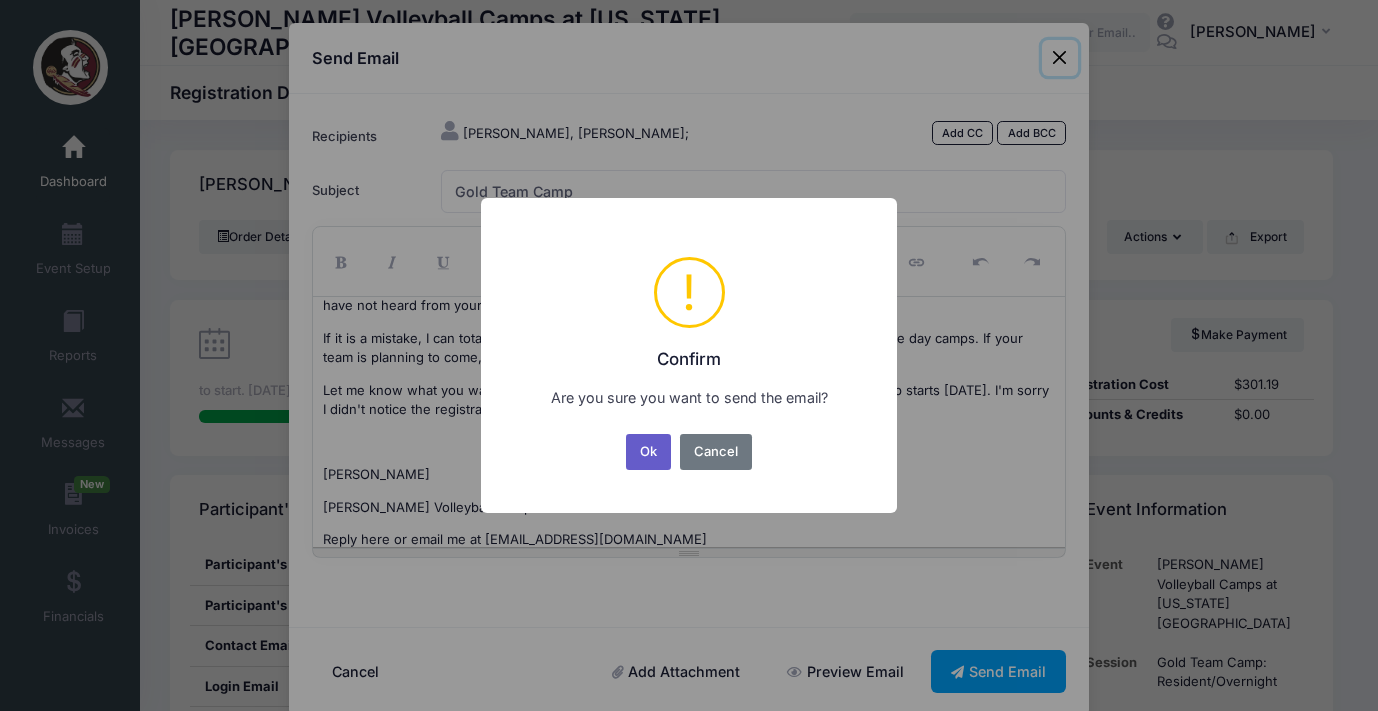 click on "Ok" at bounding box center [649, 452] 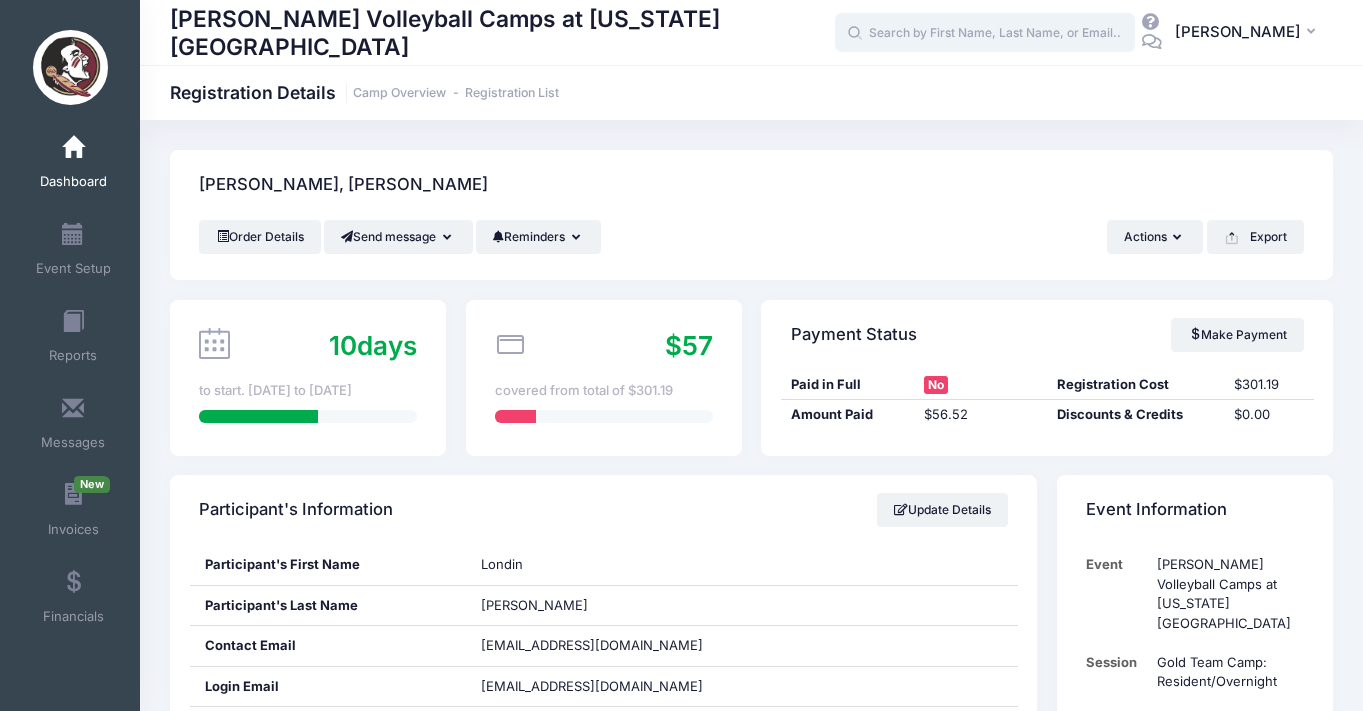 click at bounding box center (985, 33) 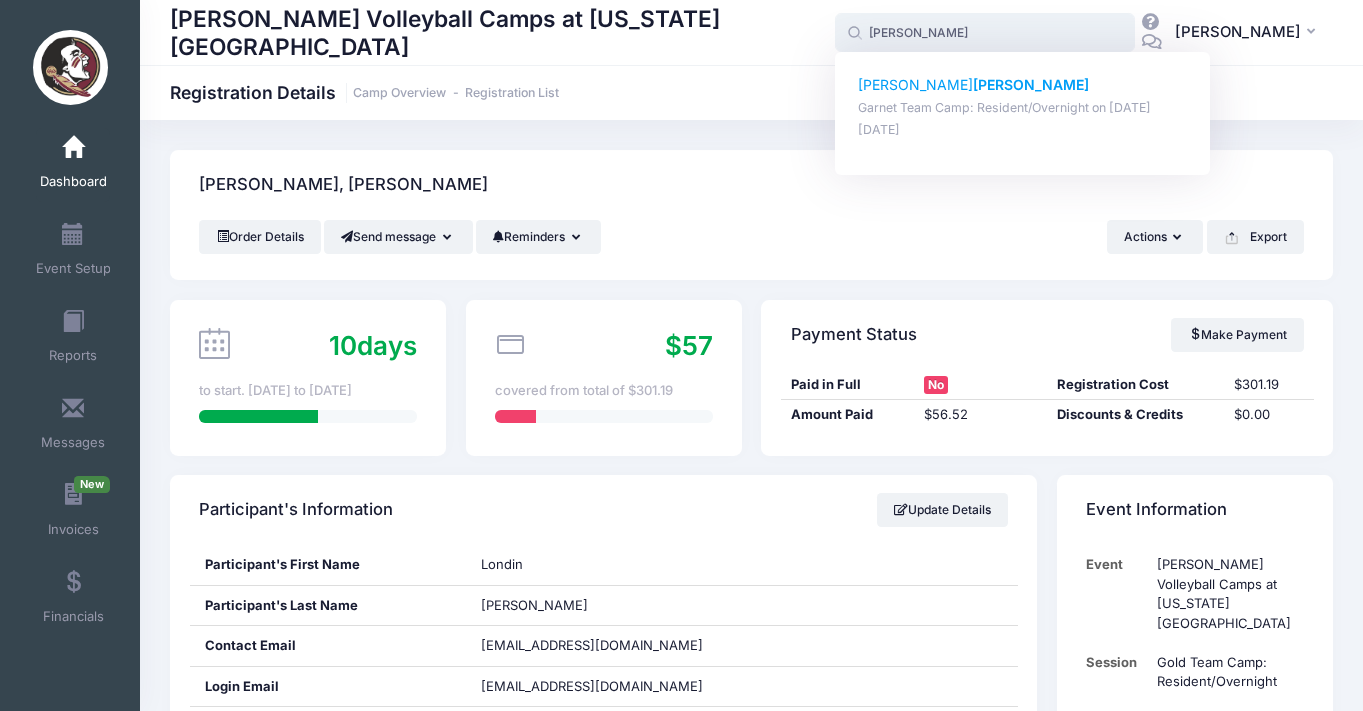 click on "Amelia  Pearce" at bounding box center [1023, 85] 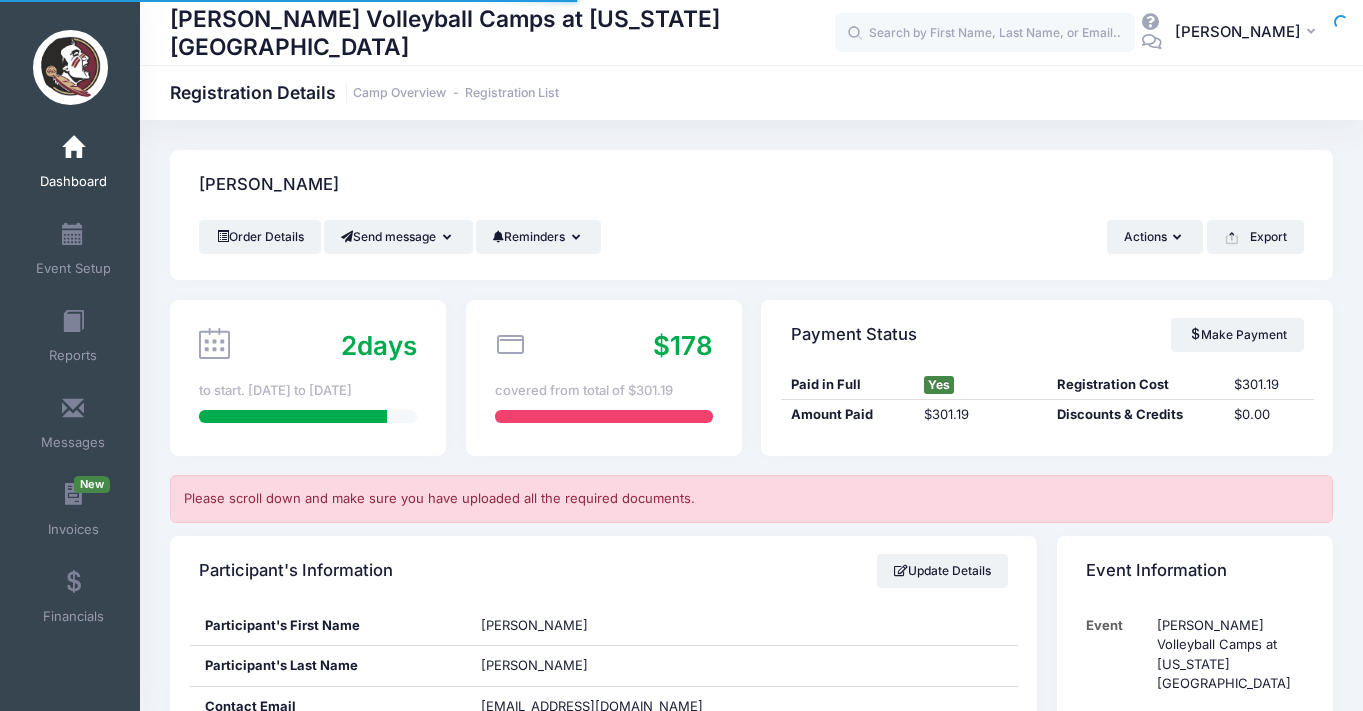scroll, scrollTop: 0, scrollLeft: 0, axis: both 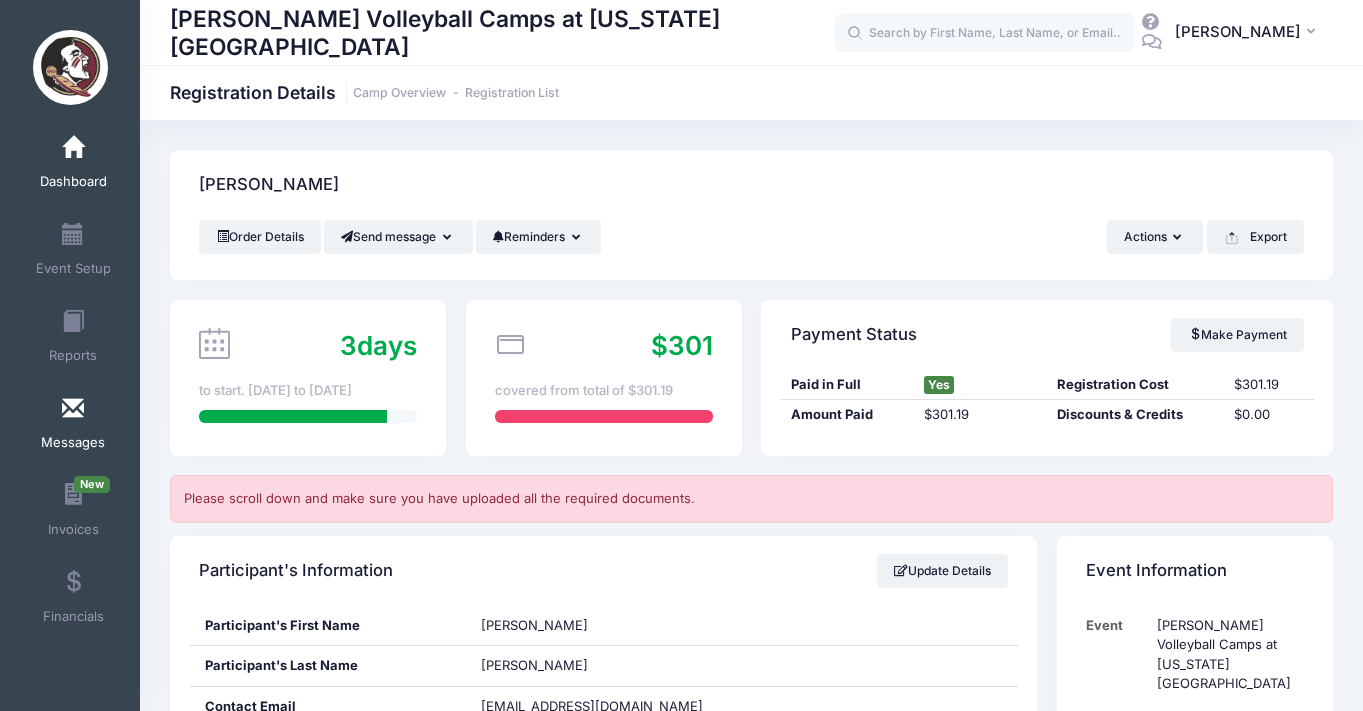 click on "Messages" at bounding box center (73, 426) 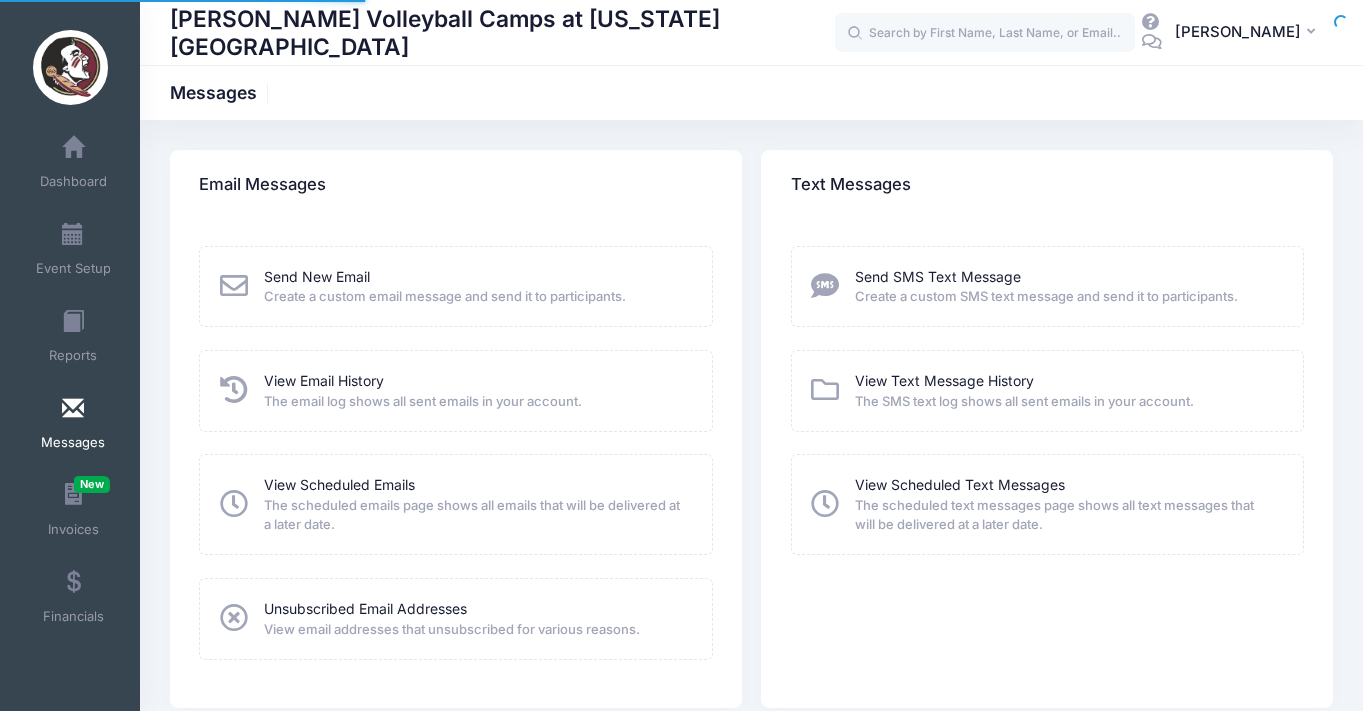 scroll, scrollTop: 0, scrollLeft: 0, axis: both 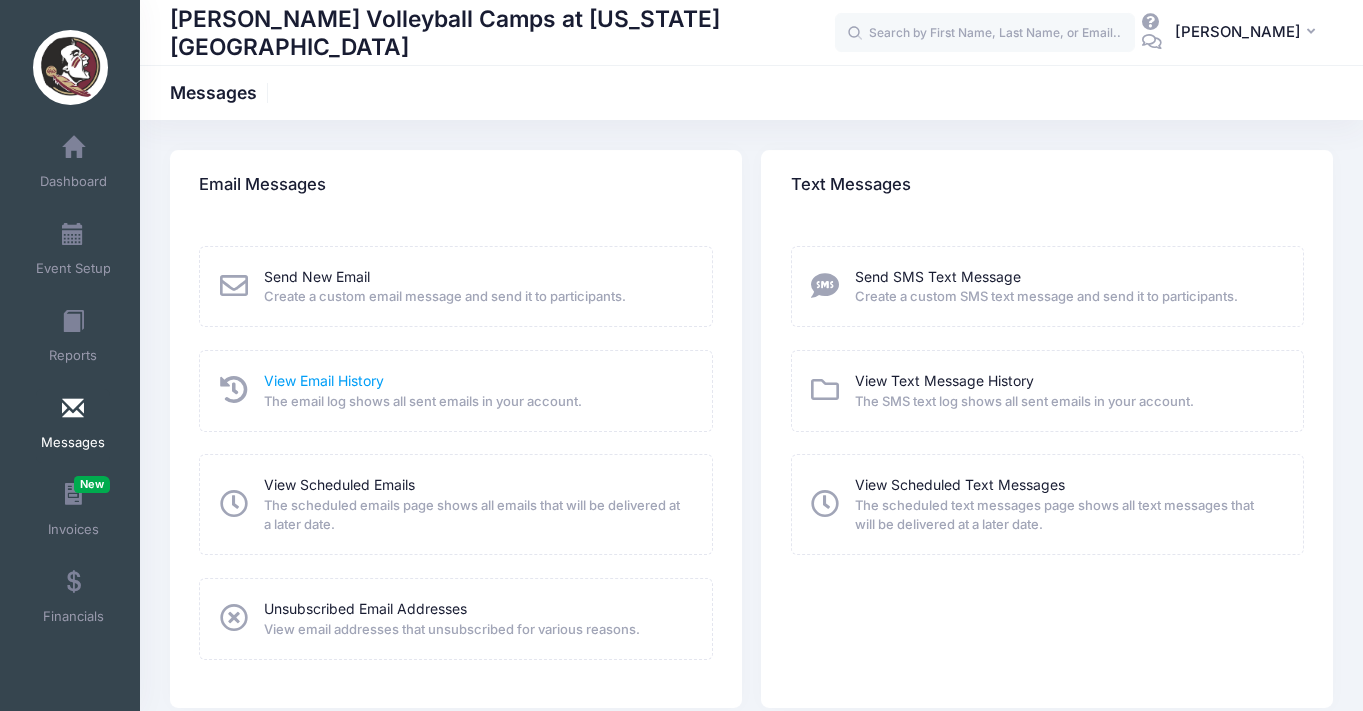 click on "View Email History" at bounding box center [324, 380] 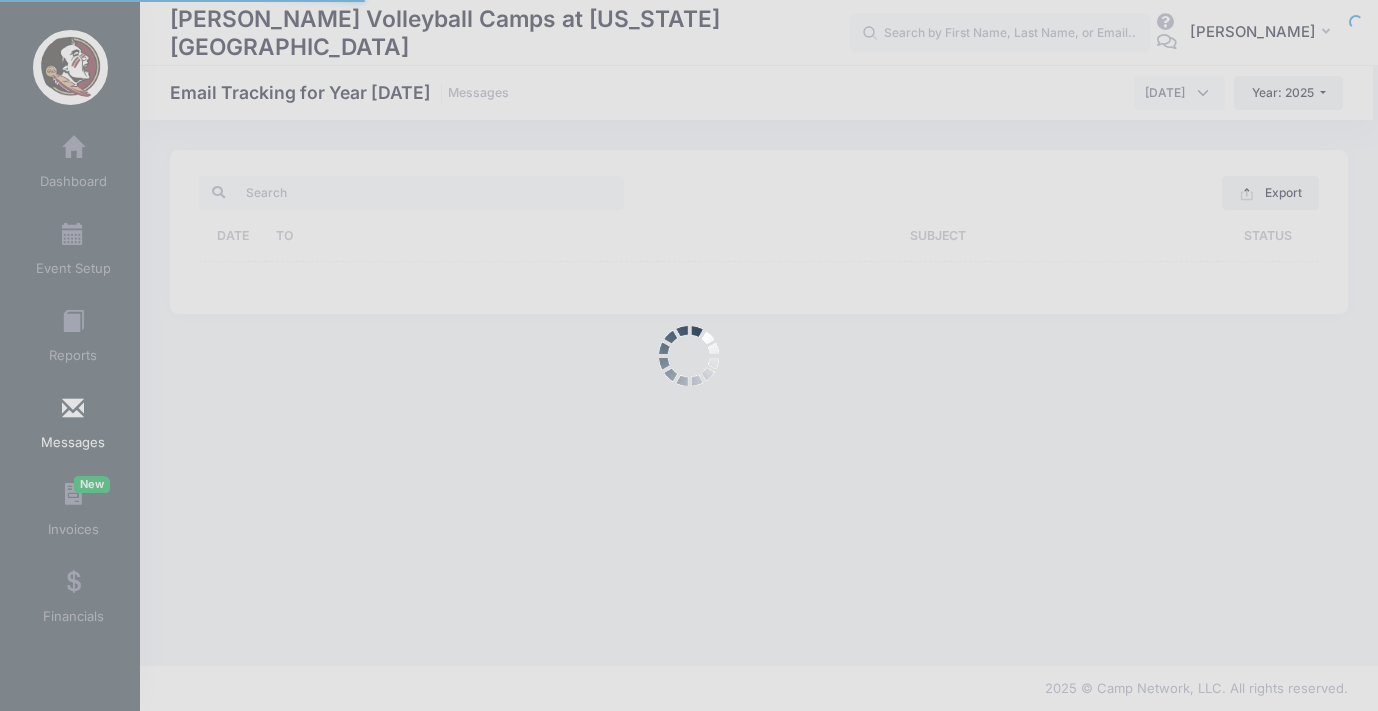 scroll, scrollTop: 0, scrollLeft: 0, axis: both 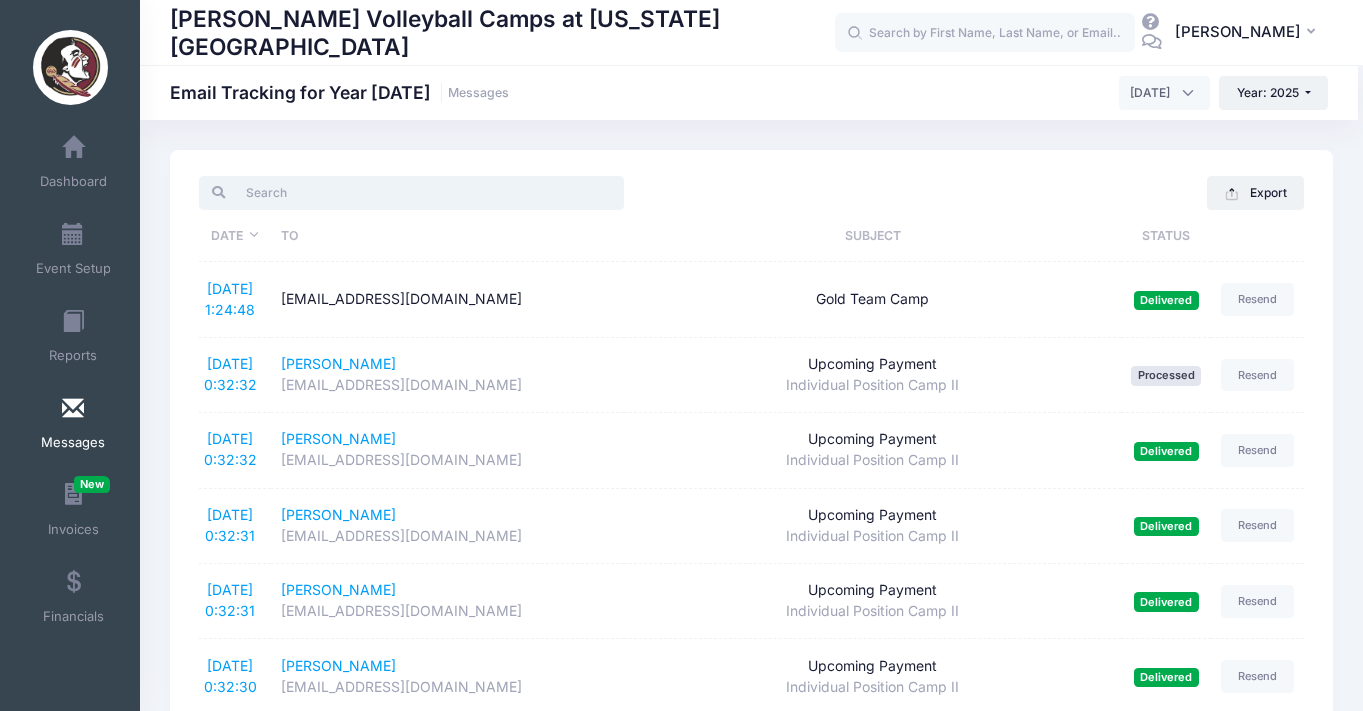 click at bounding box center (411, 193) 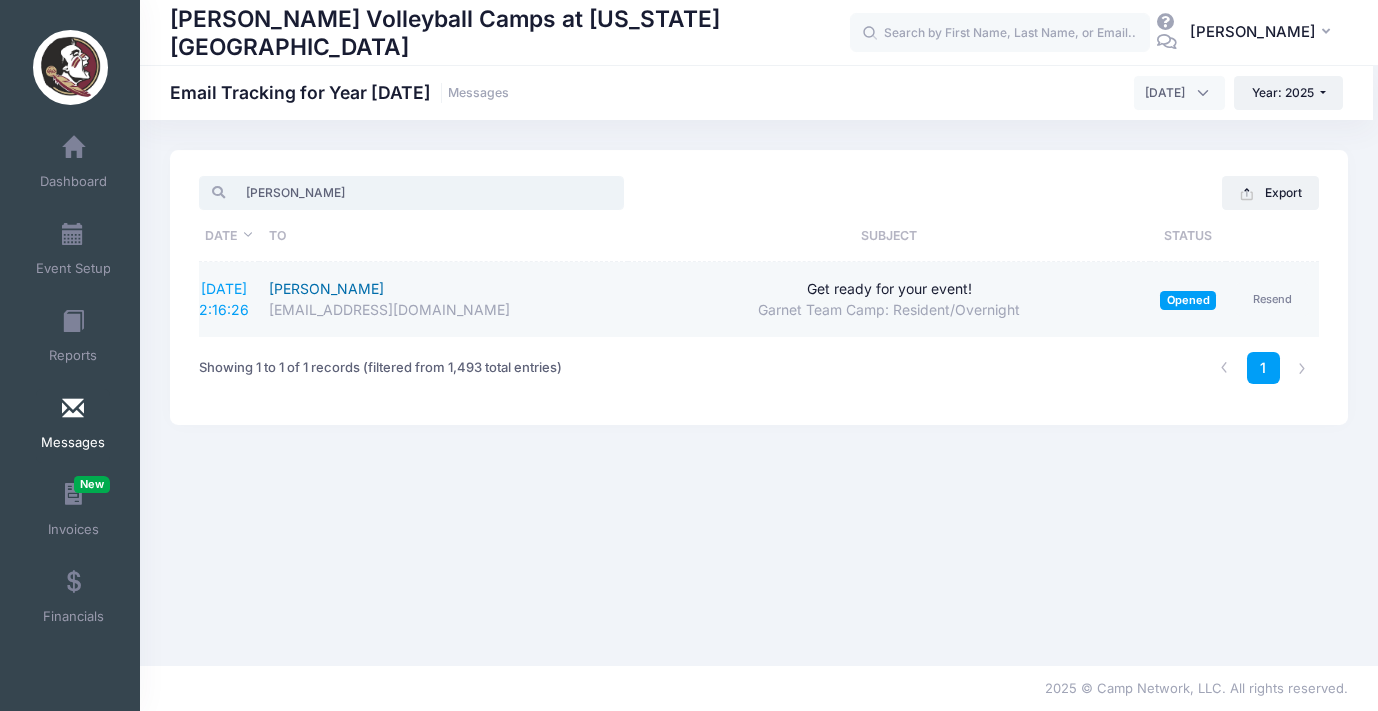 type on "[PERSON_NAME]" 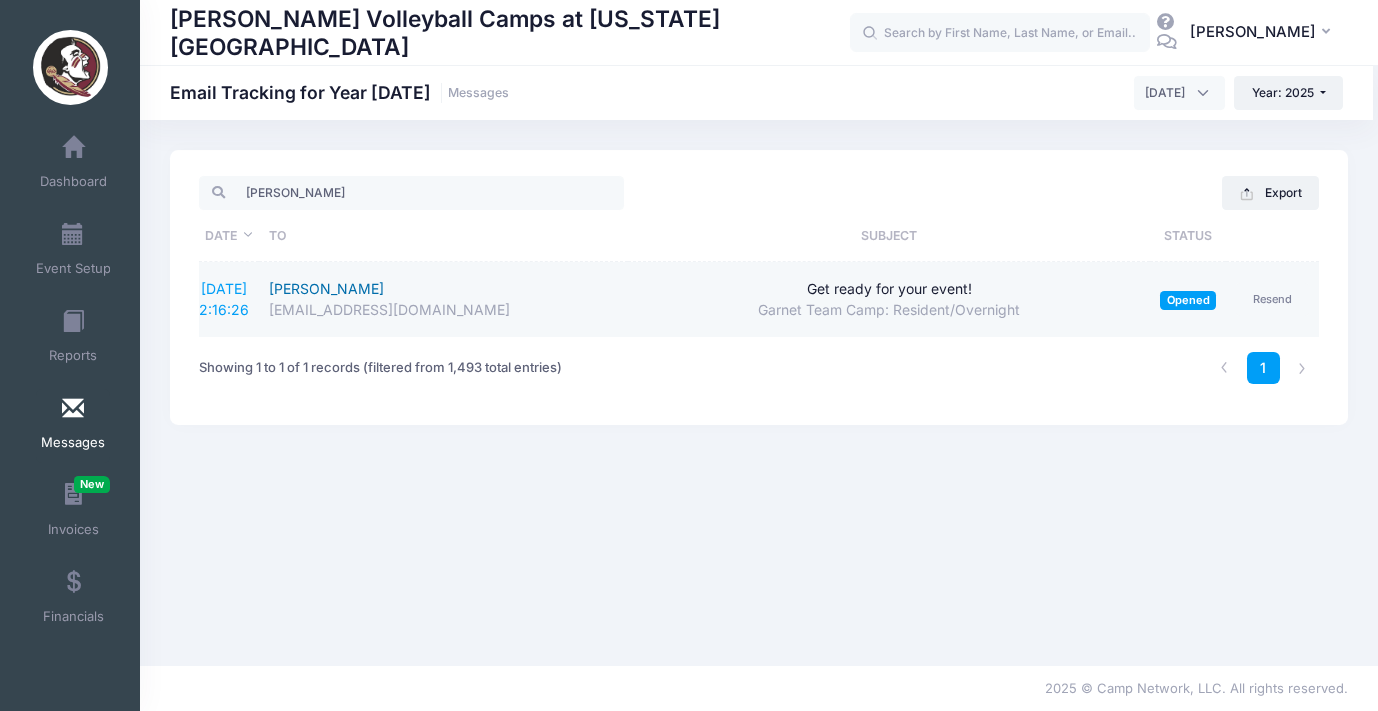 click on "[PERSON_NAME]" at bounding box center (444, 289) 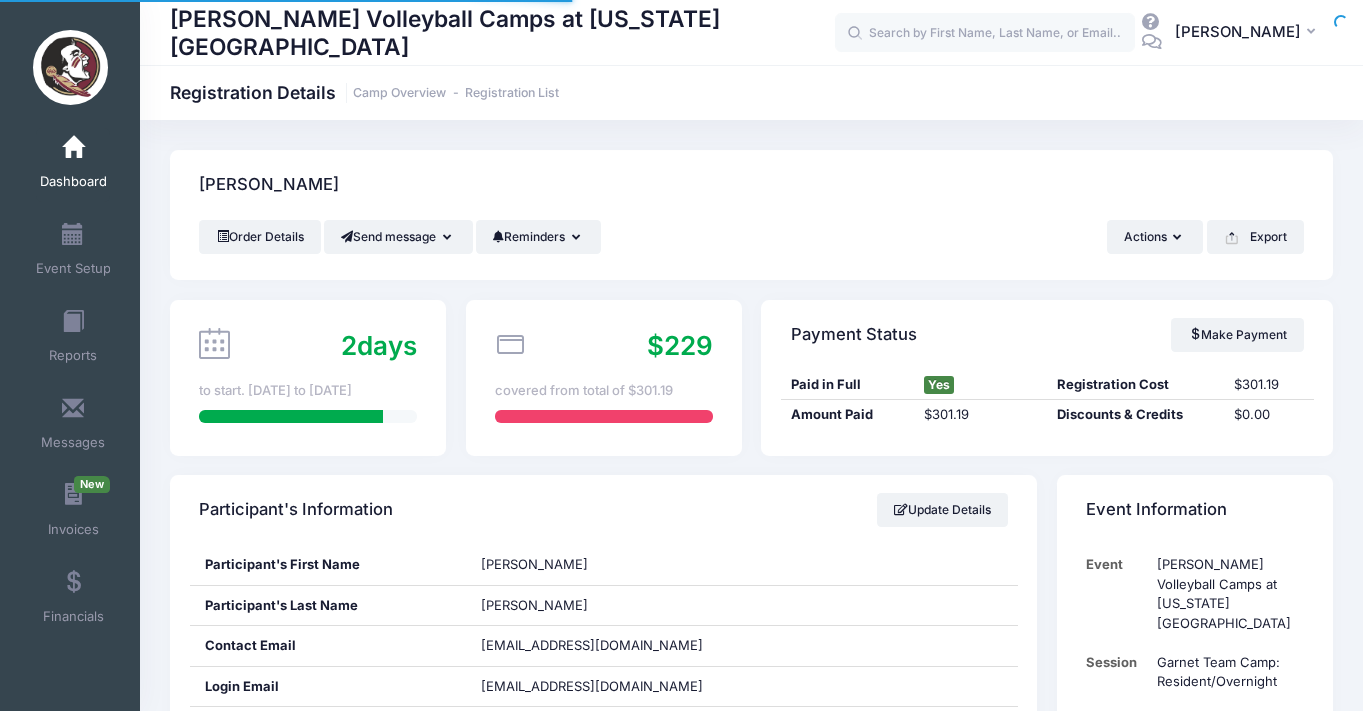 scroll, scrollTop: 0, scrollLeft: 0, axis: both 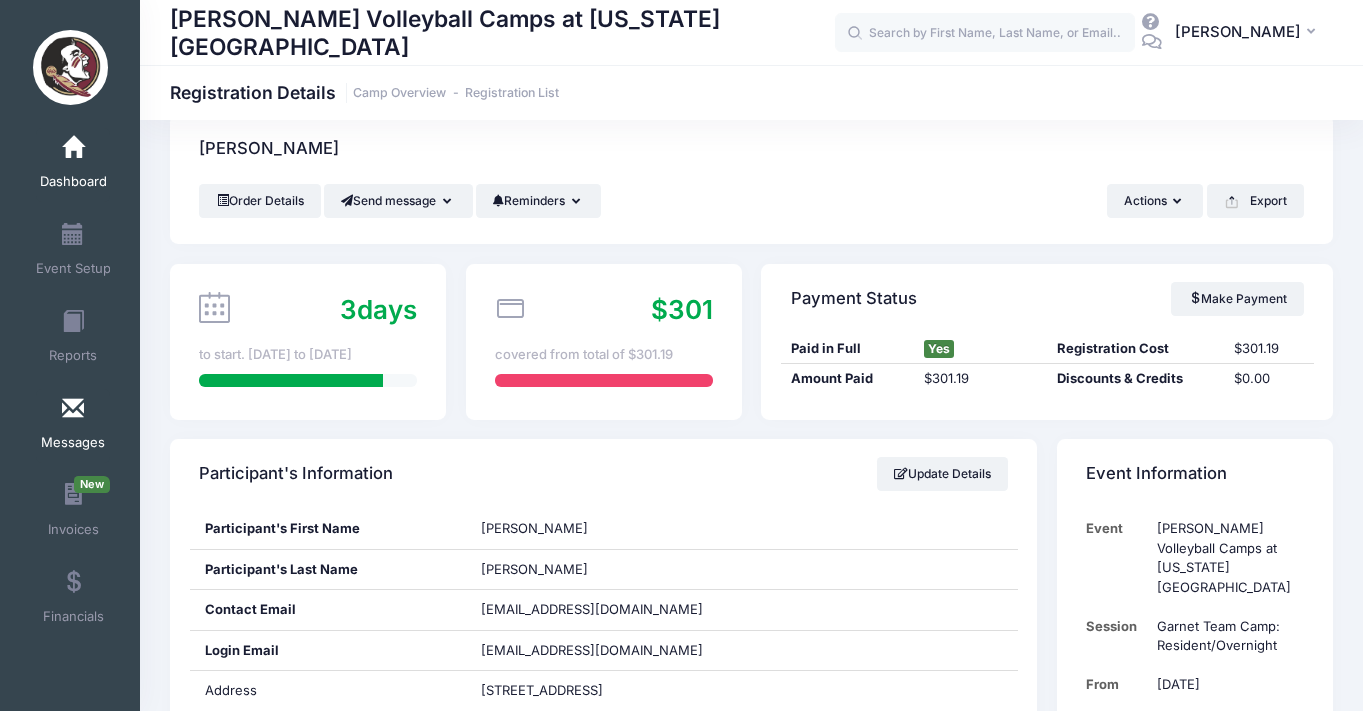click at bounding box center (73, 409) 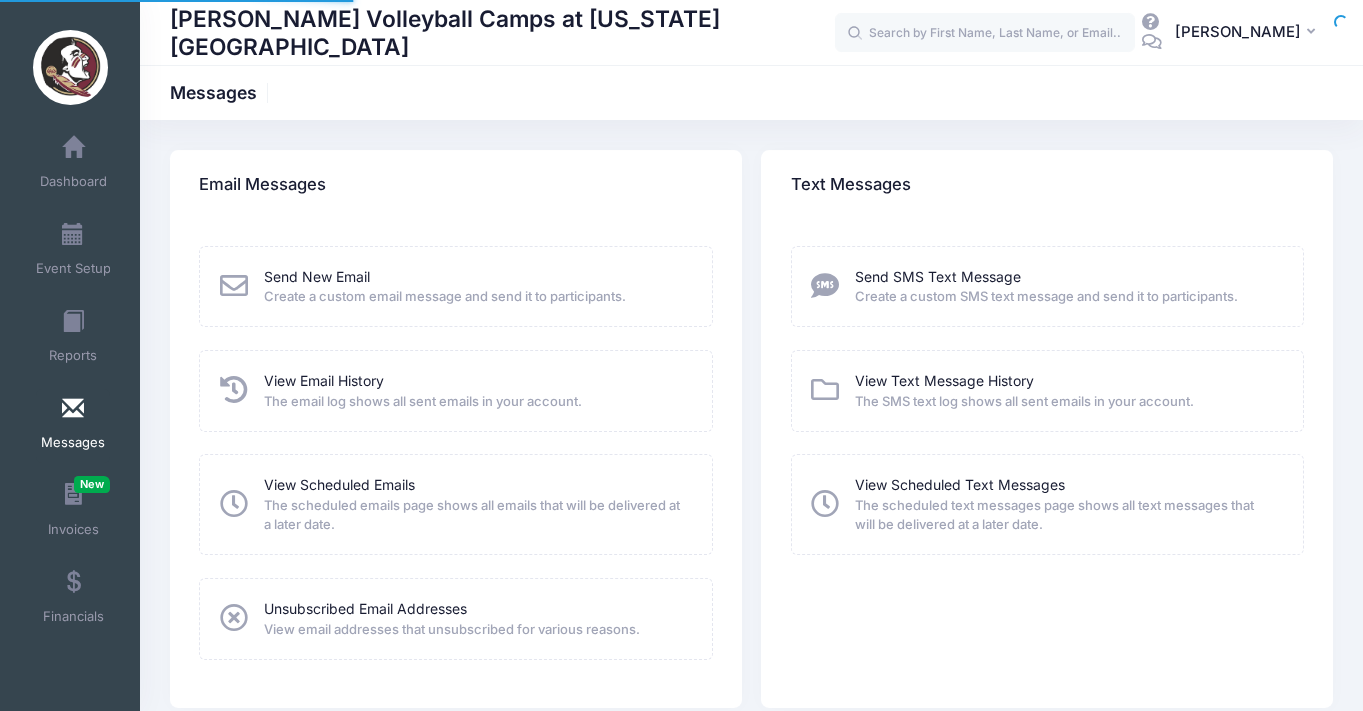 scroll, scrollTop: 0, scrollLeft: 0, axis: both 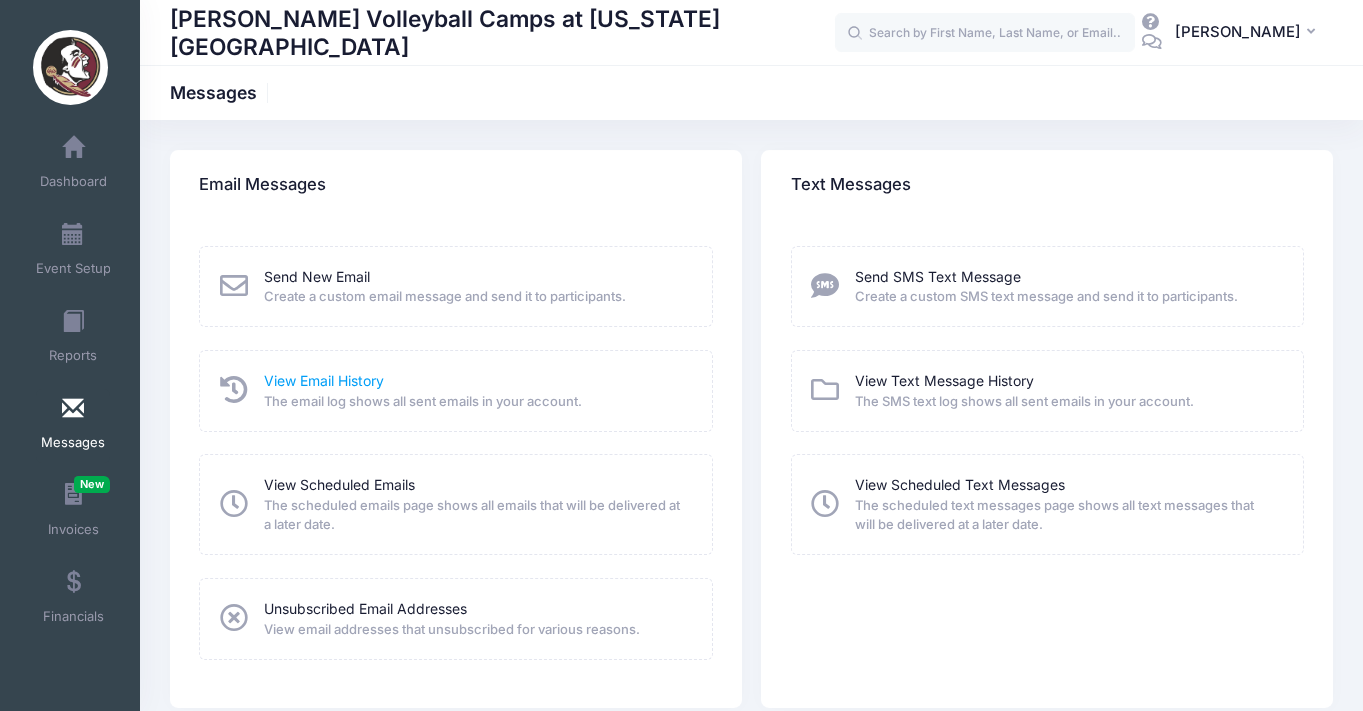click on "View Email History" at bounding box center (324, 380) 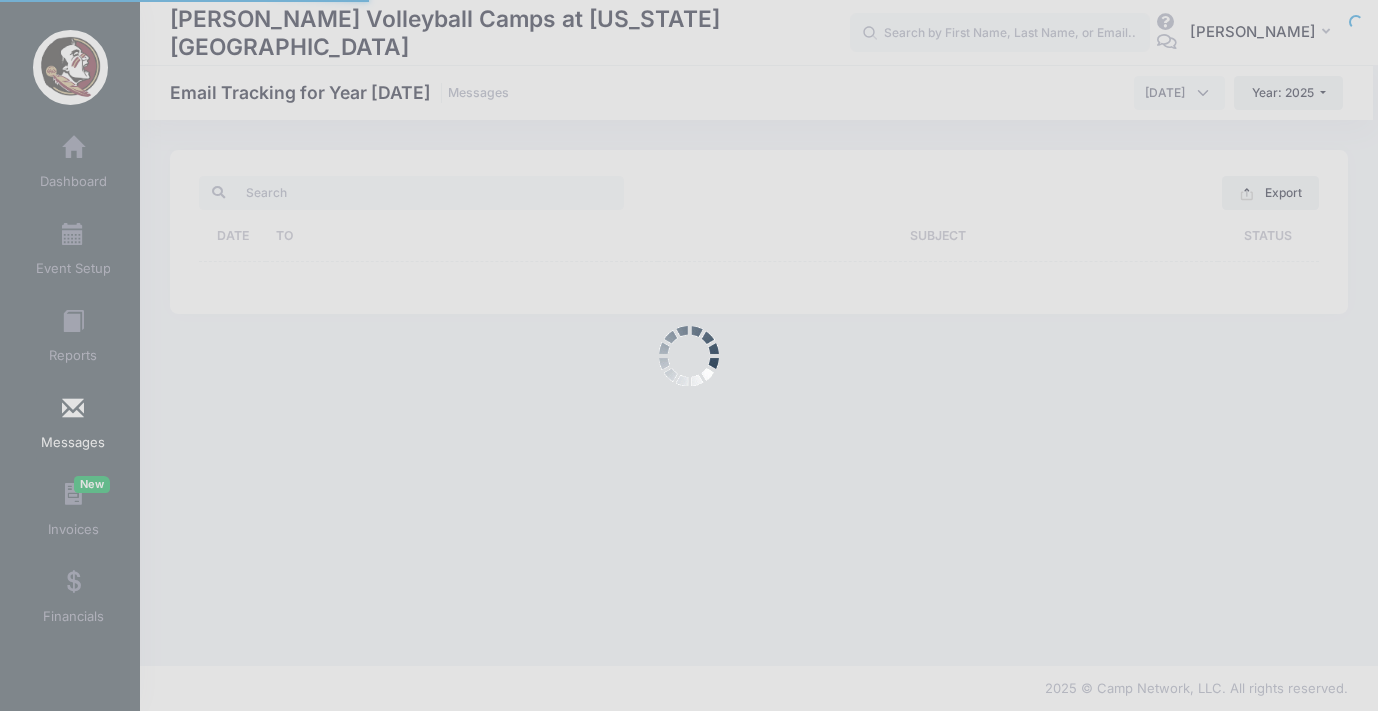 scroll, scrollTop: 0, scrollLeft: 0, axis: both 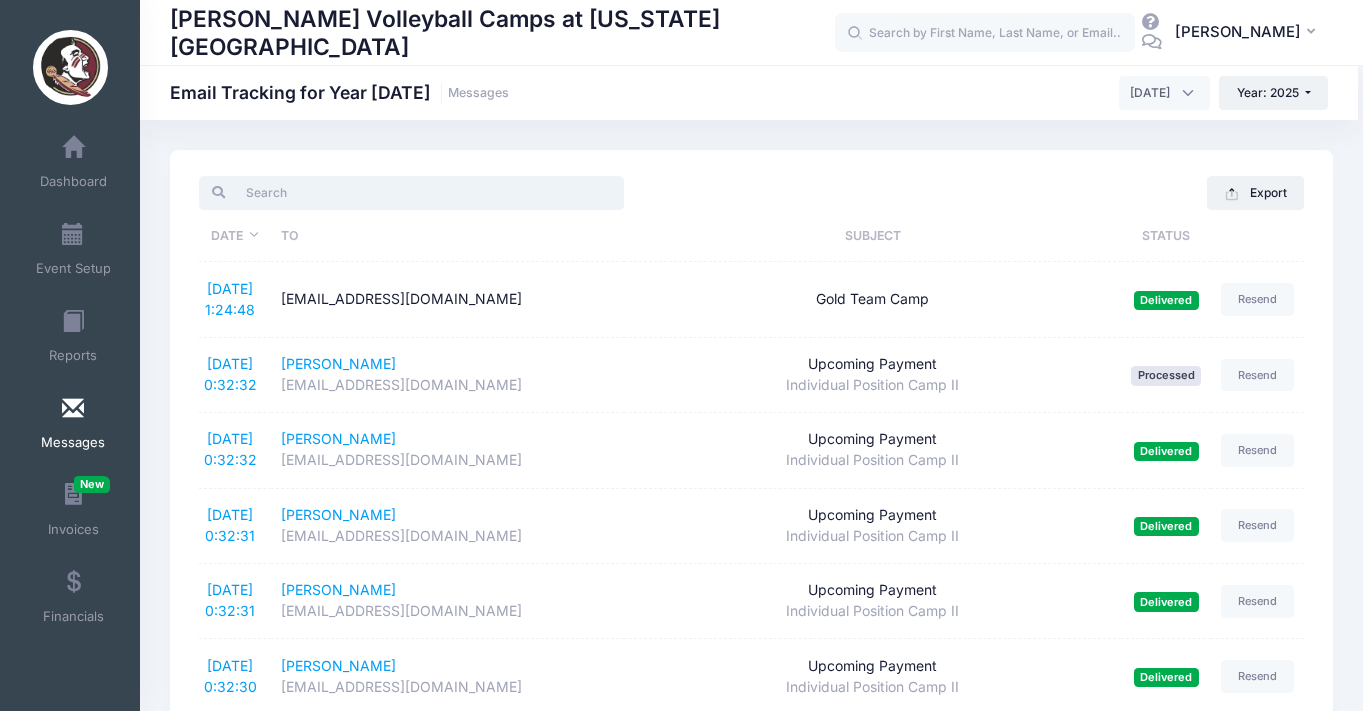 click at bounding box center (411, 193) 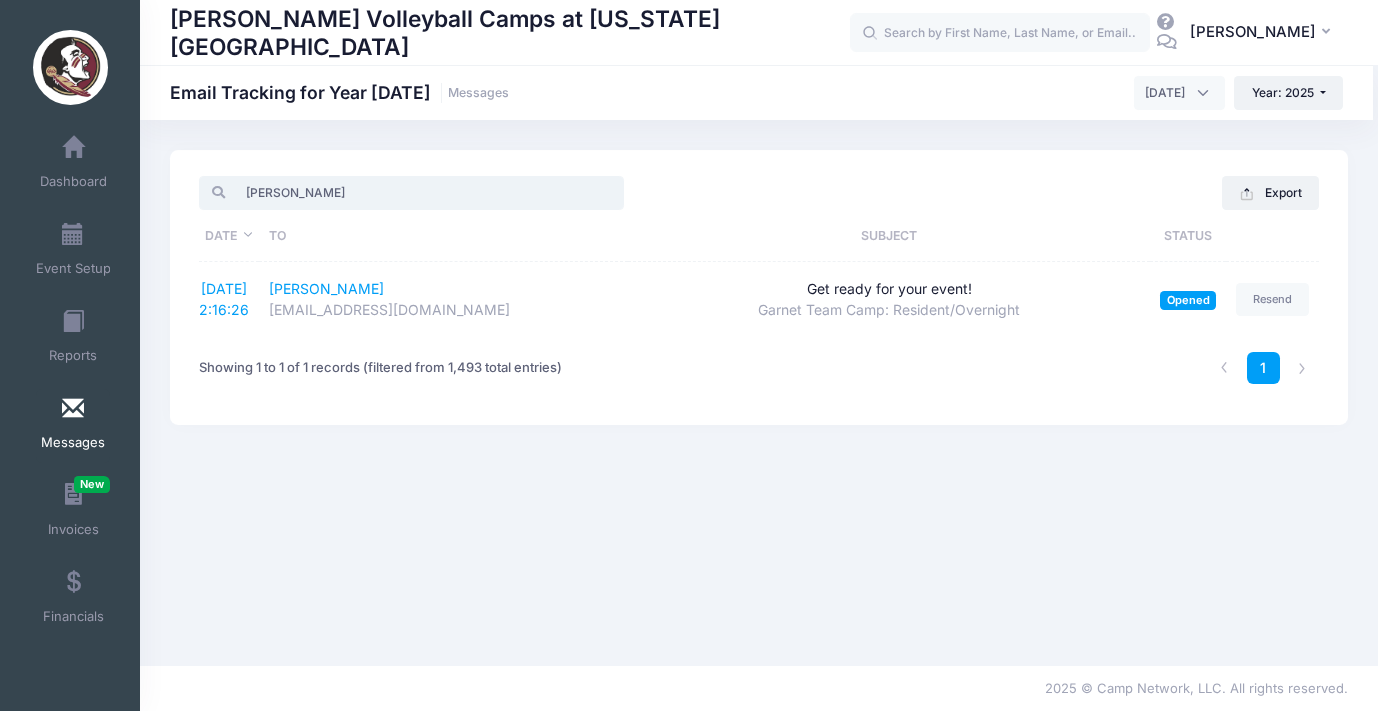 type on "[PERSON_NAME]" 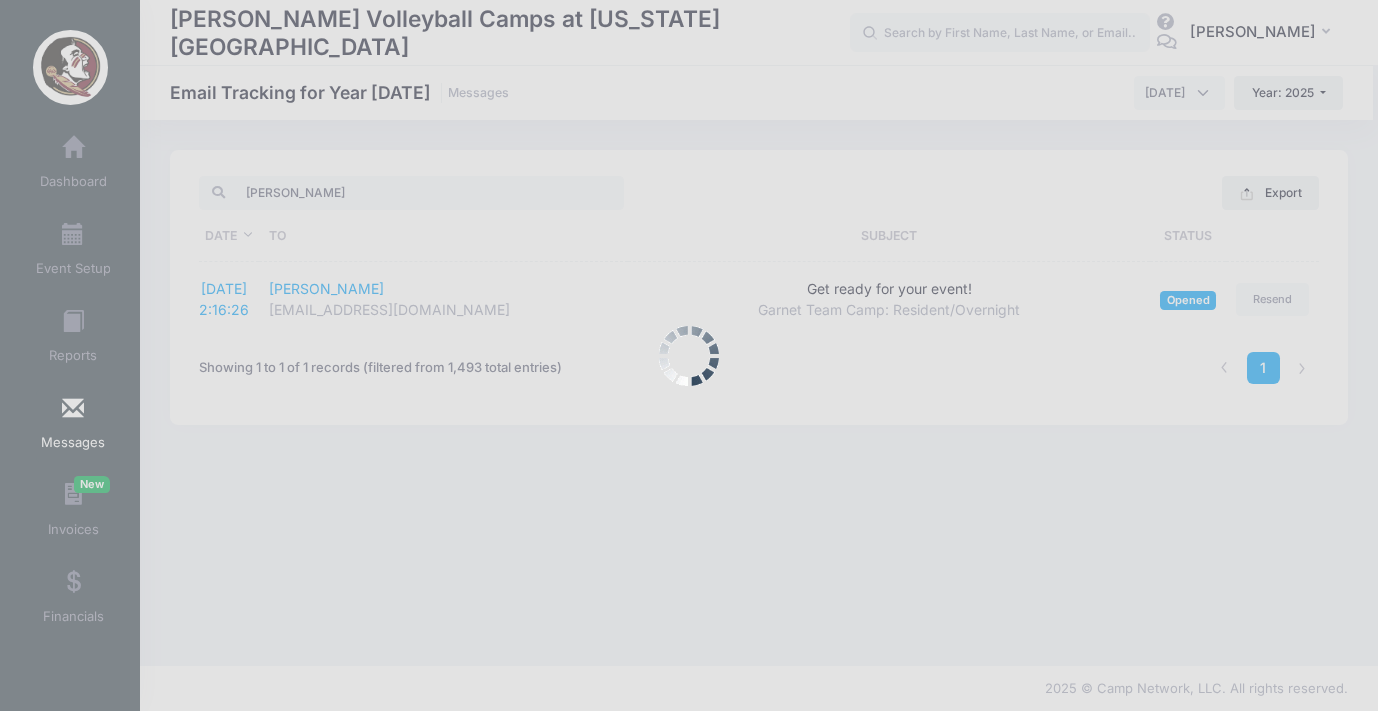 drag, startPoint x: 287, startPoint y: 226, endPoint x: 234, endPoint y: 291, distance: 83.86894 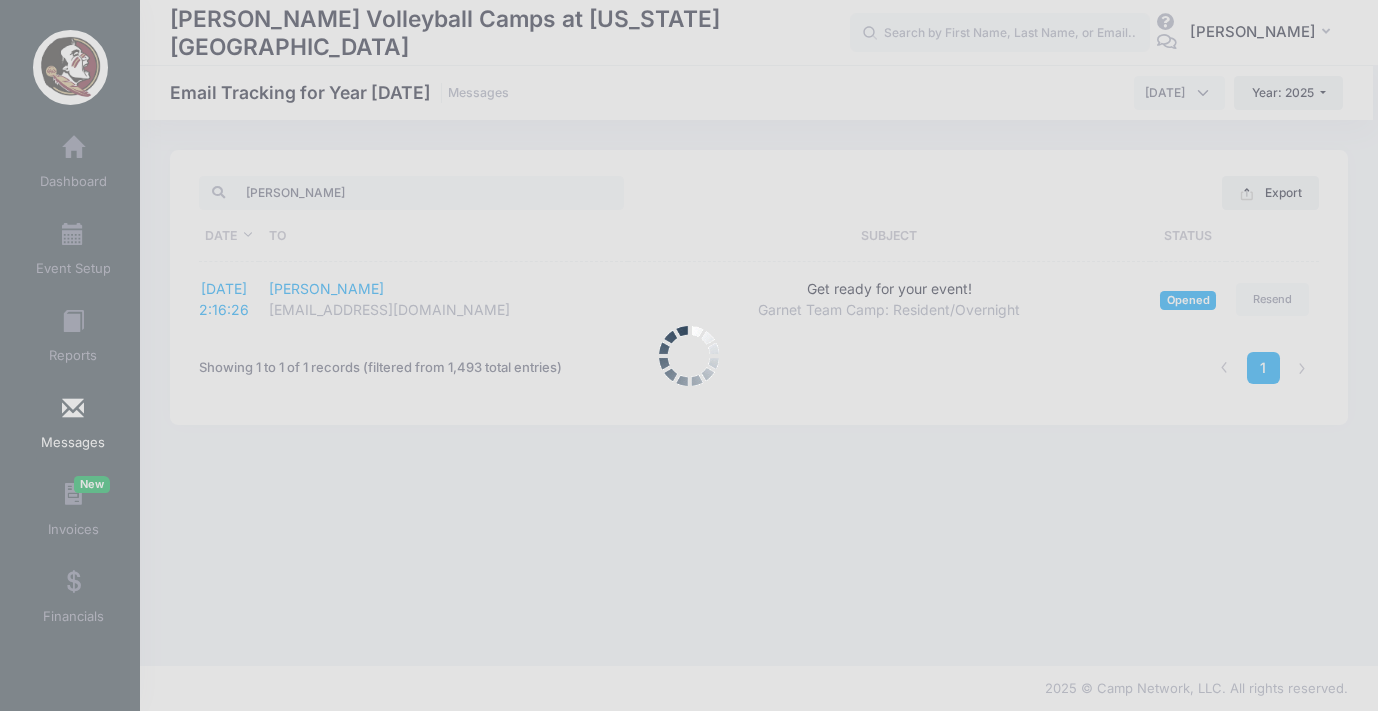 click at bounding box center [689, 355] 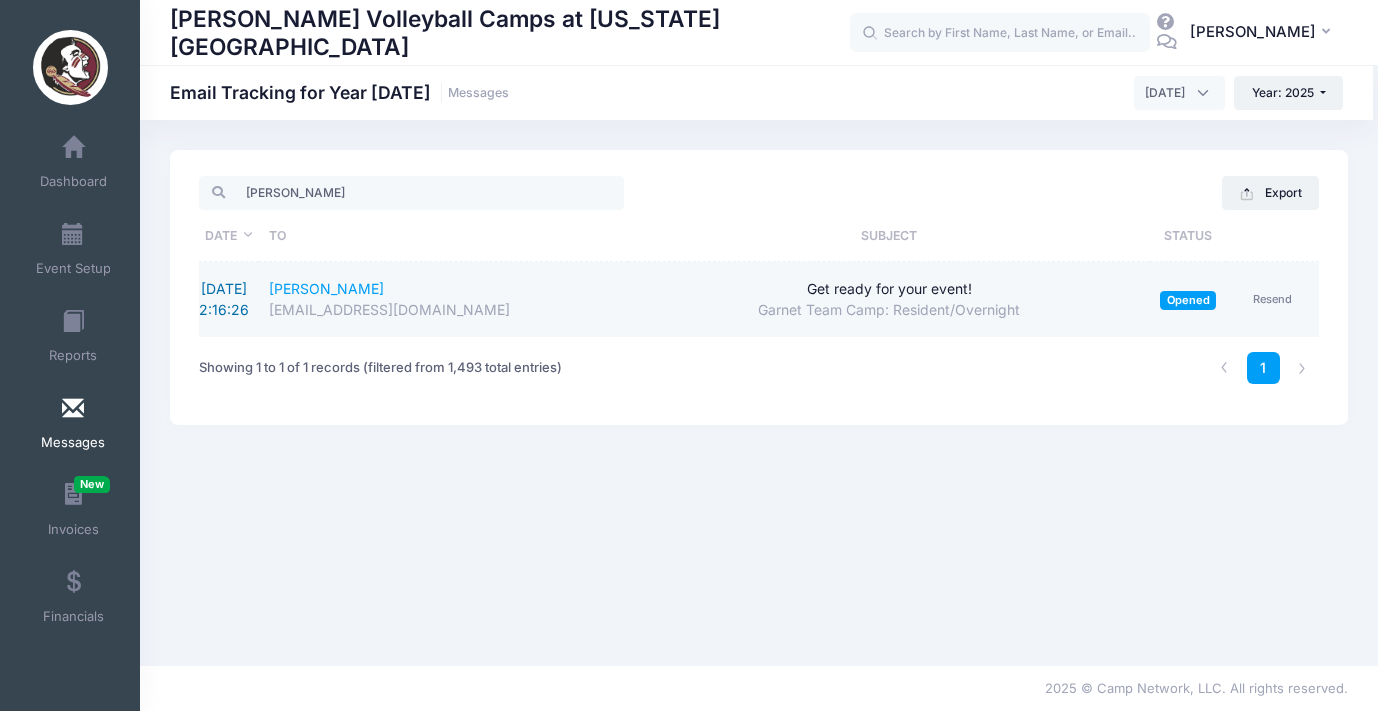 click on "[DATE] 2:16:26" at bounding box center [224, 299] 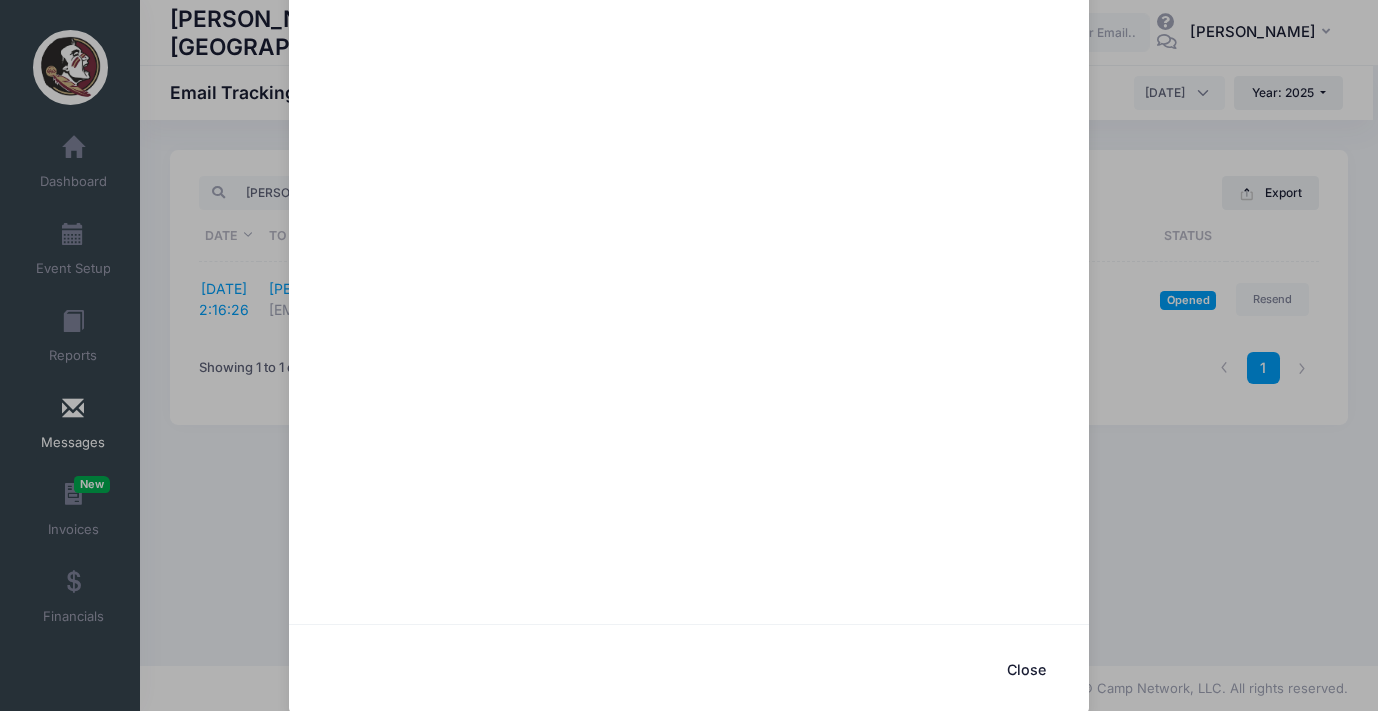 scroll, scrollTop: 0, scrollLeft: 0, axis: both 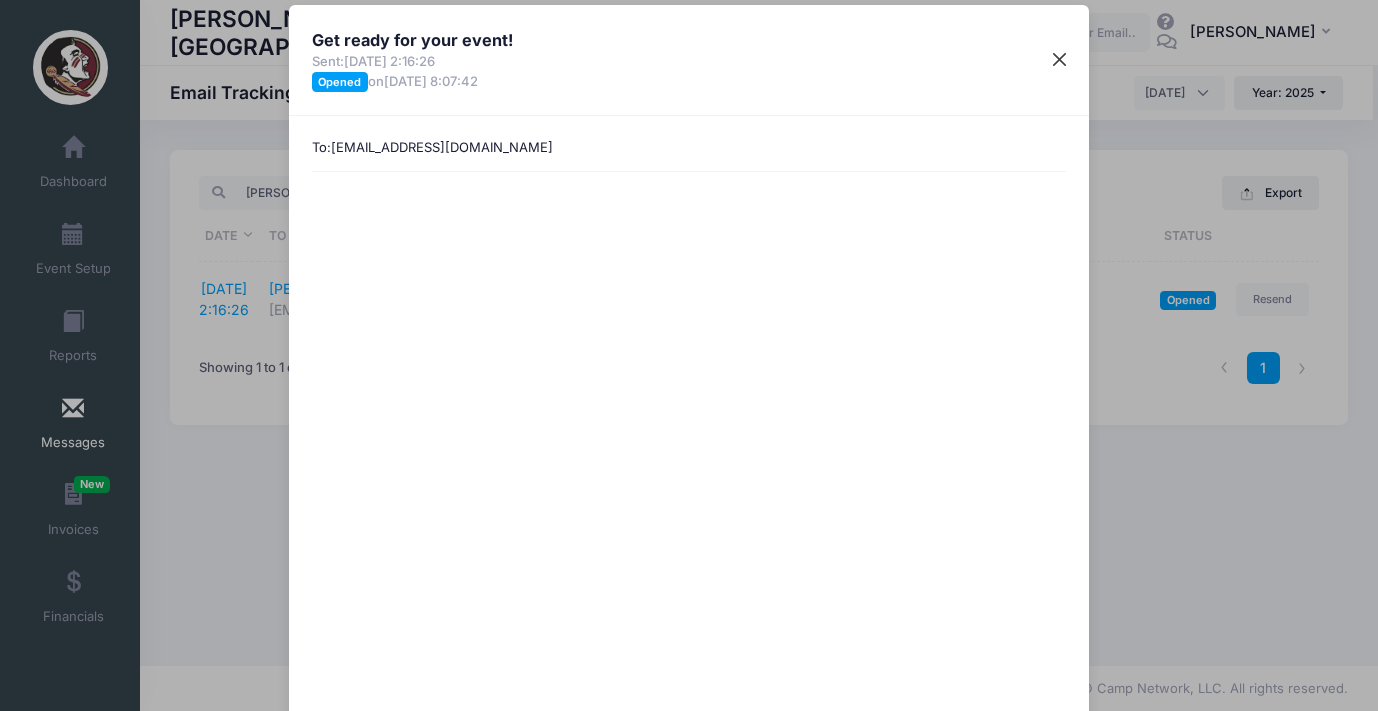click at bounding box center [1060, 60] 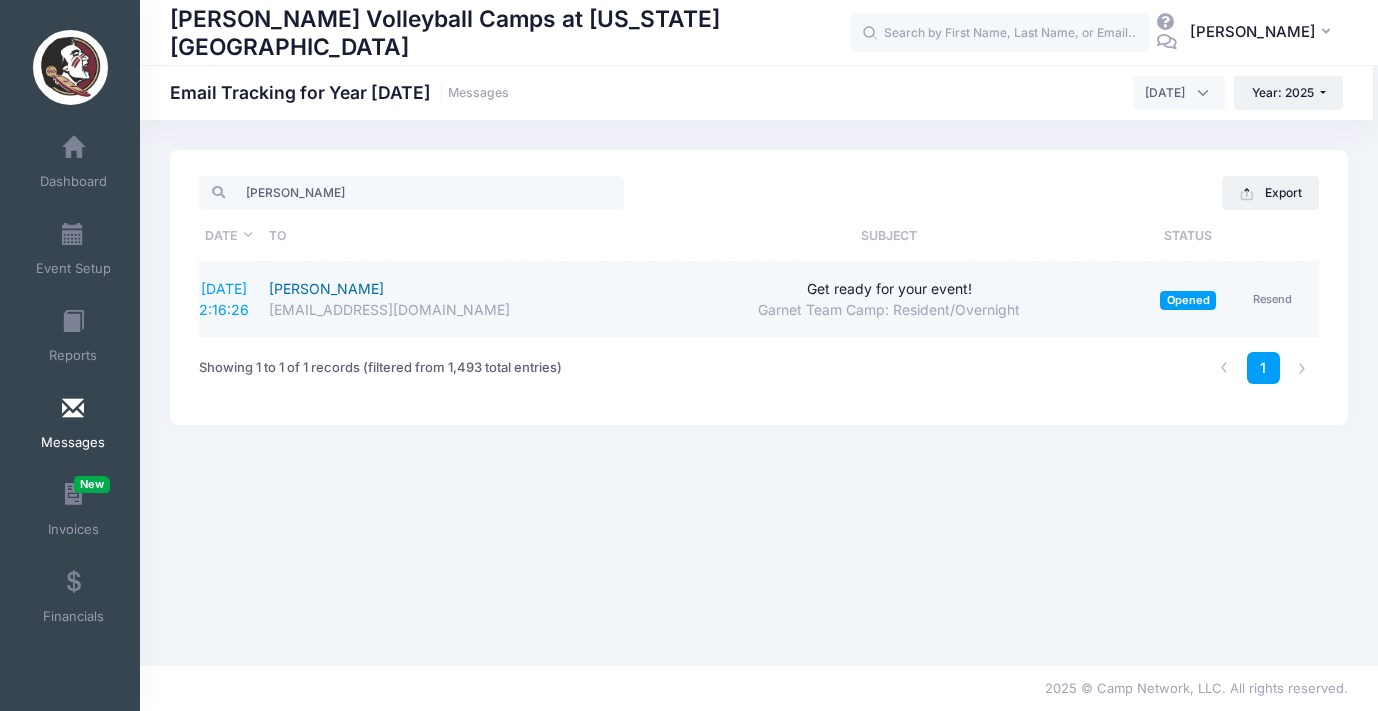 click on "[PERSON_NAME]" at bounding box center (444, 289) 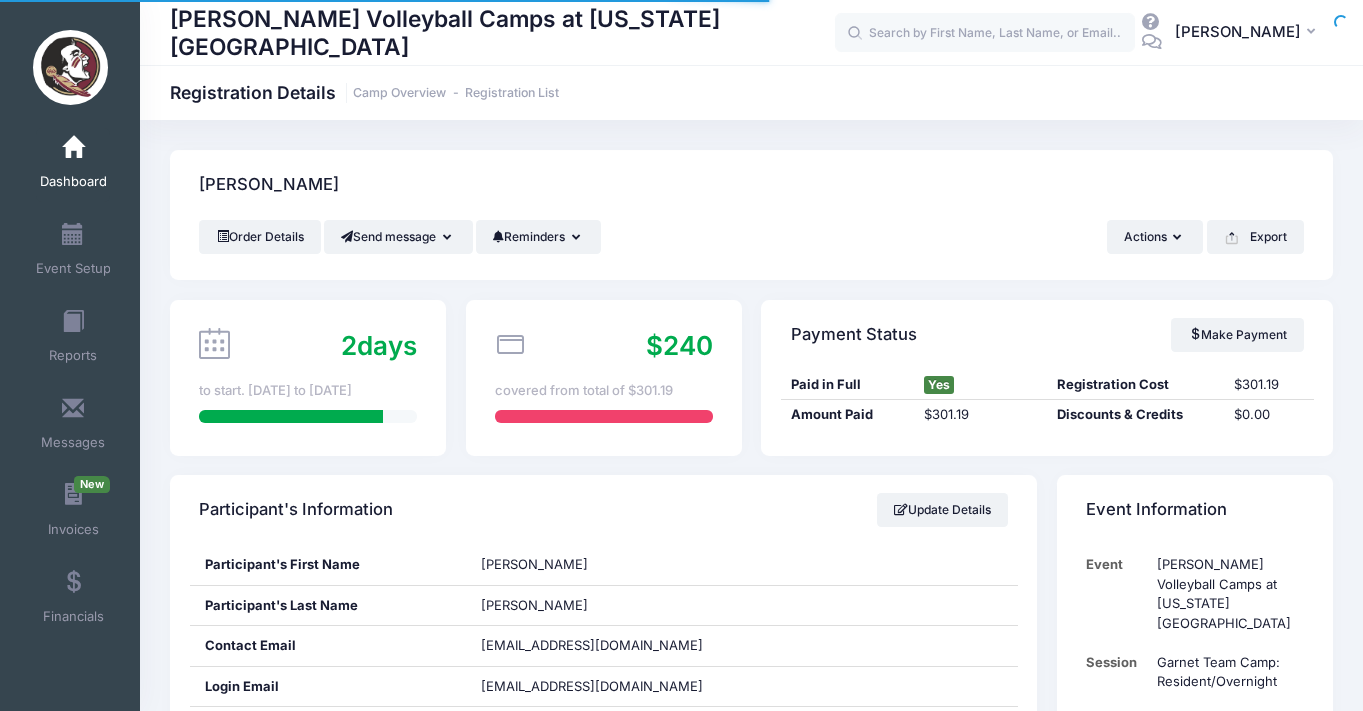 scroll, scrollTop: 0, scrollLeft: 0, axis: both 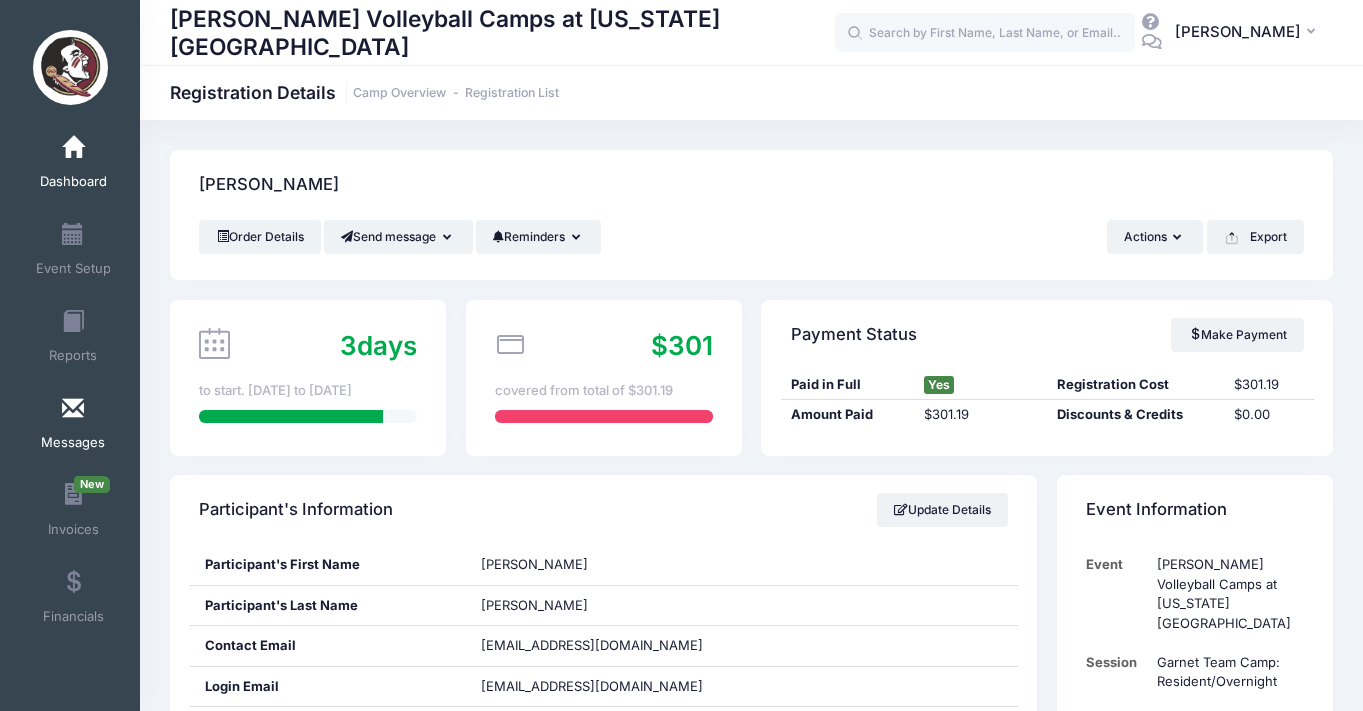 click at bounding box center (73, 409) 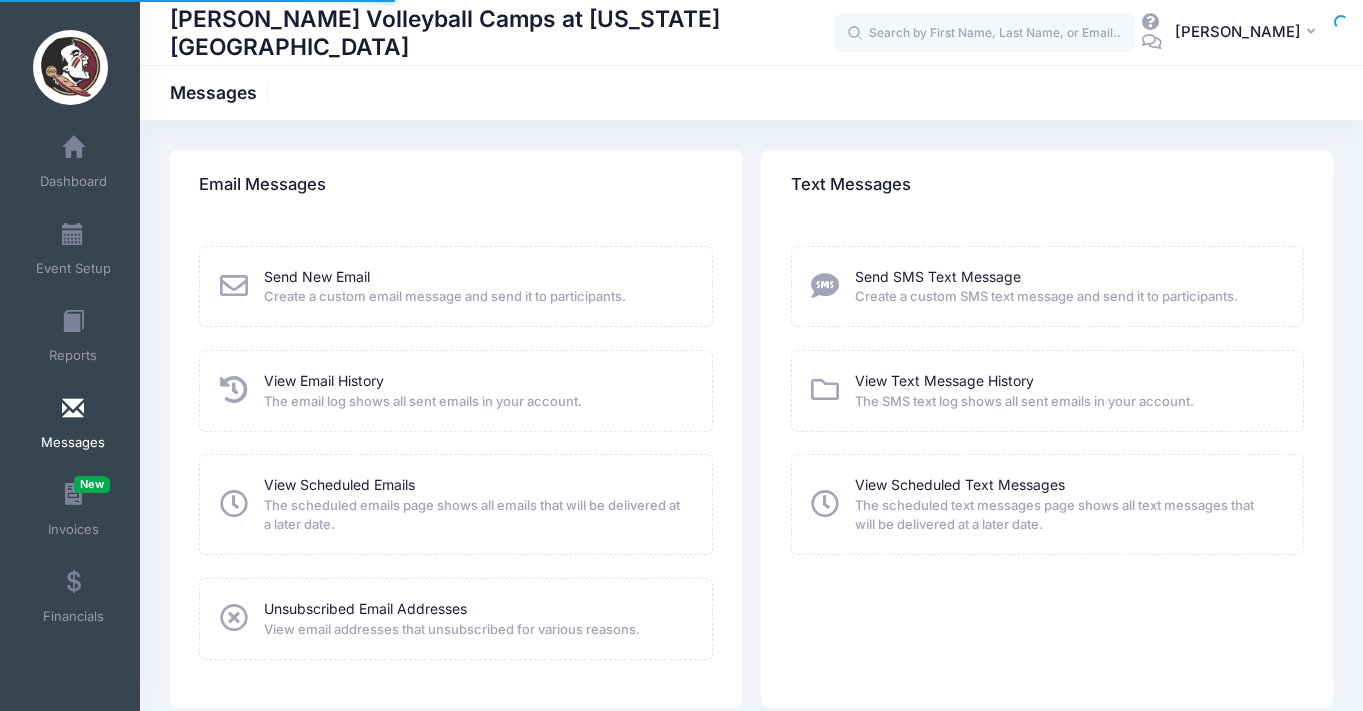 scroll, scrollTop: 0, scrollLeft: 0, axis: both 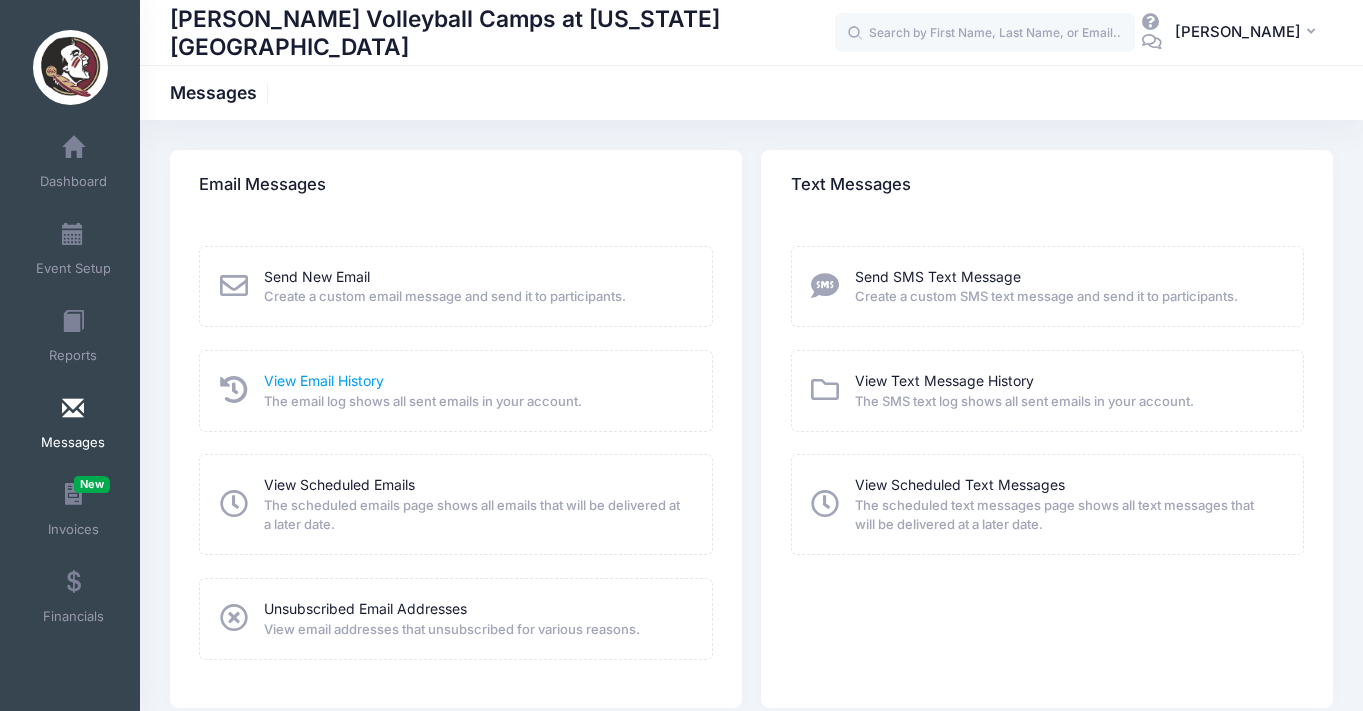 click on "View Email History" at bounding box center [324, 380] 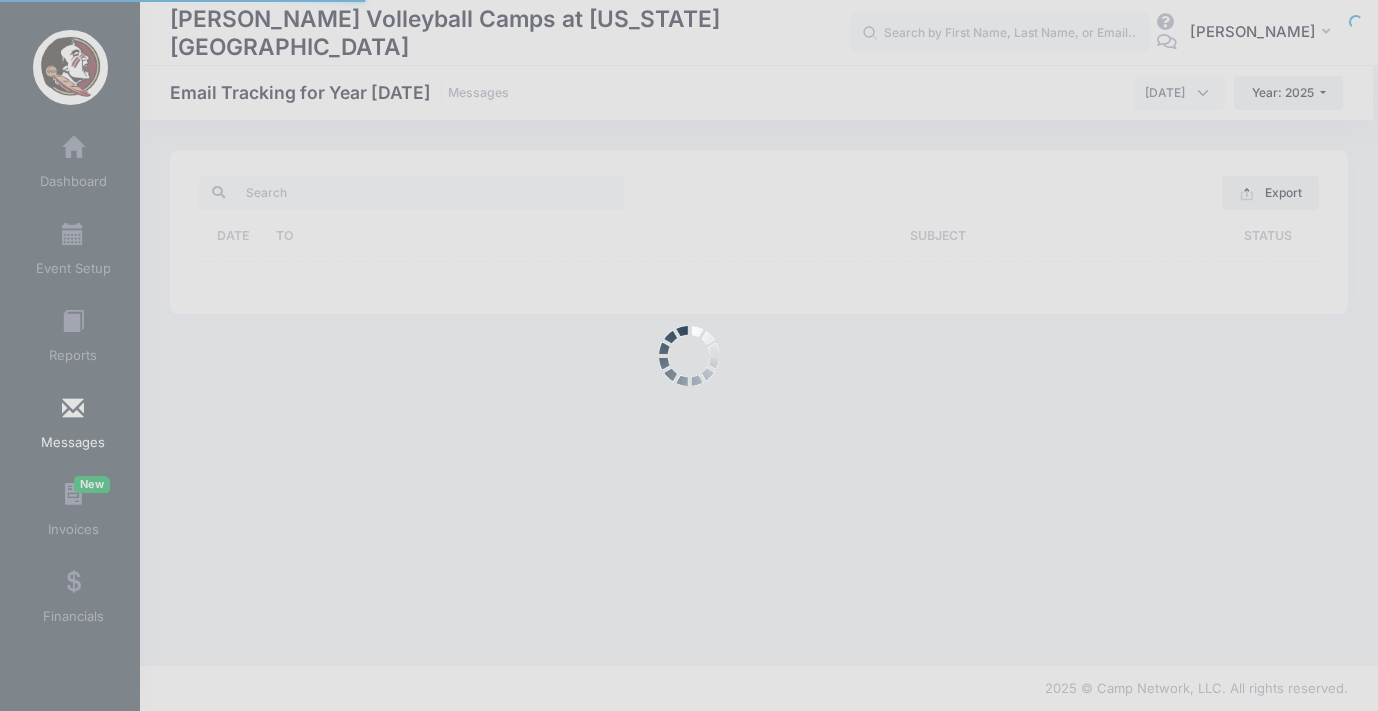 scroll, scrollTop: 0, scrollLeft: 0, axis: both 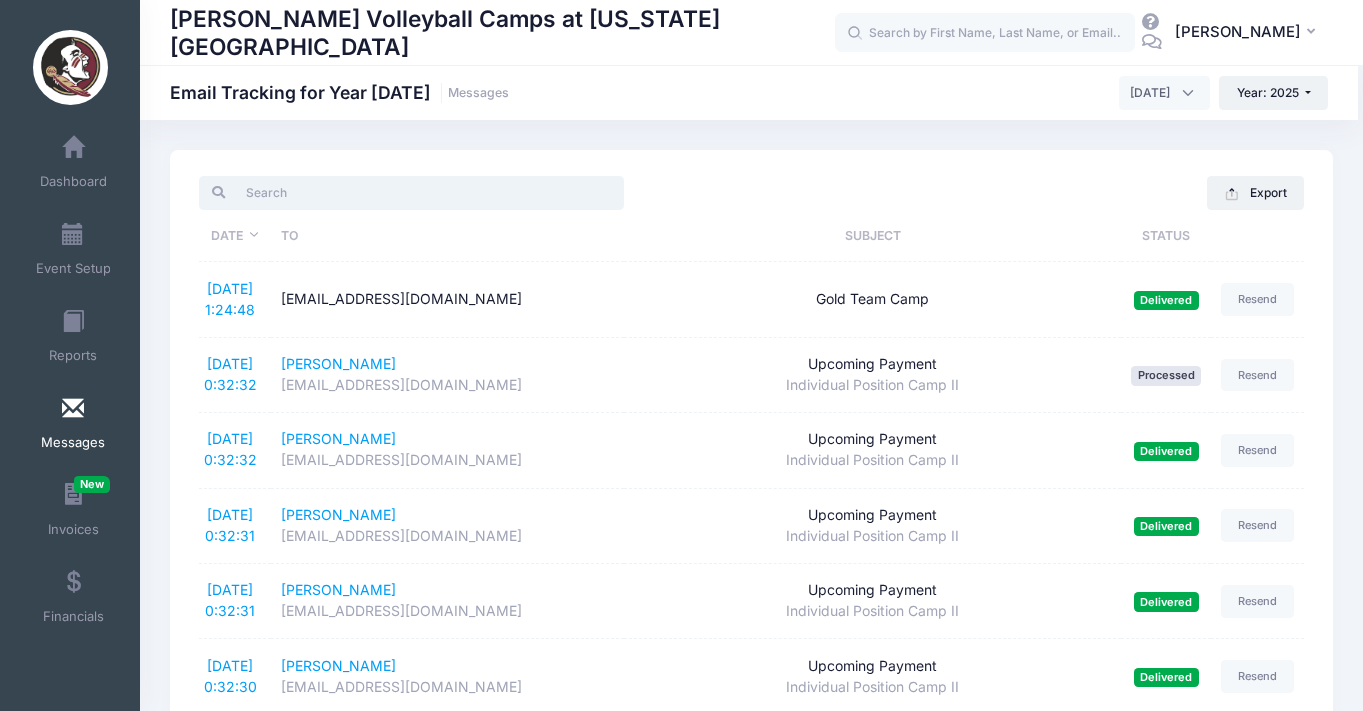 click at bounding box center (411, 193) 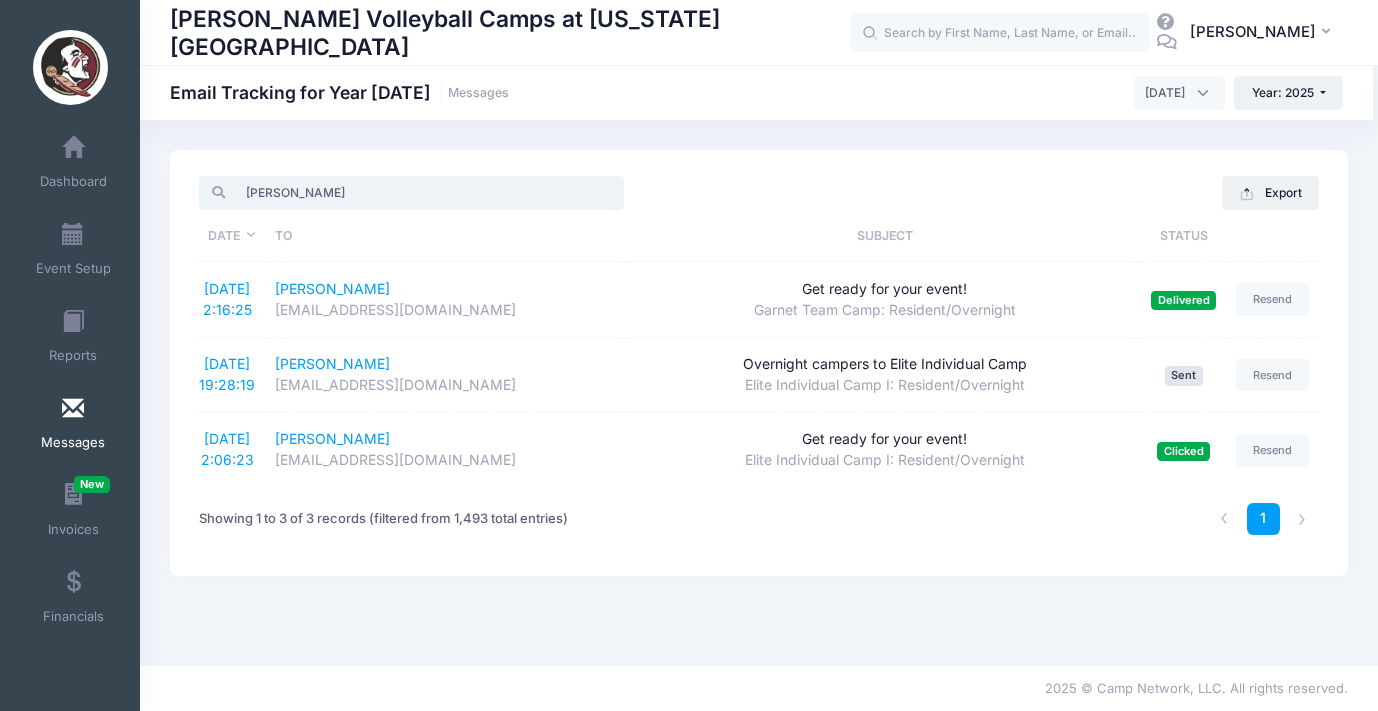 type on "[PERSON_NAME]" 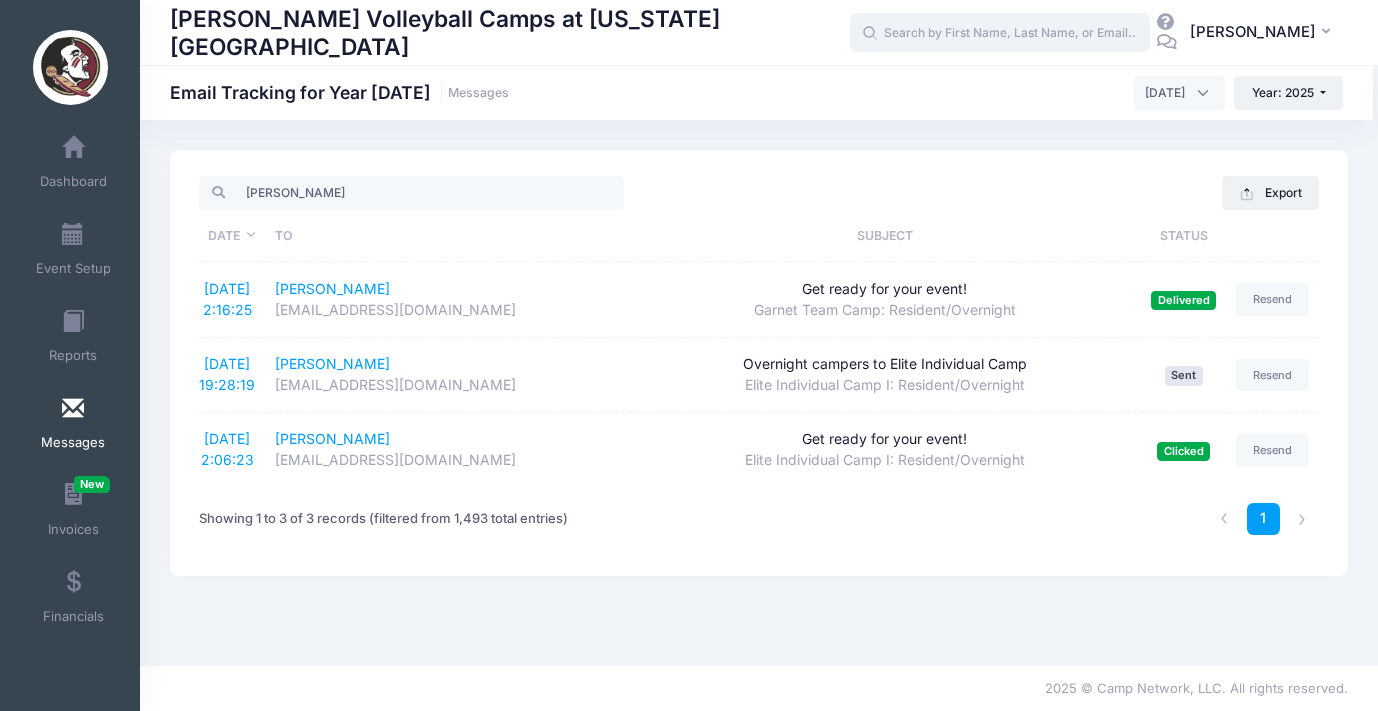 click at bounding box center (1000, 33) 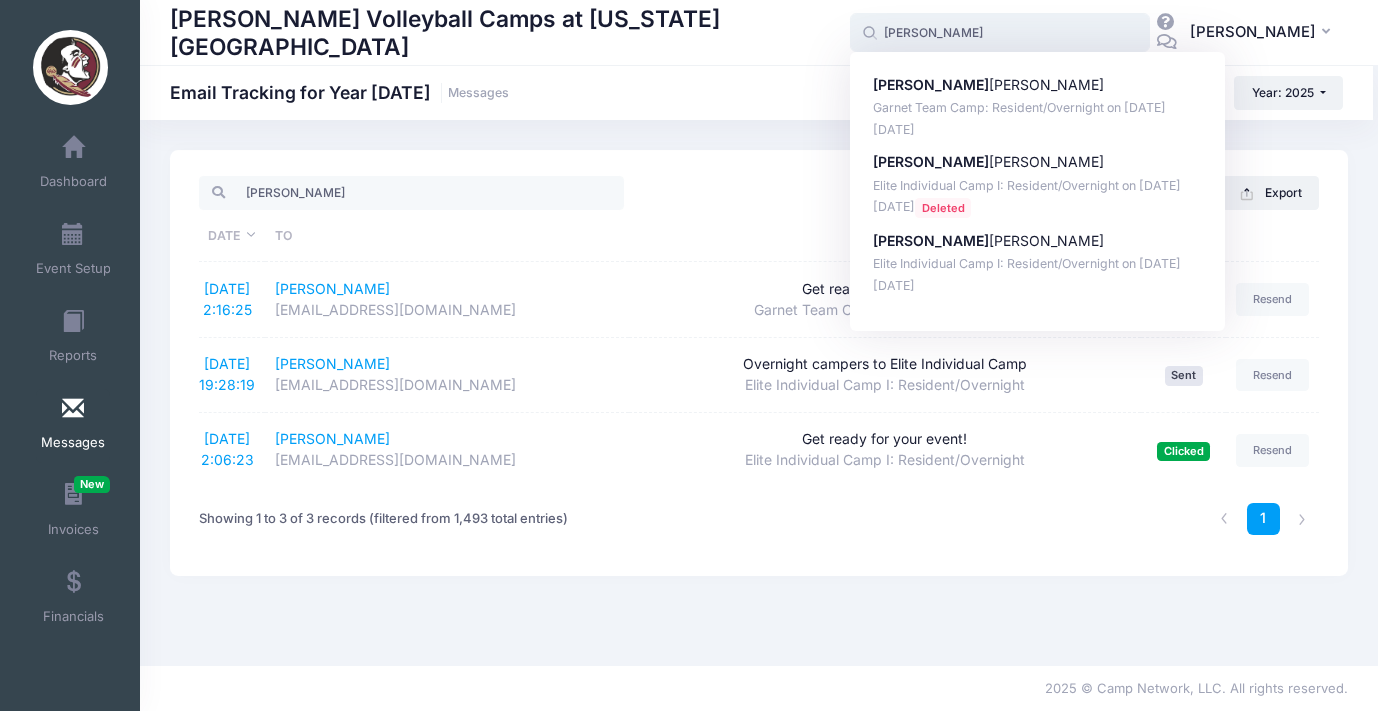 click on "amelia" at bounding box center [1000, 33] 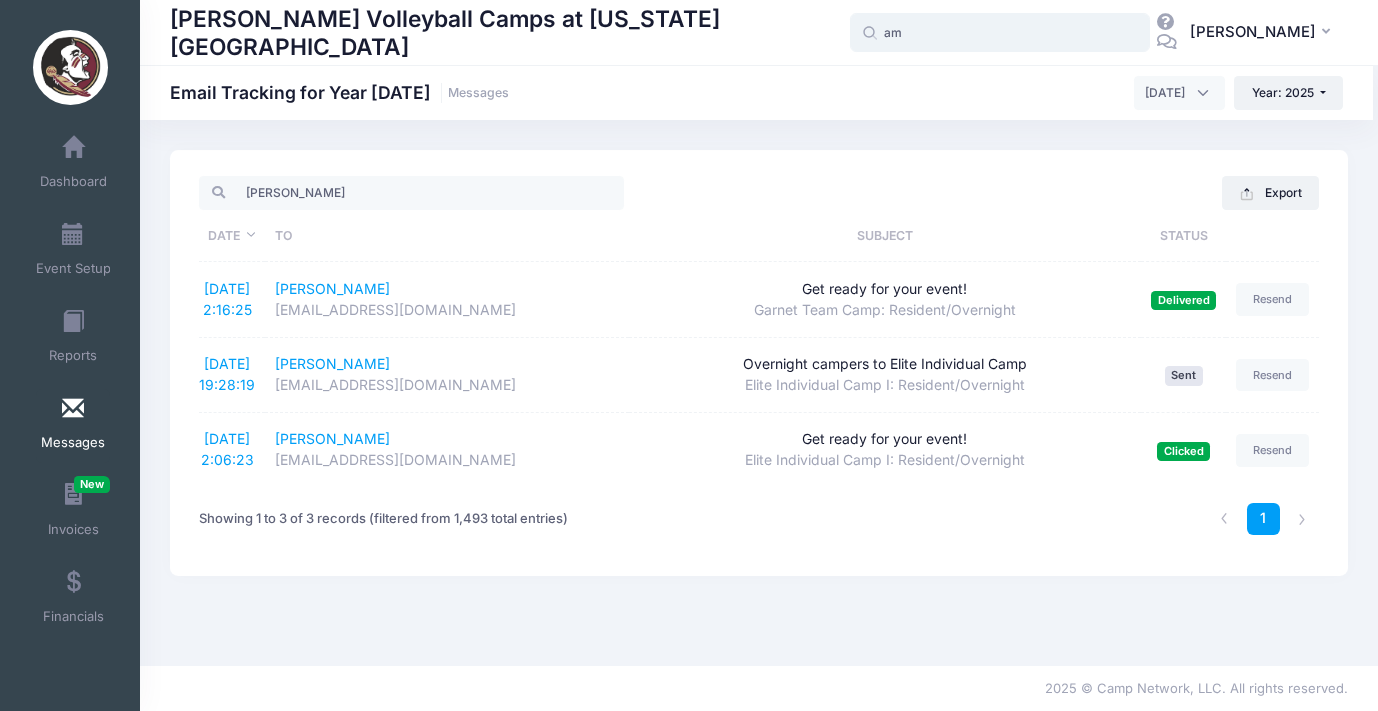 type on "a" 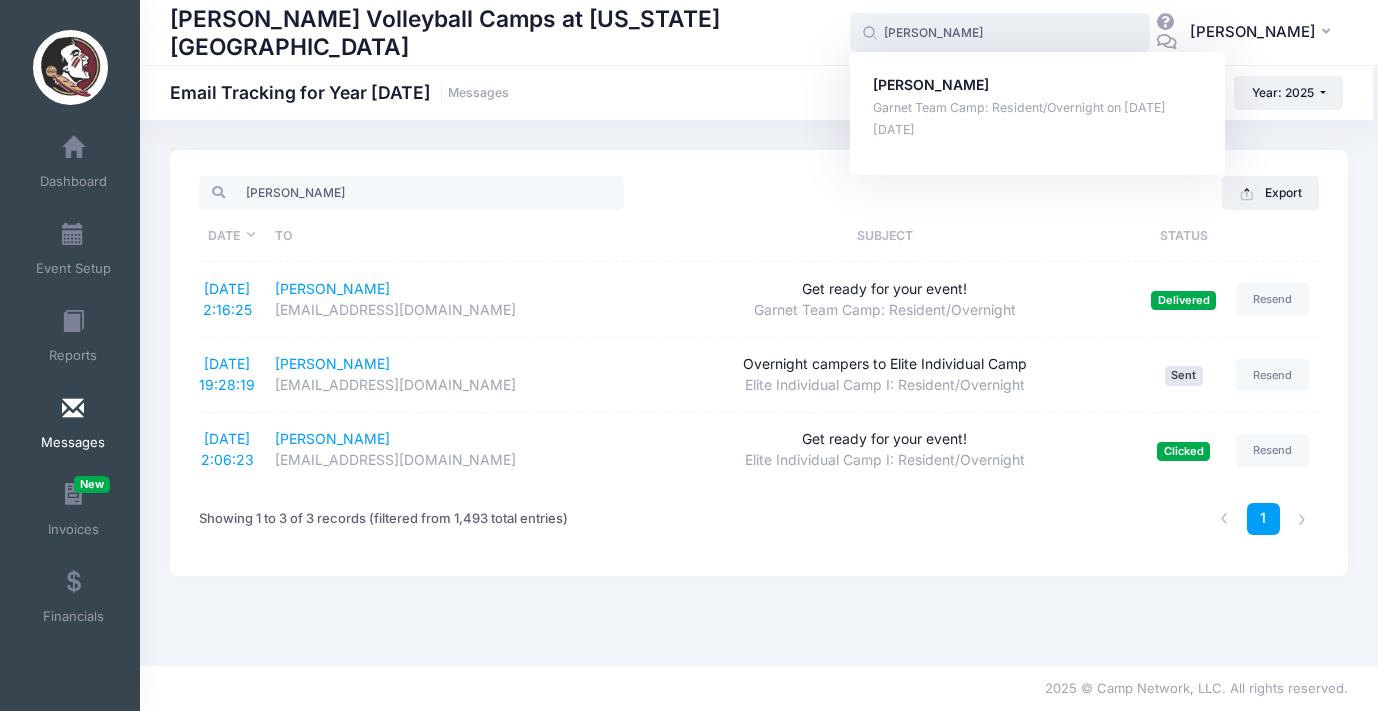 drag, startPoint x: 997, startPoint y: 37, endPoint x: 900, endPoint y: 37, distance: 97 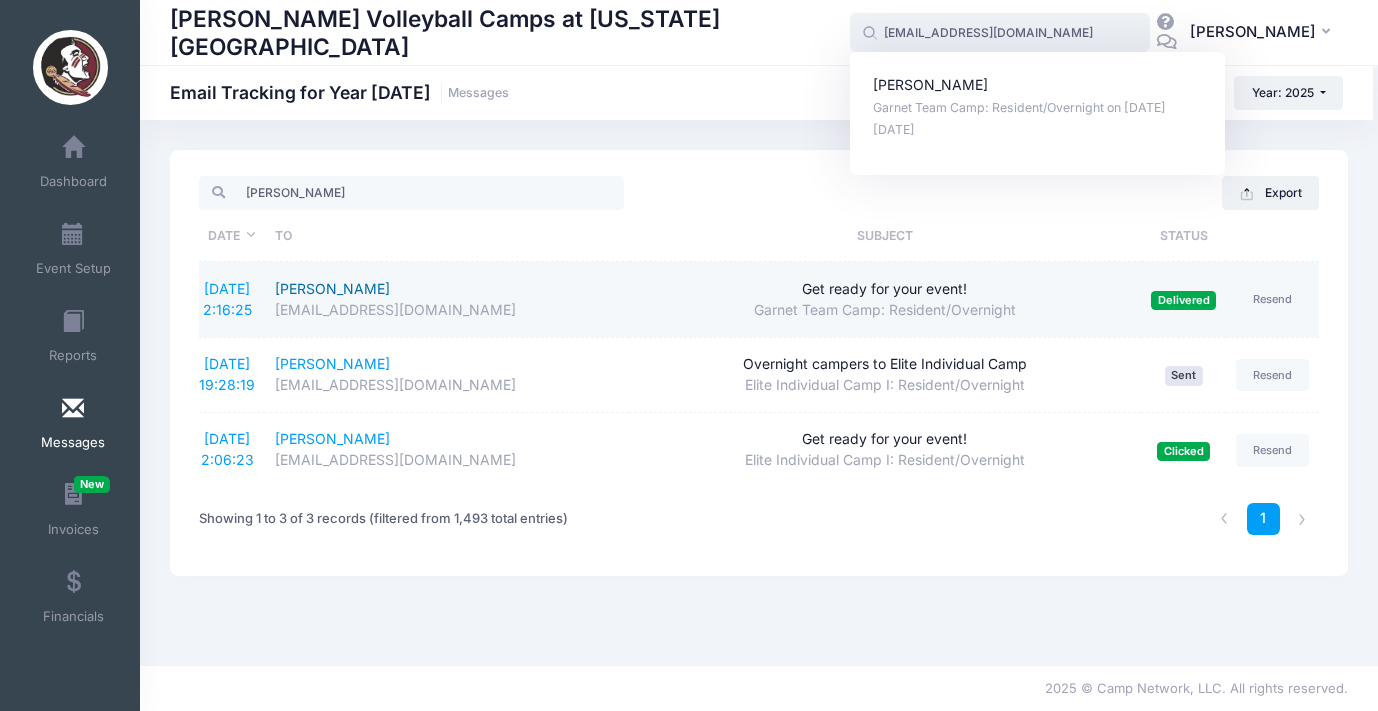 type on "christian030108@yahoo.com" 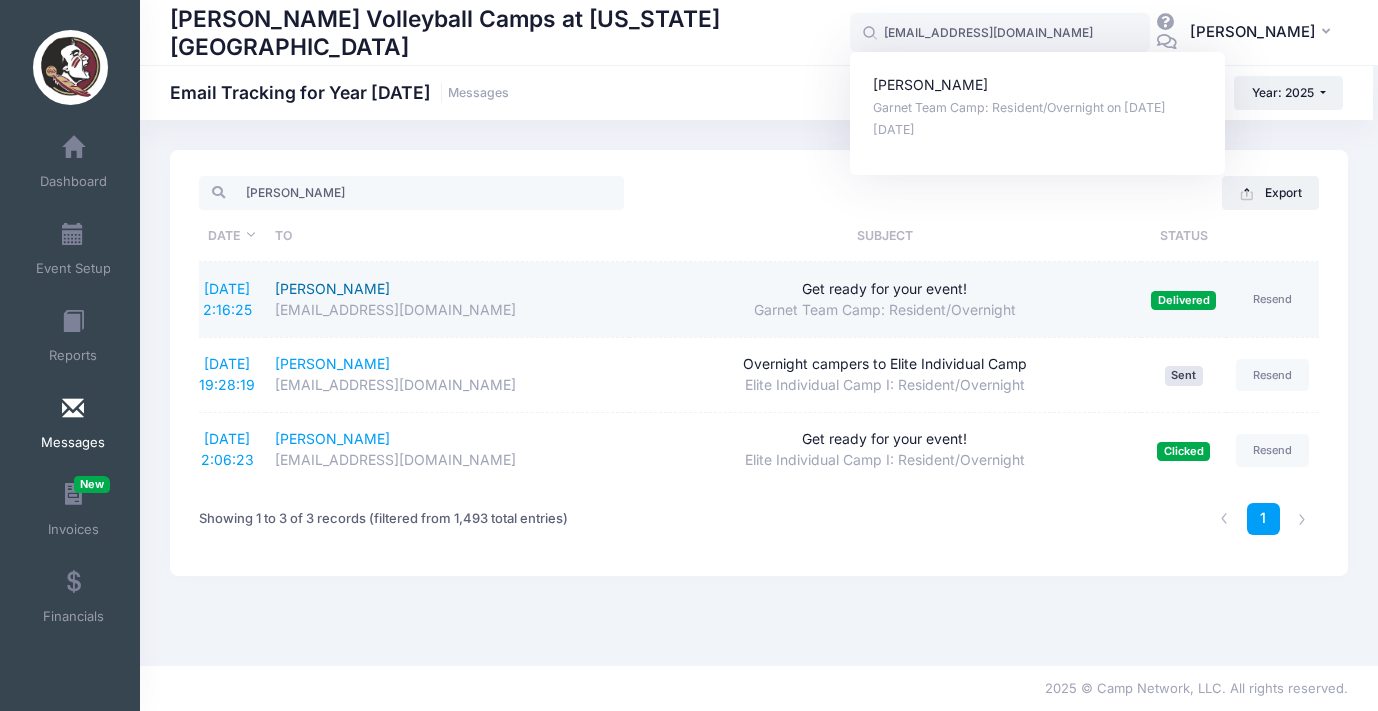 click on "Amelia Pearce" at bounding box center (447, 289) 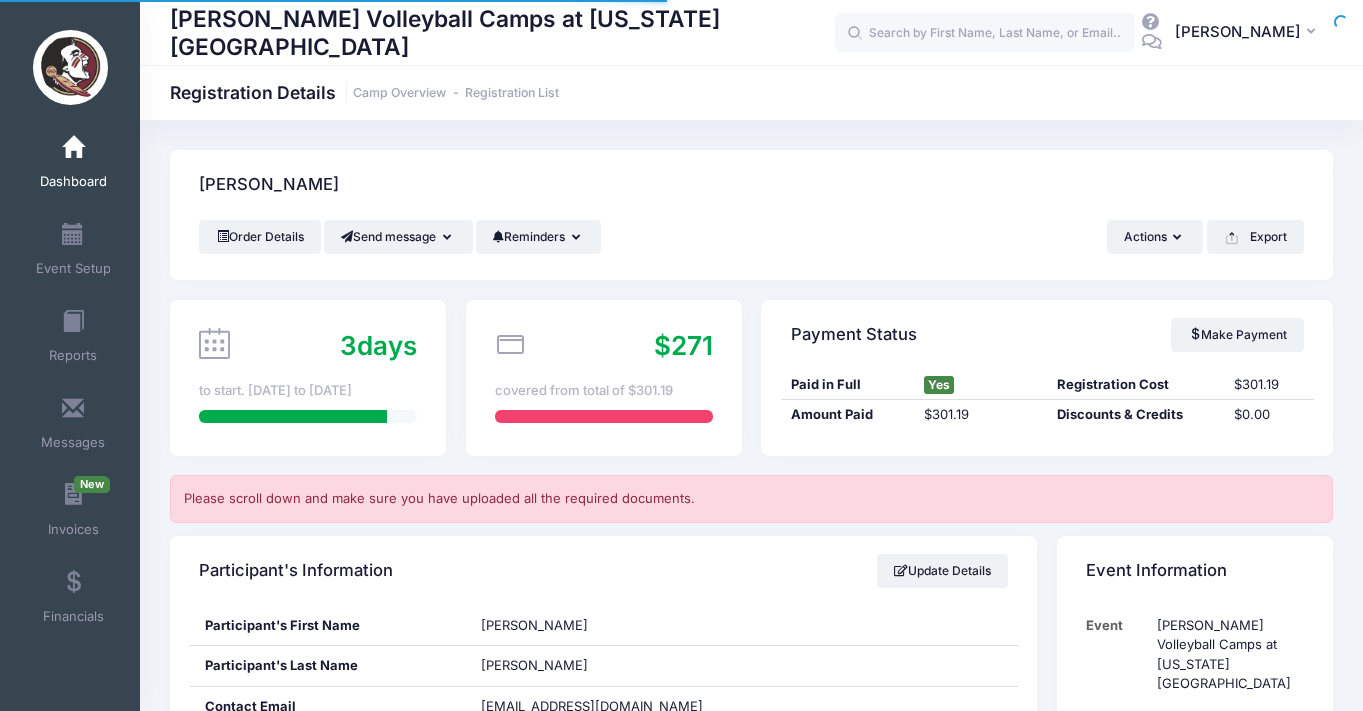 scroll, scrollTop: 0, scrollLeft: 0, axis: both 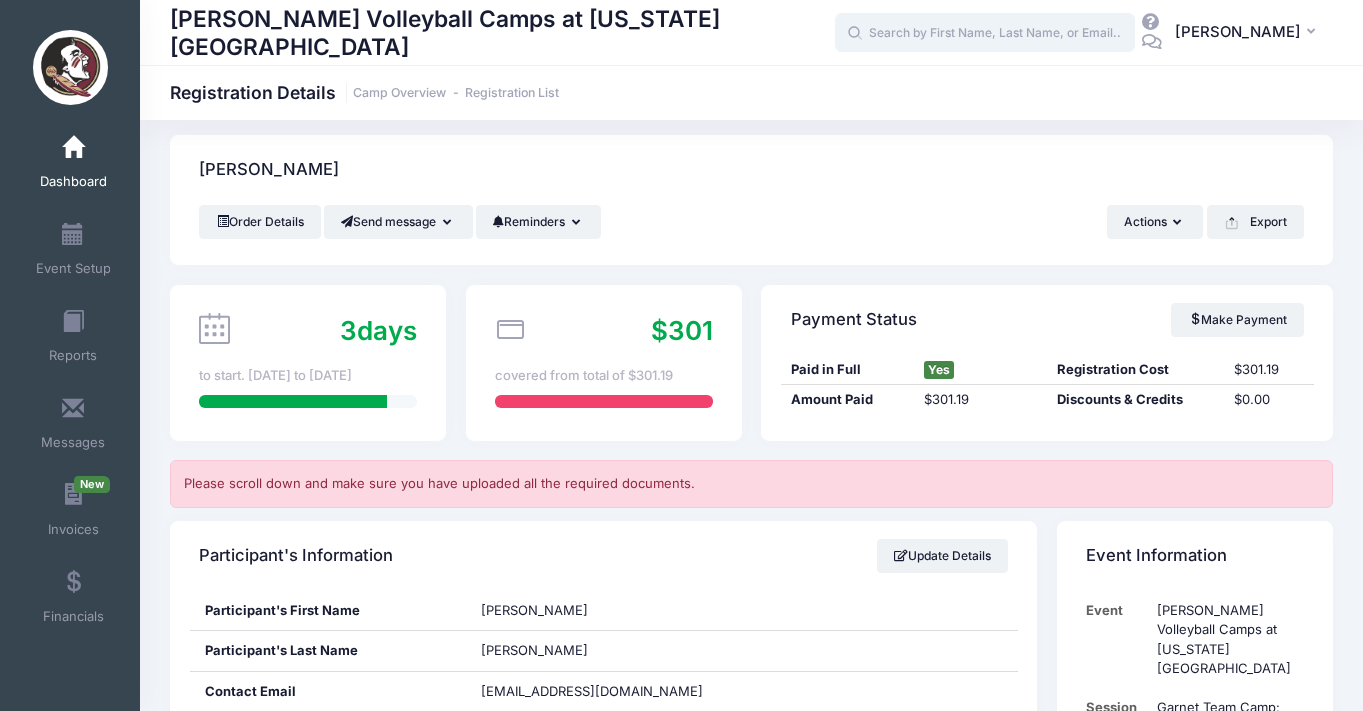 click at bounding box center (985, 33) 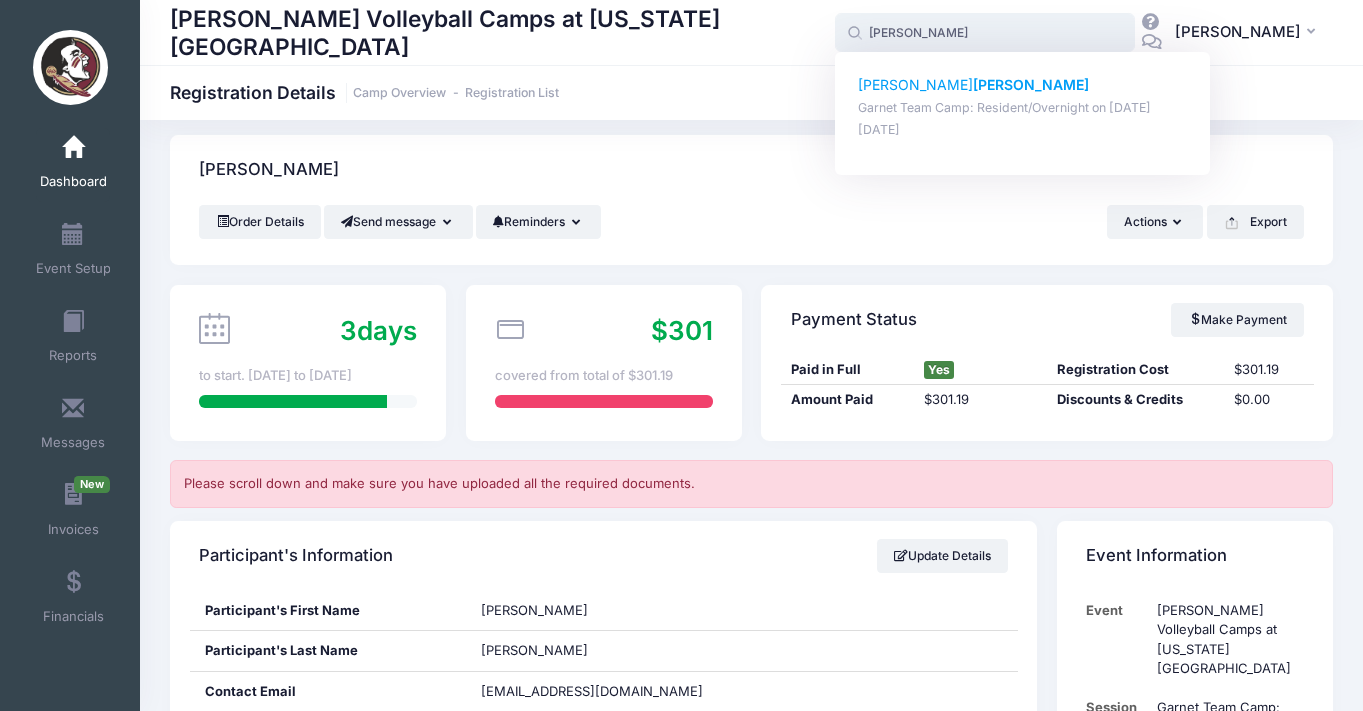click on "Hansen" at bounding box center (1031, 84) 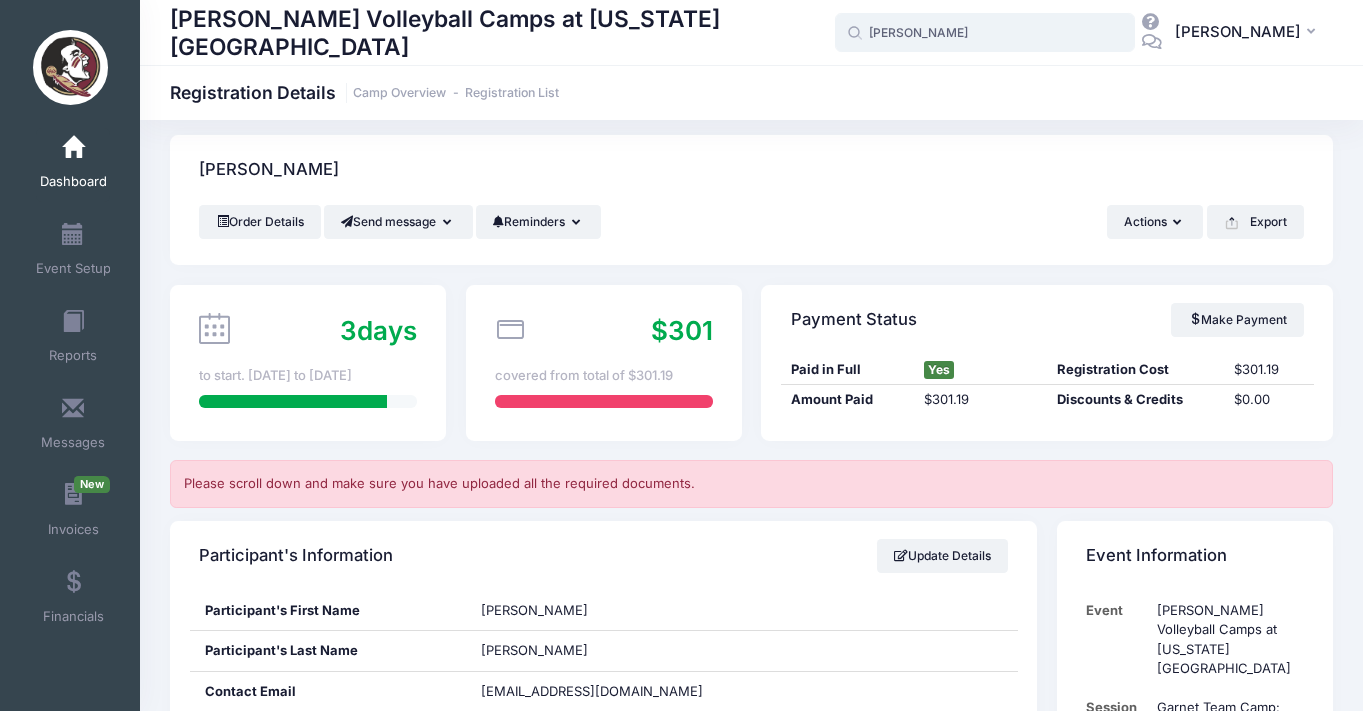 type on "Ella Hansen (Garnet Team Camp: Resident/Overnight, Jul-17, 2025)" 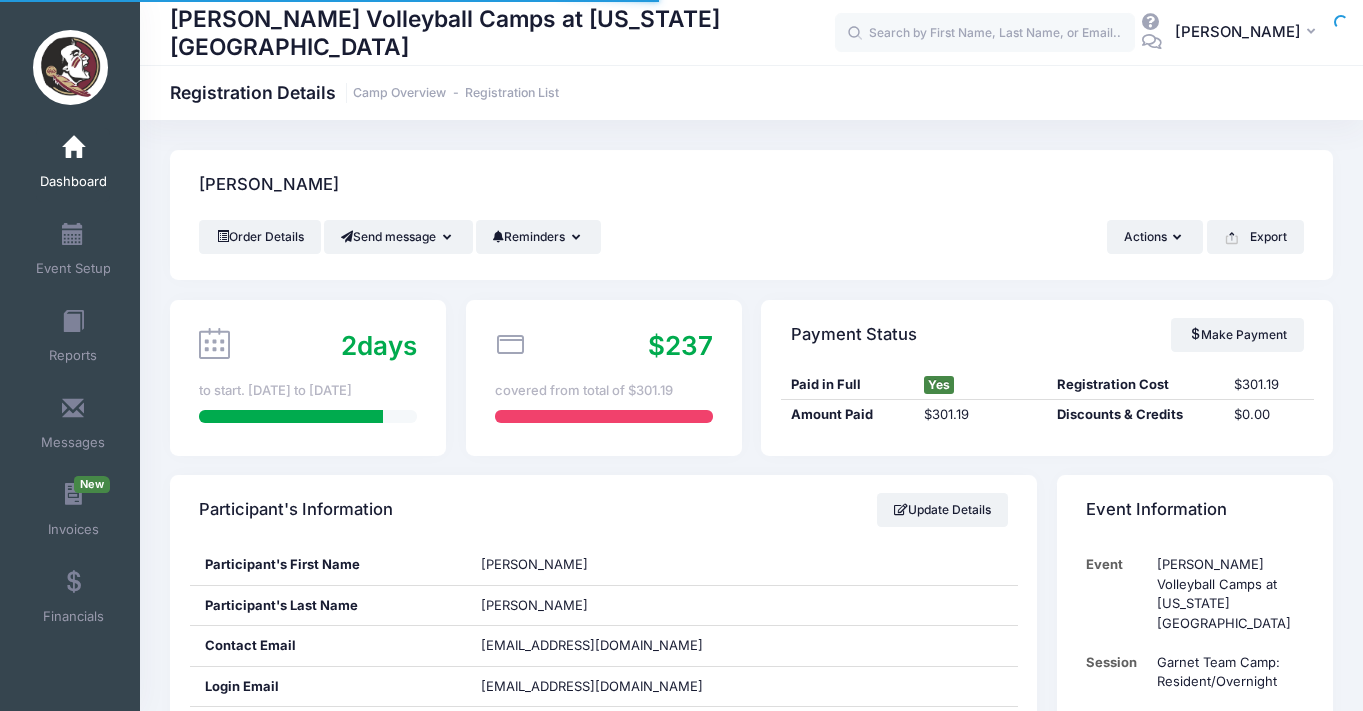 scroll, scrollTop: 0, scrollLeft: 0, axis: both 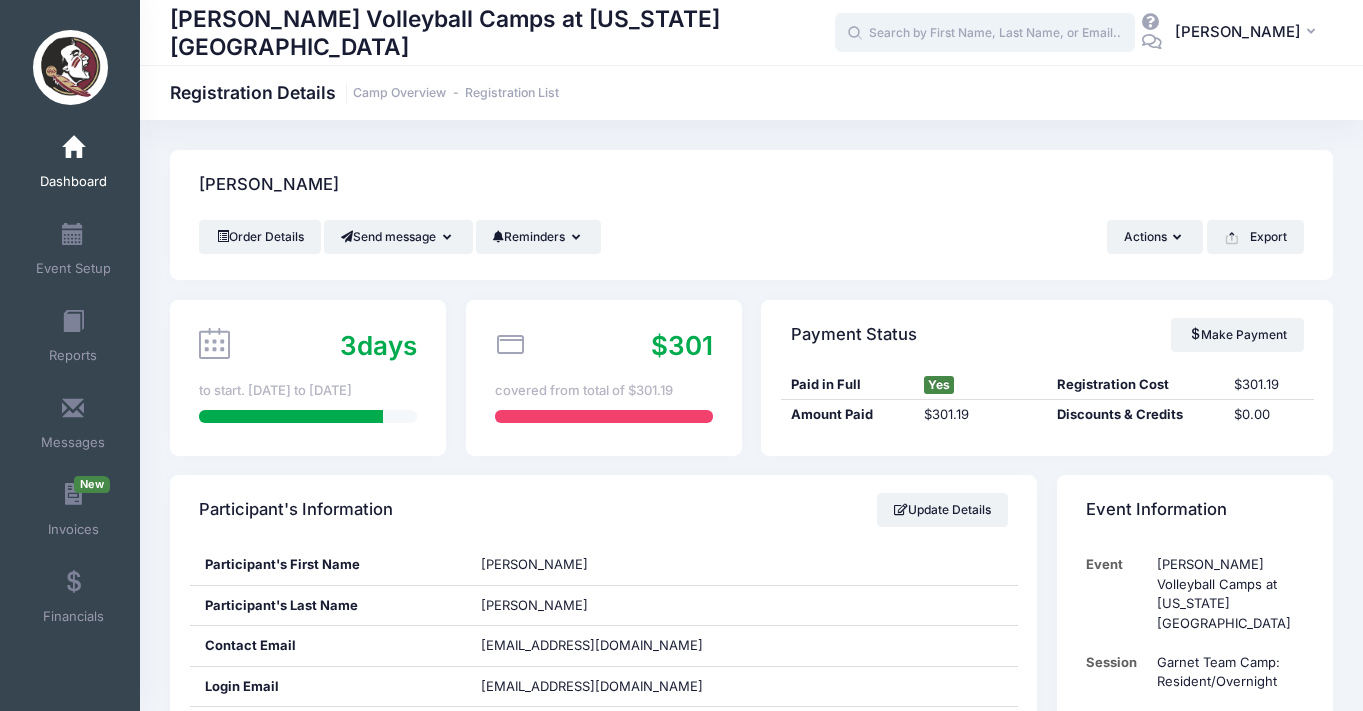 click at bounding box center (985, 33) 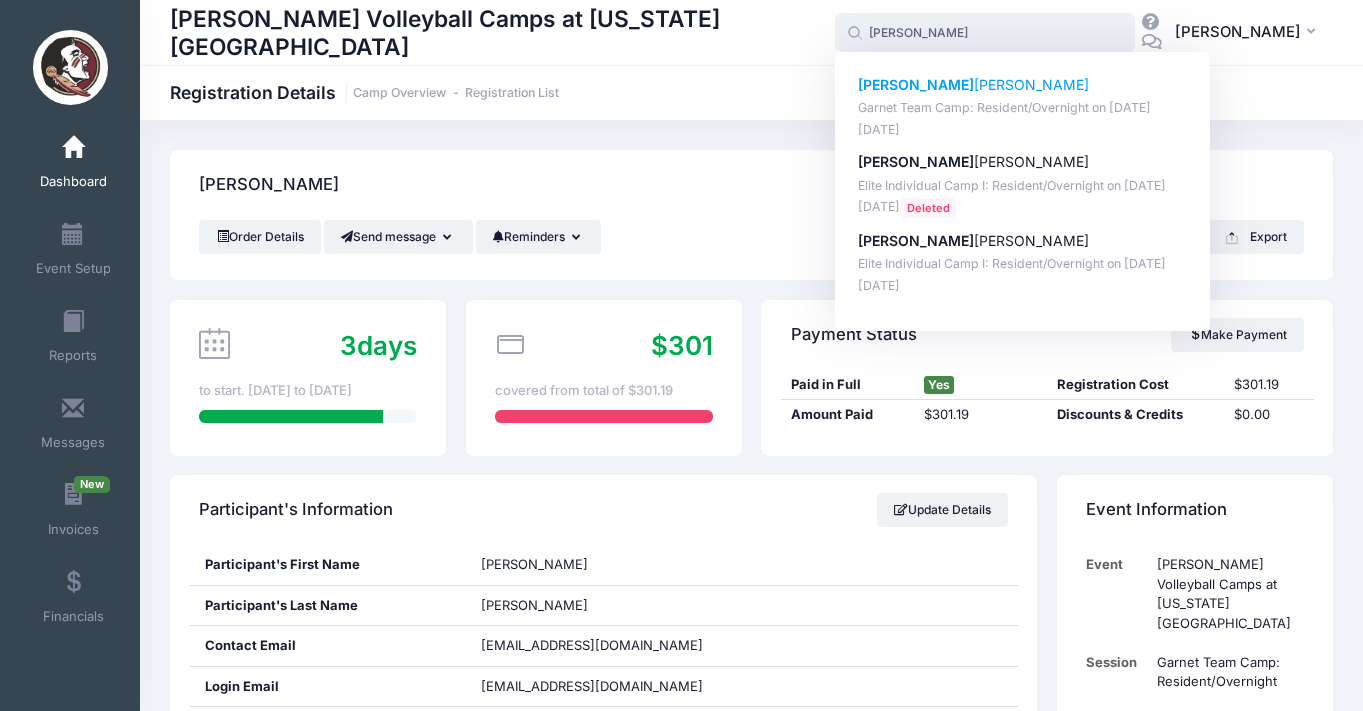 click on "[PERSON_NAME]" 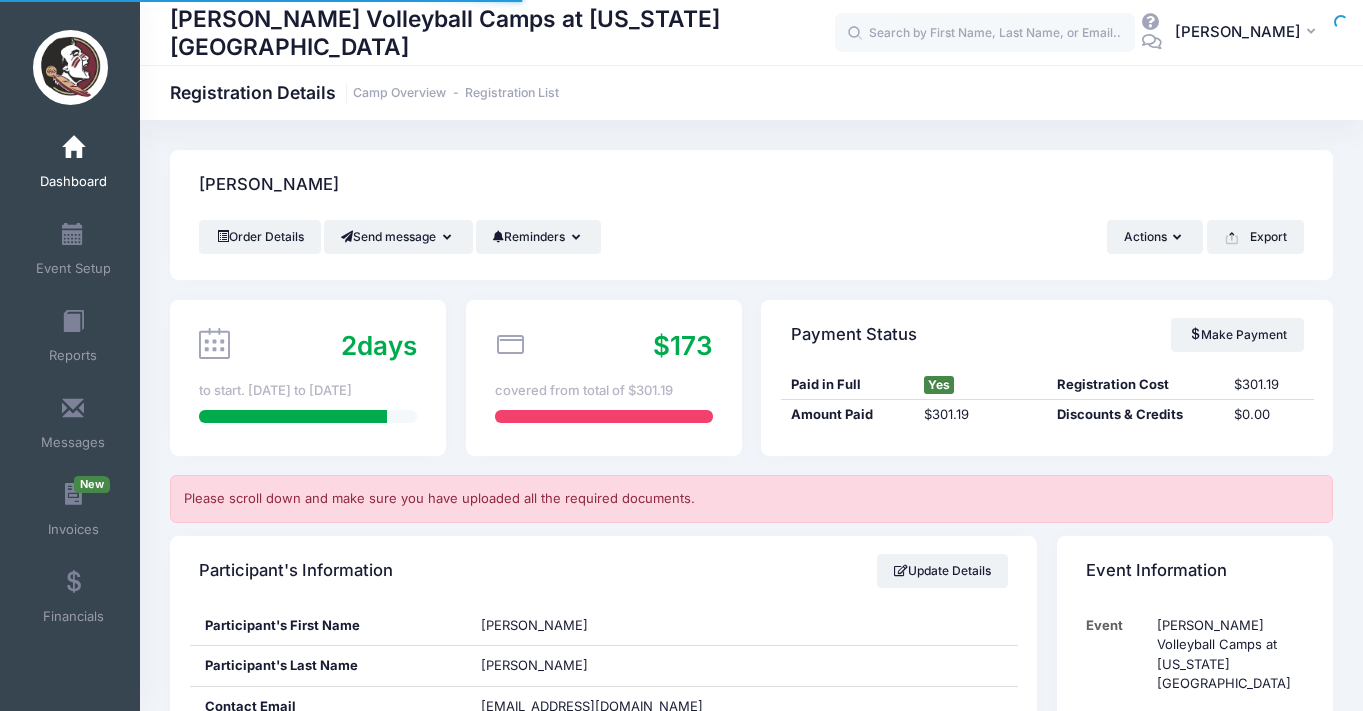 scroll, scrollTop: 0, scrollLeft: 0, axis: both 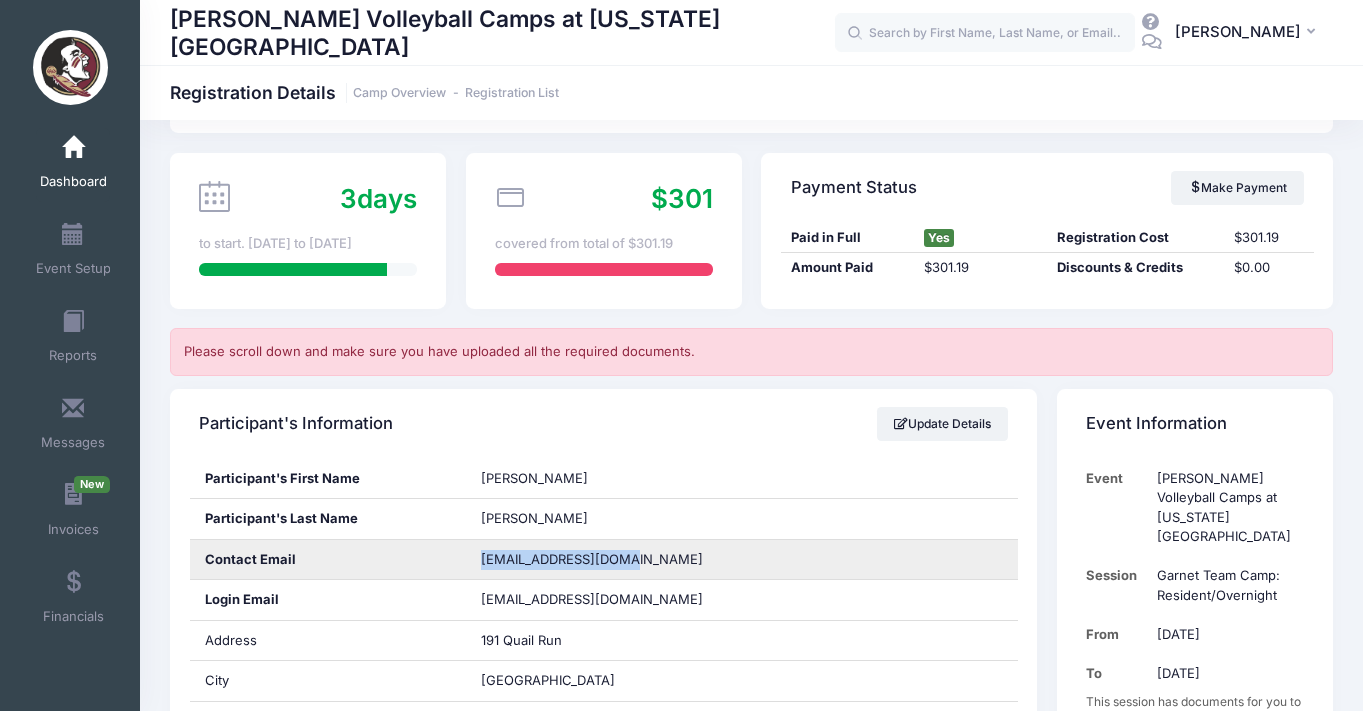 drag, startPoint x: 469, startPoint y: 561, endPoint x: 629, endPoint y: 561, distance: 160 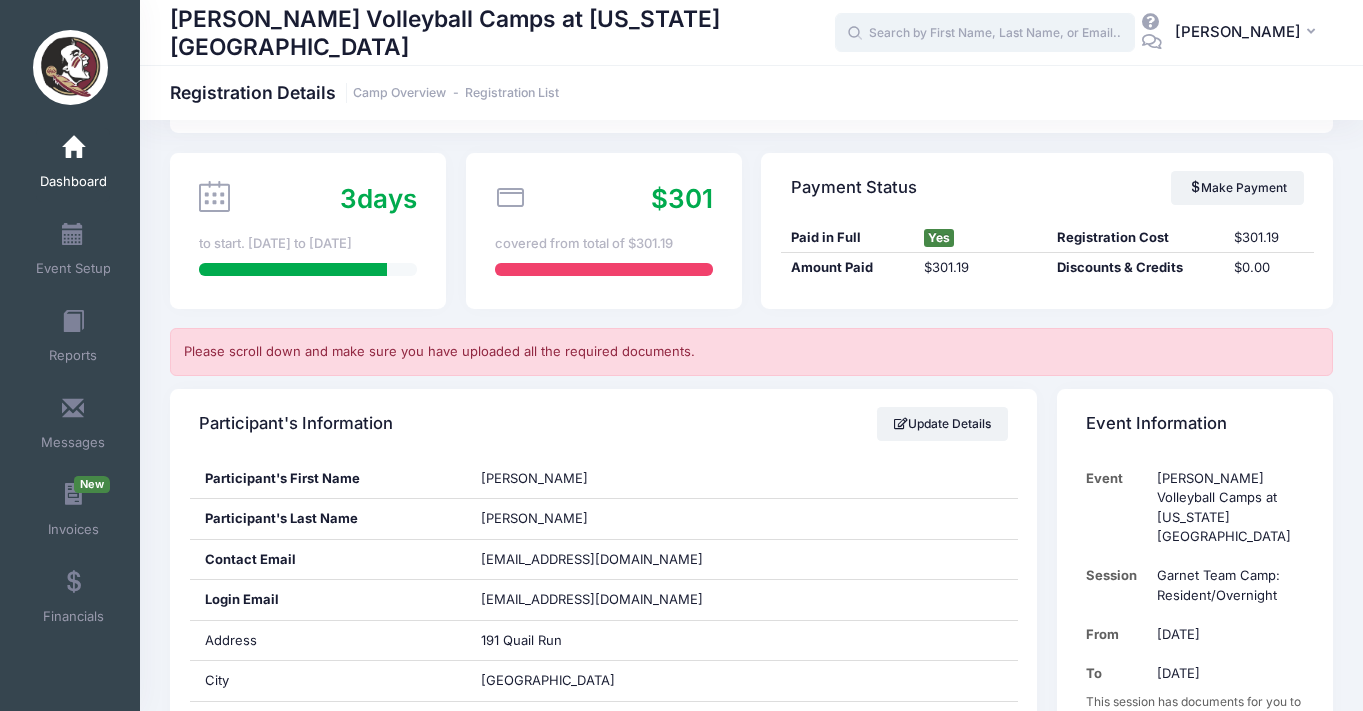 click at bounding box center [985, 33] 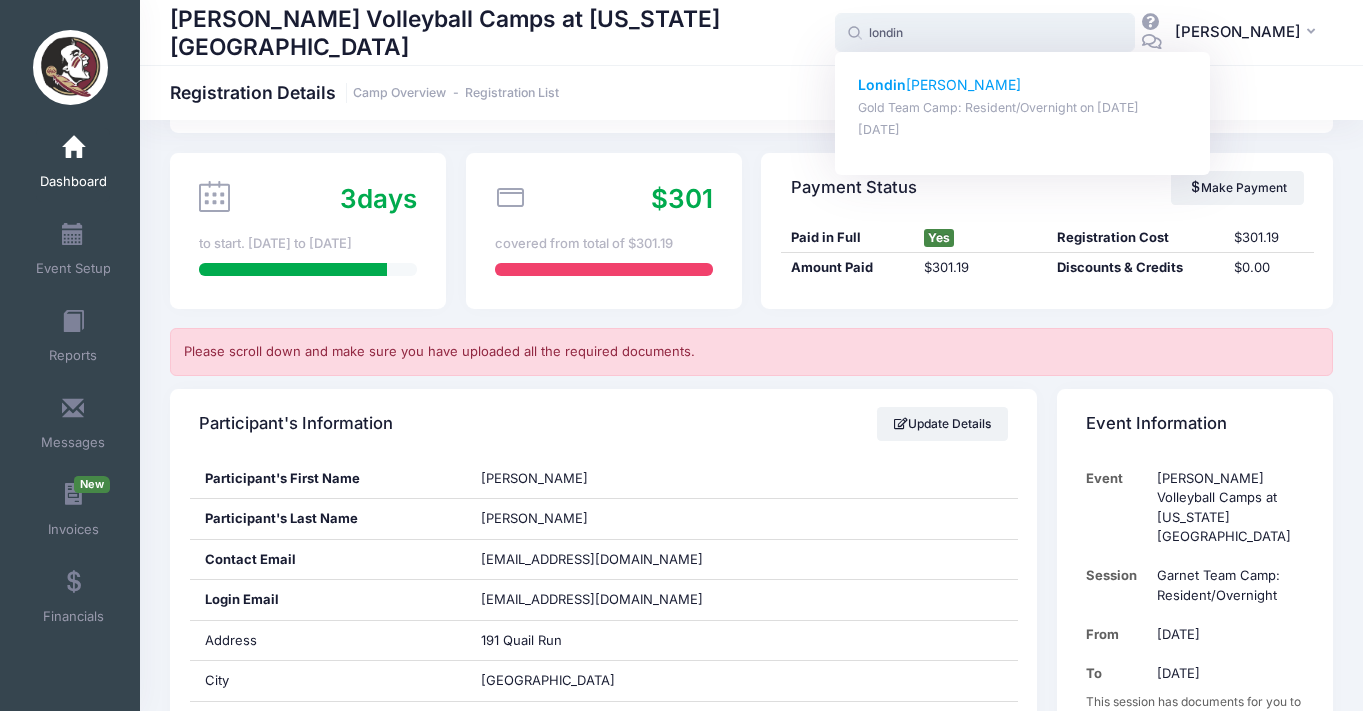 click on "Londin" 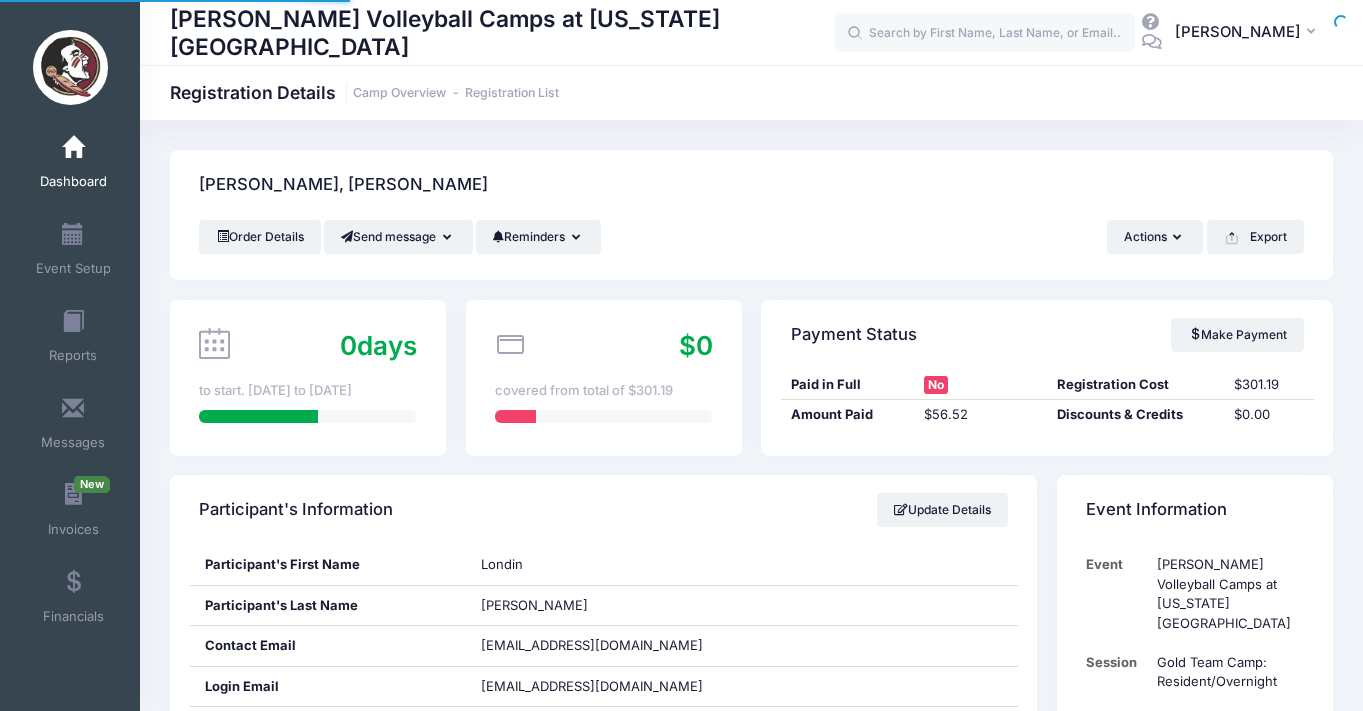 scroll, scrollTop: 0, scrollLeft: 0, axis: both 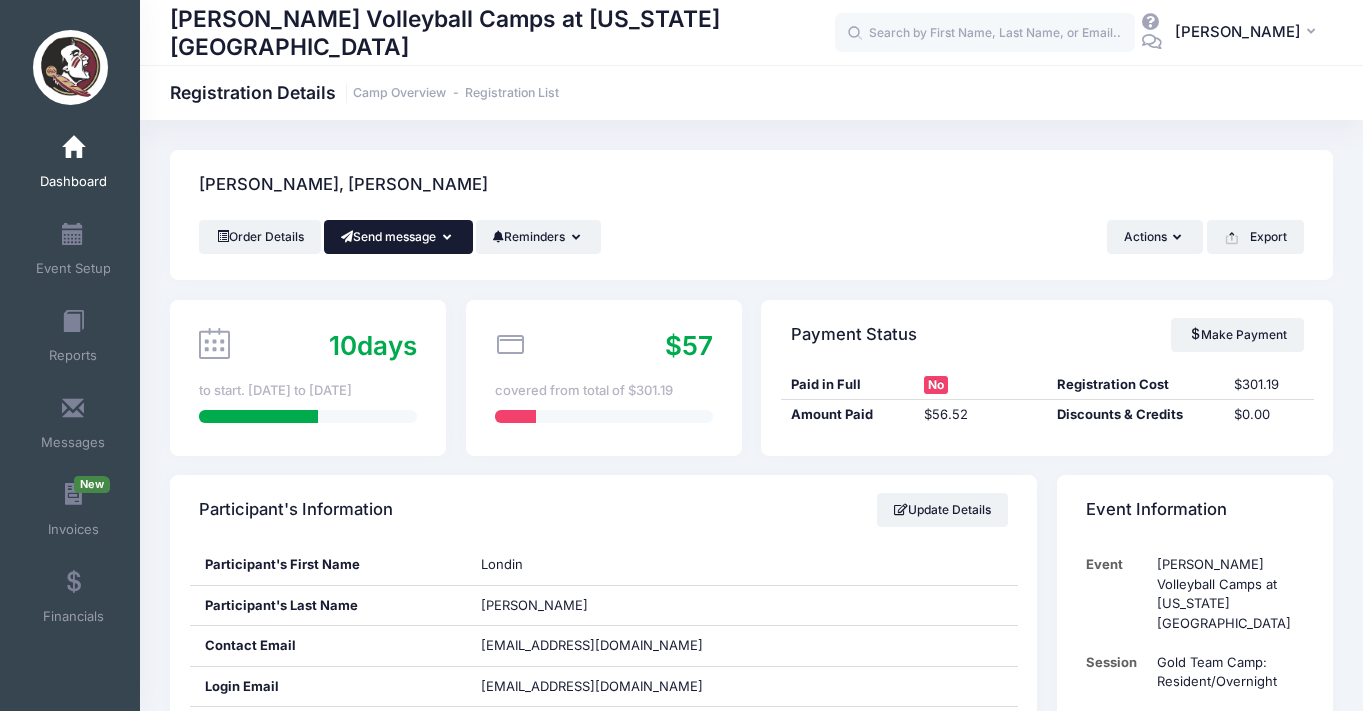 click on "Send message" at bounding box center [398, 237] 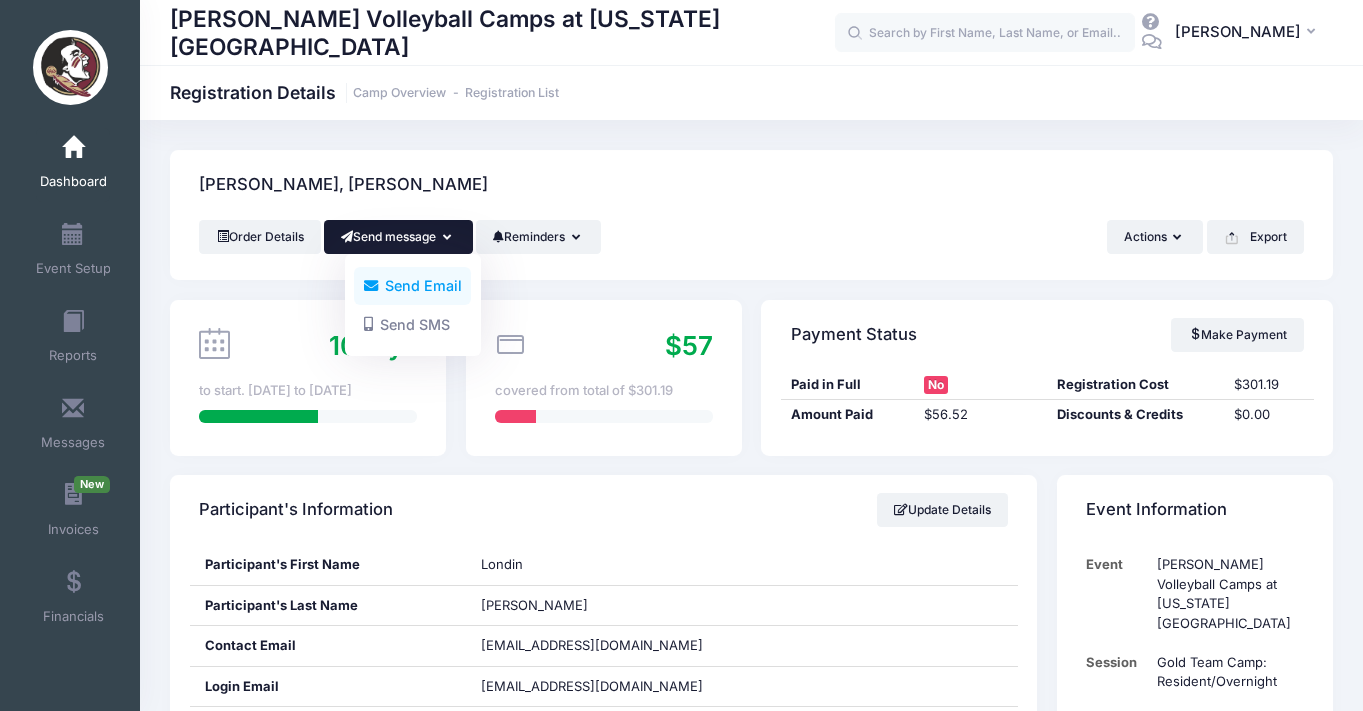 click on "Send Email" at bounding box center [412, 286] 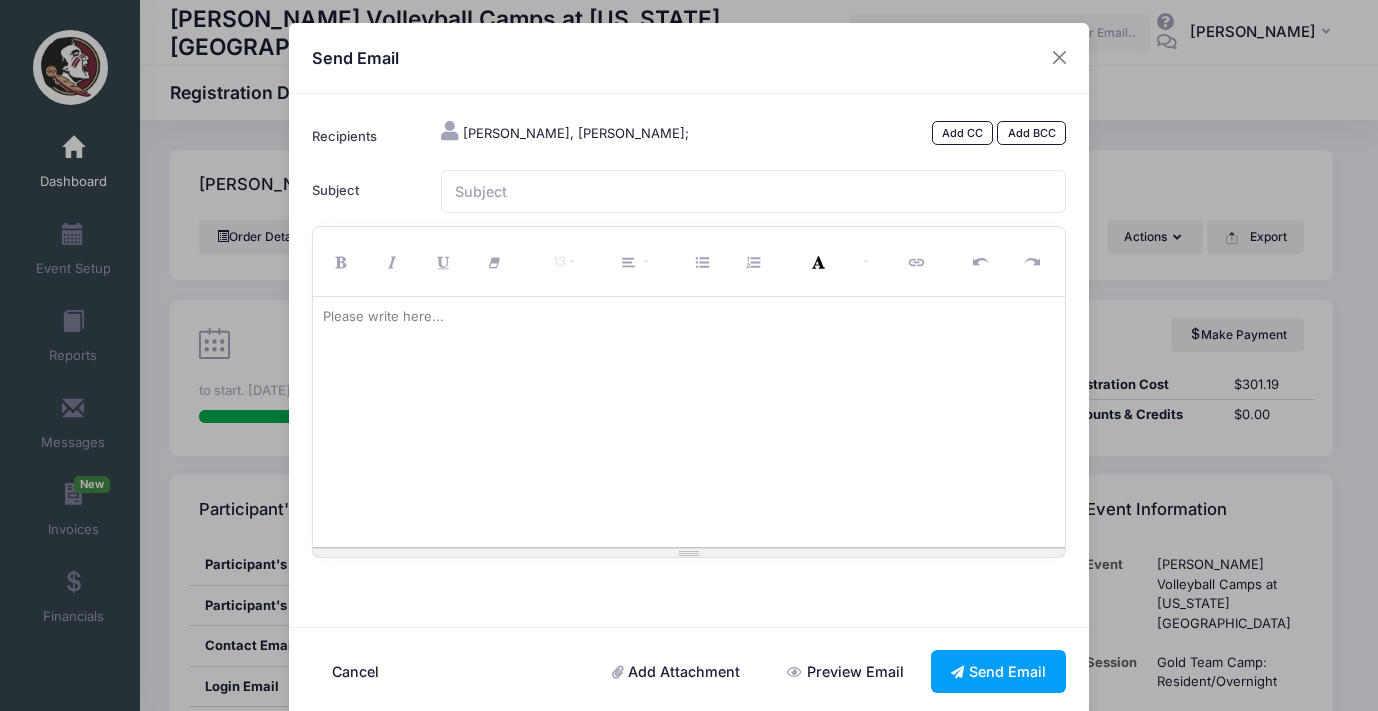 click on "Please write here..." at bounding box center (383, 317) 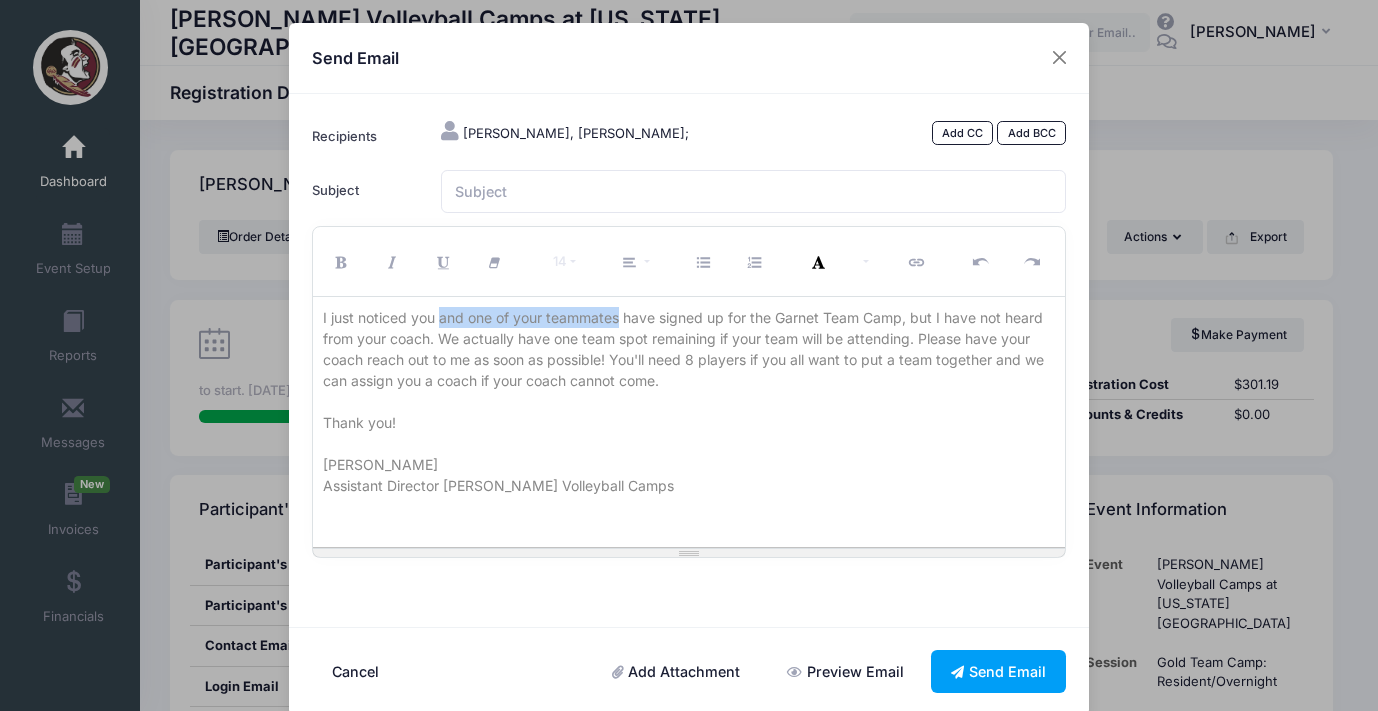 drag, startPoint x: 618, startPoint y: 319, endPoint x: 437, endPoint y: 319, distance: 181 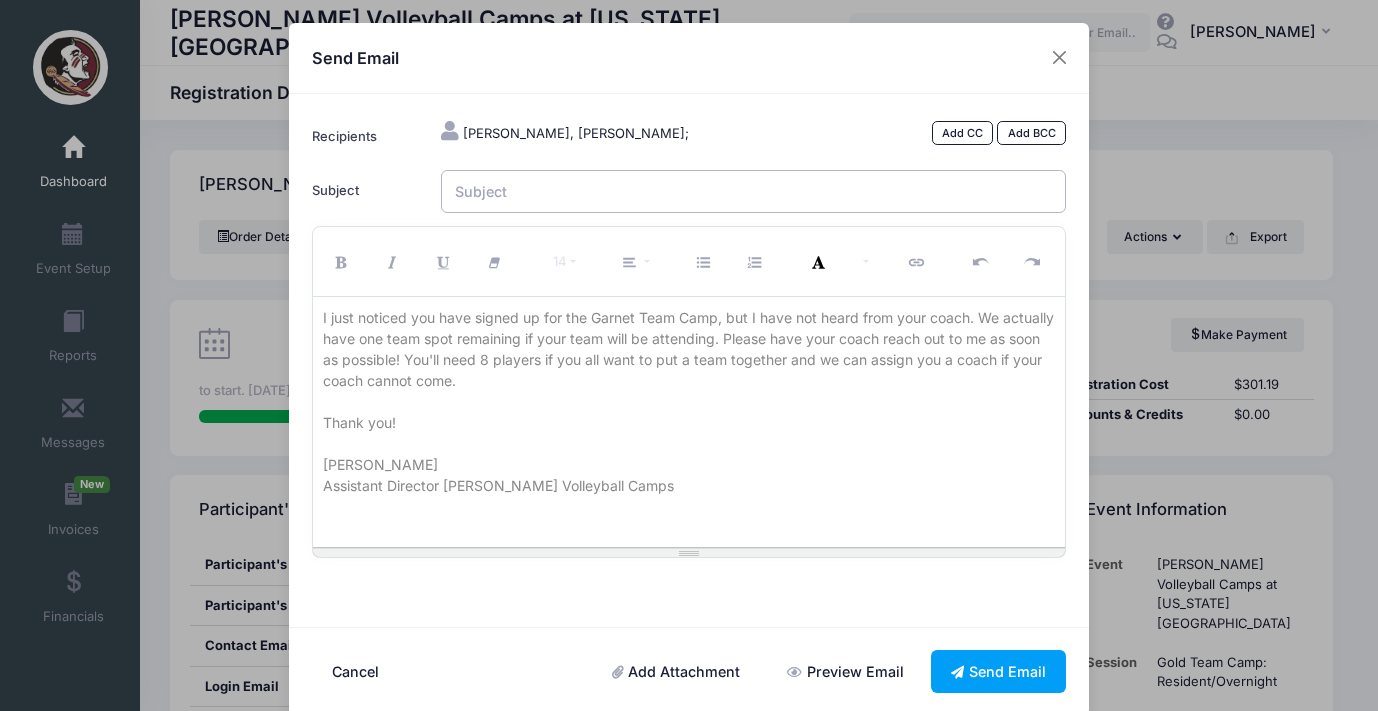 click on "Subject" at bounding box center (754, 191) 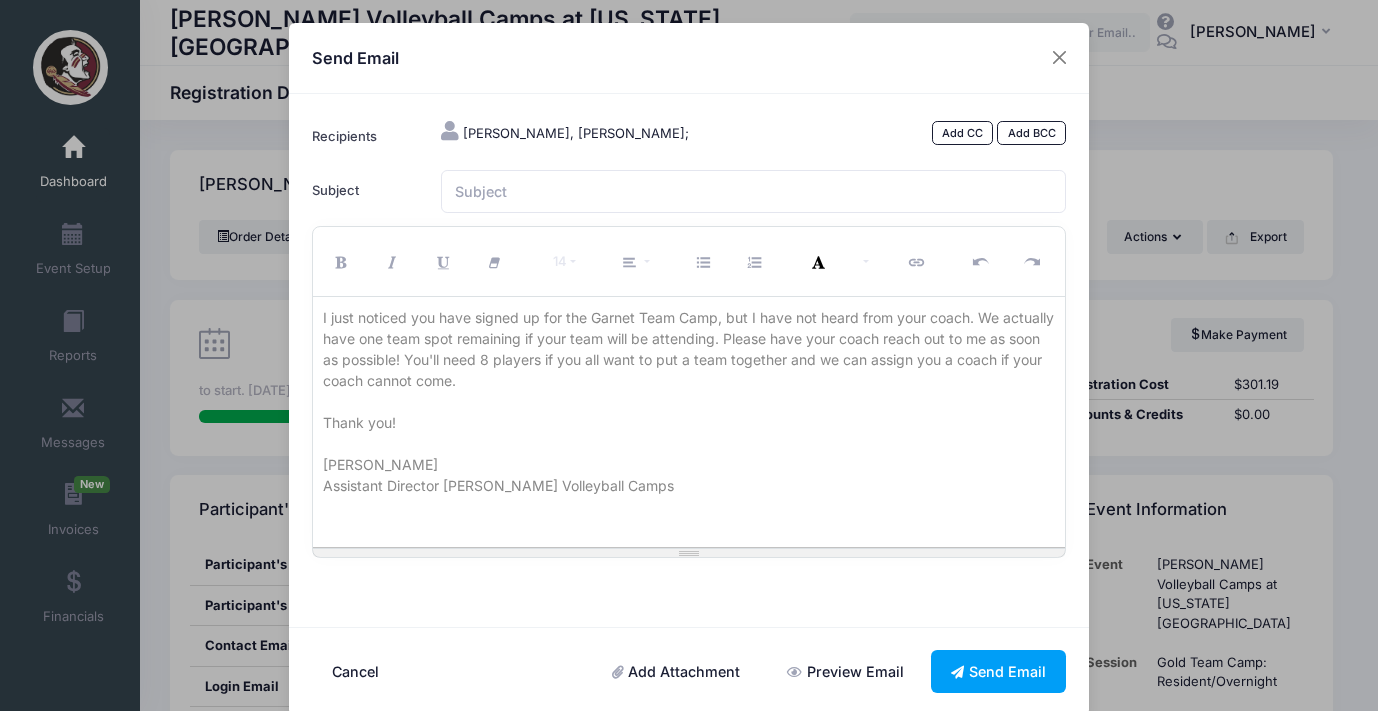 click on "I just noticed you have signed up for the Garnet Team Camp, but I have not heard from your coach. We actually have one team spot remaining if your team will be attending. Please have your coach reach out to me as soon as possible! You'll need 8 players if you all want to put a team together and we can assign you a coach if your coach cannot come." at bounding box center [689, 349] 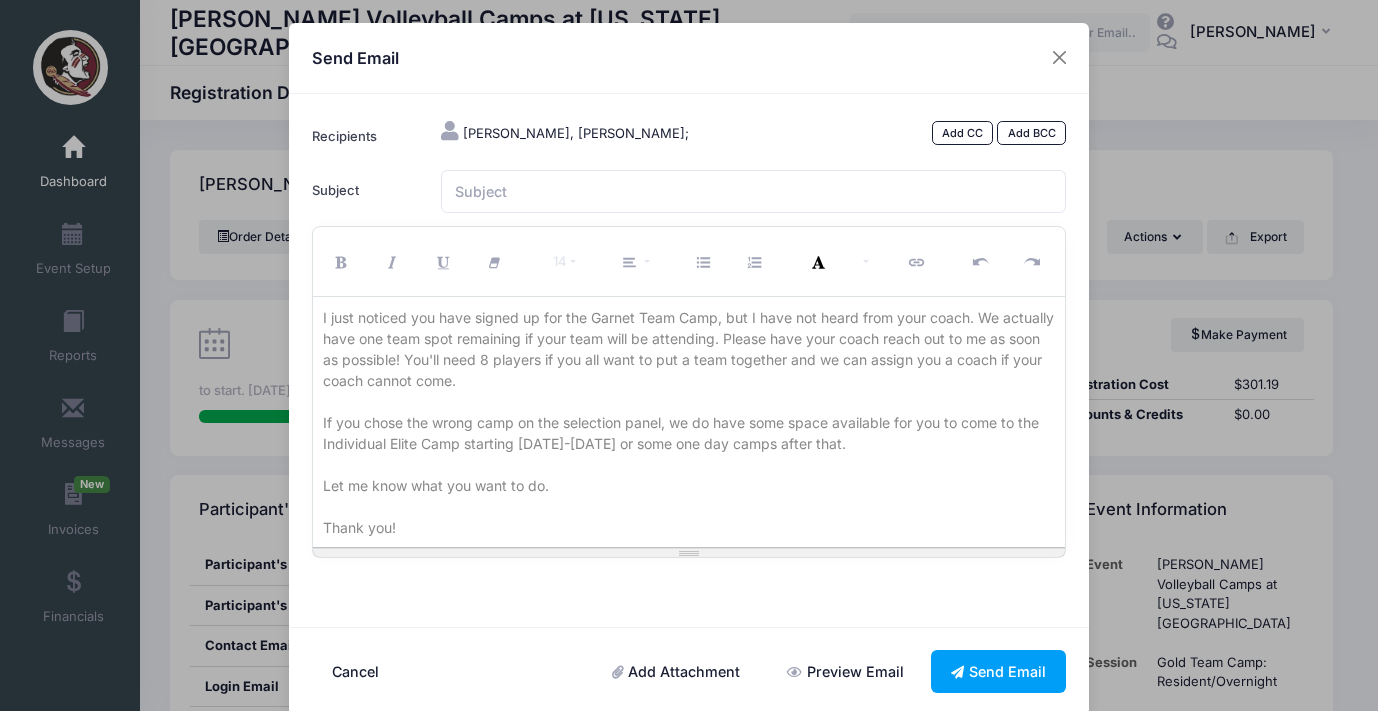 click on "If you chose the wrong camp on the selection panel, we do have some space available for you to come to the Individual Elite Camp starting Sunday July 13th-15th or some one day camps after that." at bounding box center (689, 433) 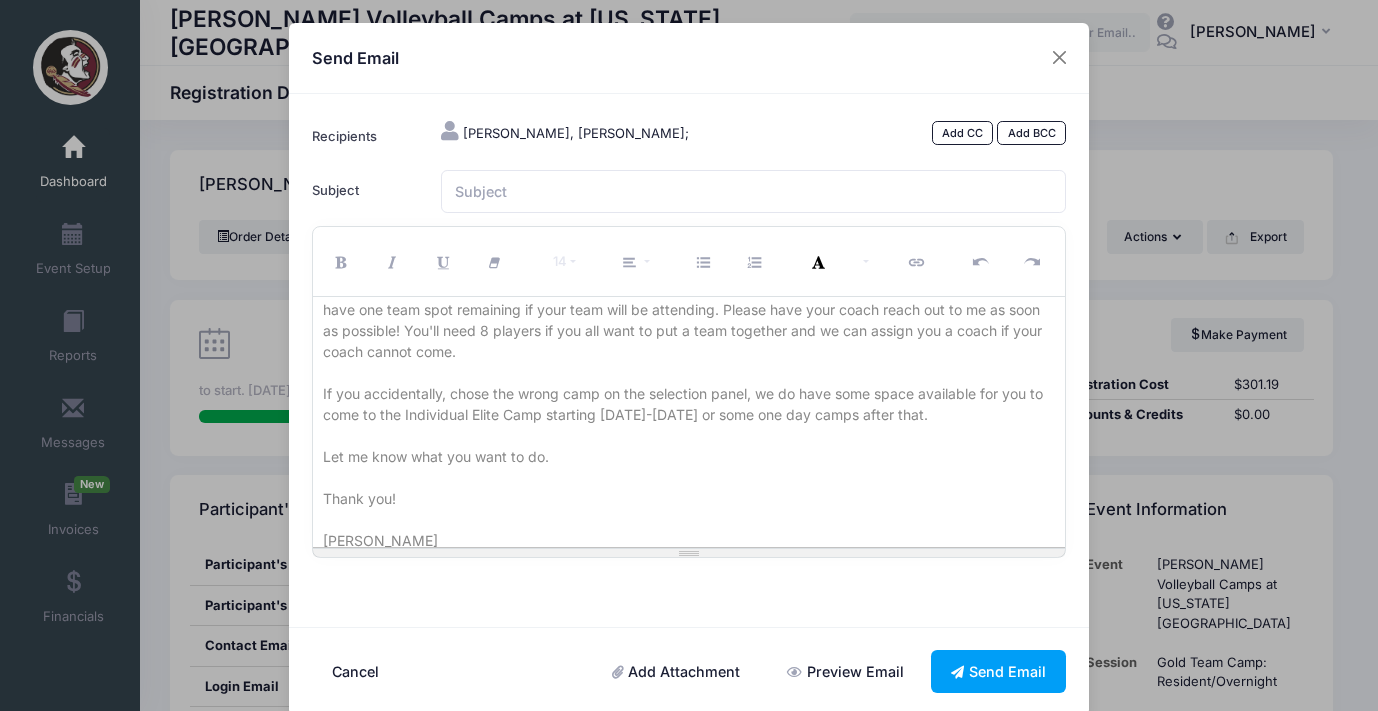 scroll, scrollTop: 64, scrollLeft: 0, axis: vertical 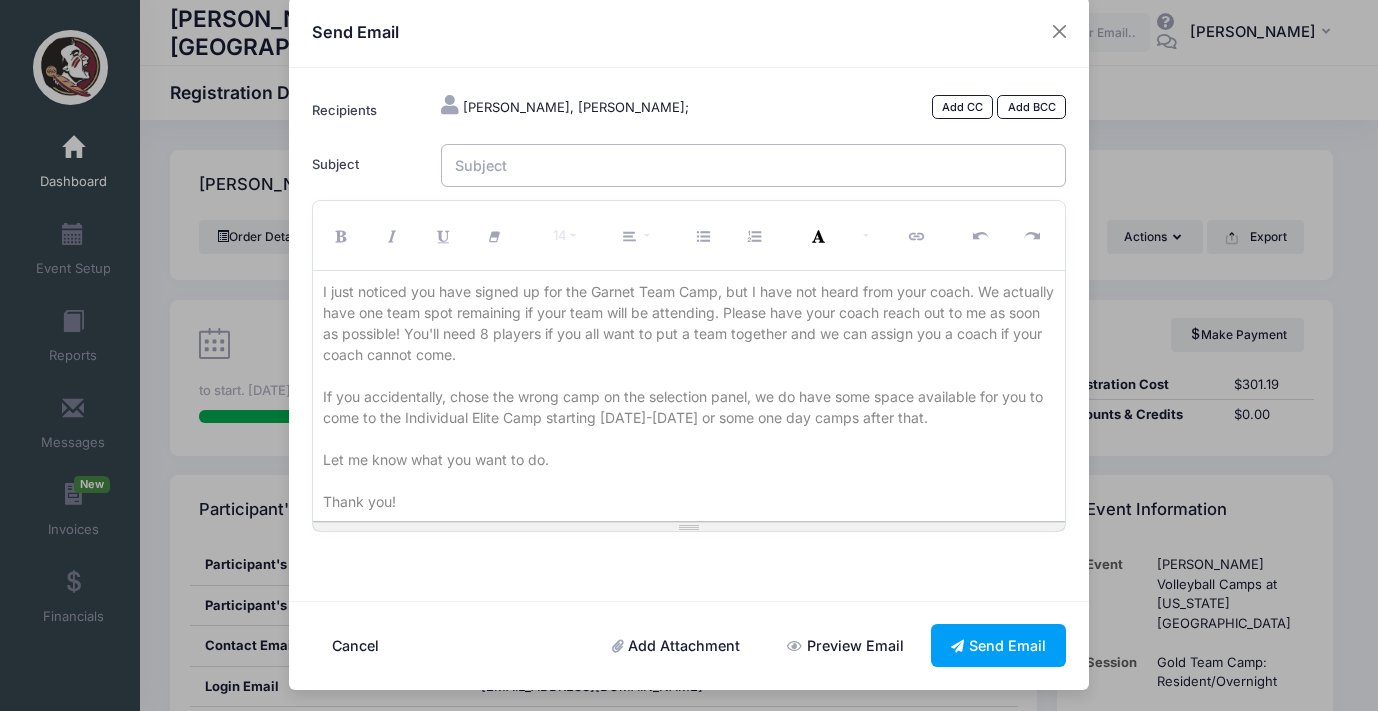 click on "Subject" at bounding box center [754, 165] 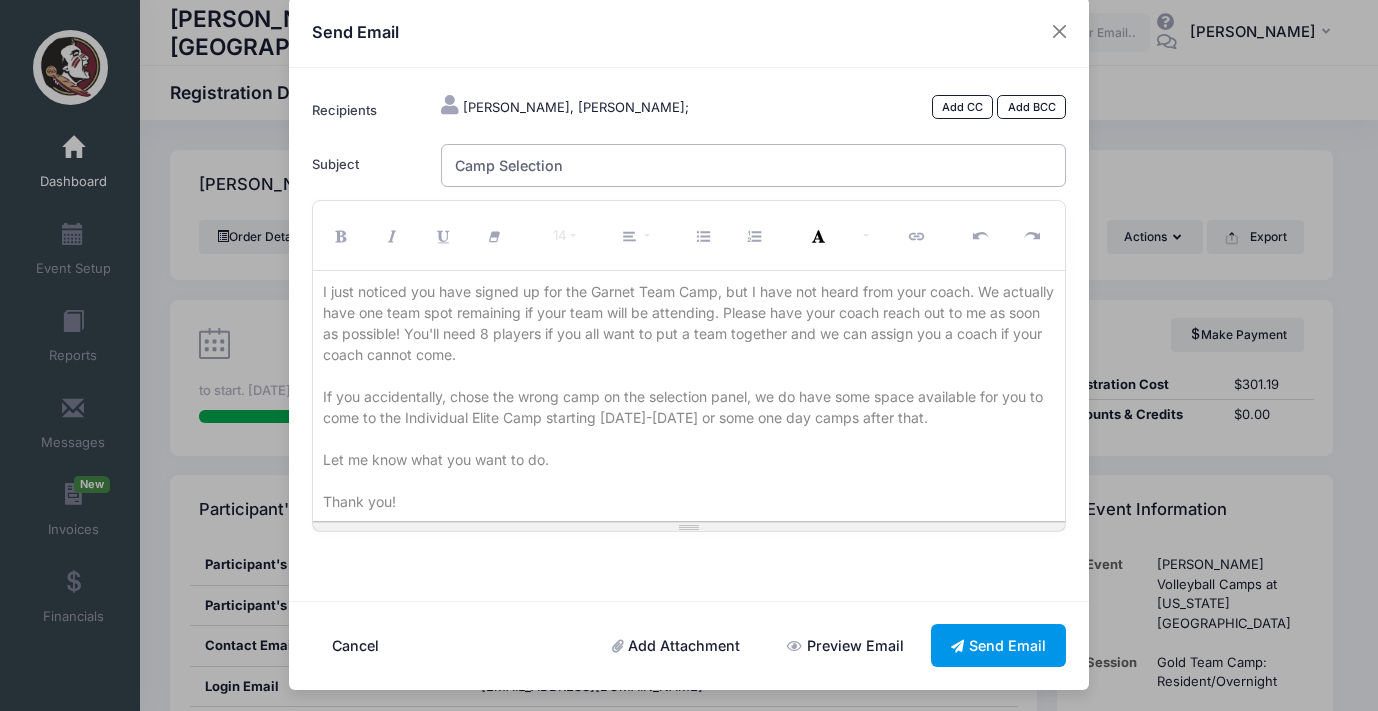 type on "Camp Selection" 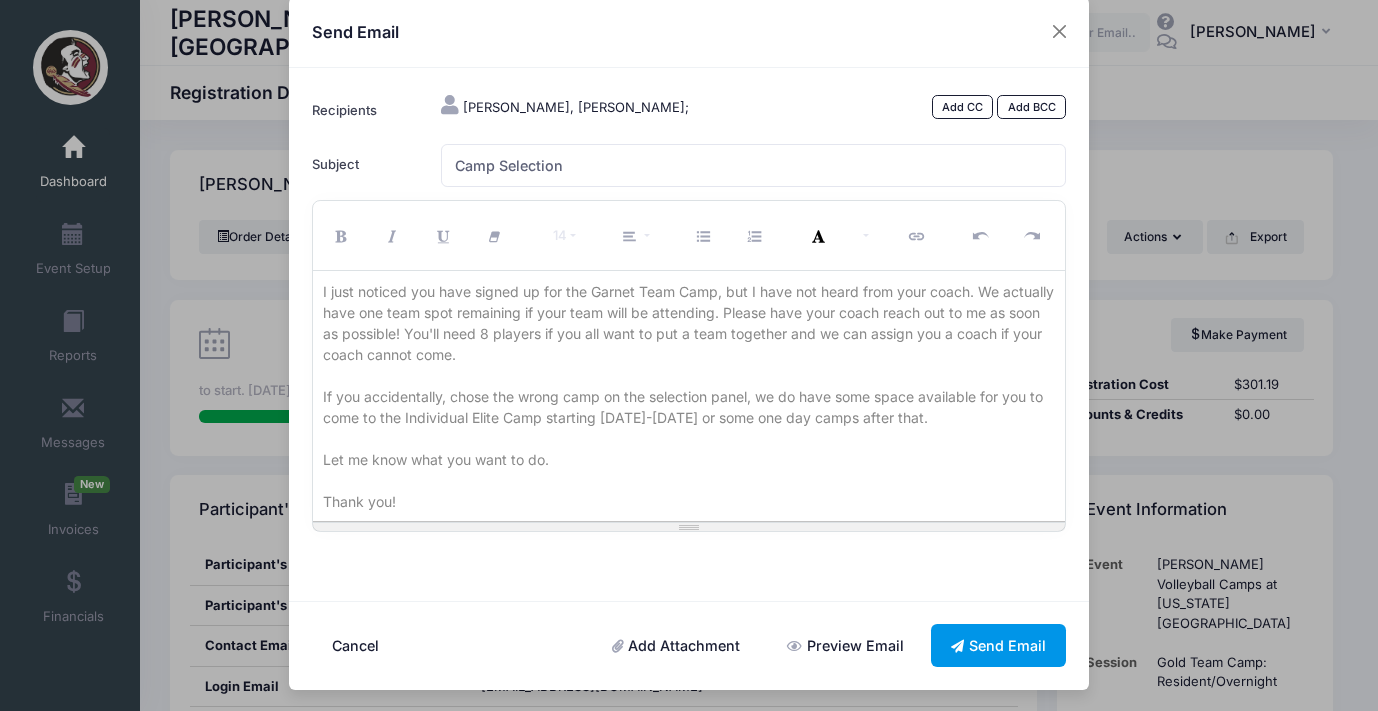 click on "Send Email" at bounding box center (999, 645) 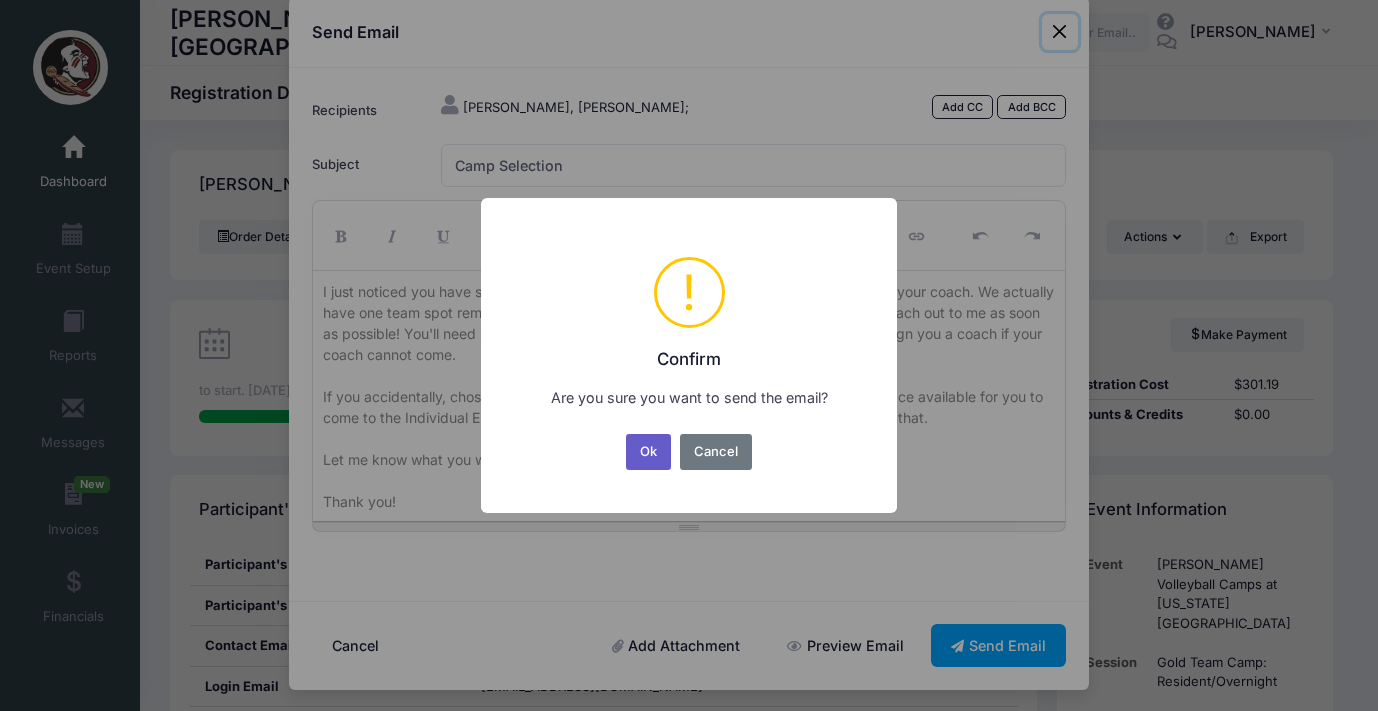 click on "Ok" at bounding box center [649, 452] 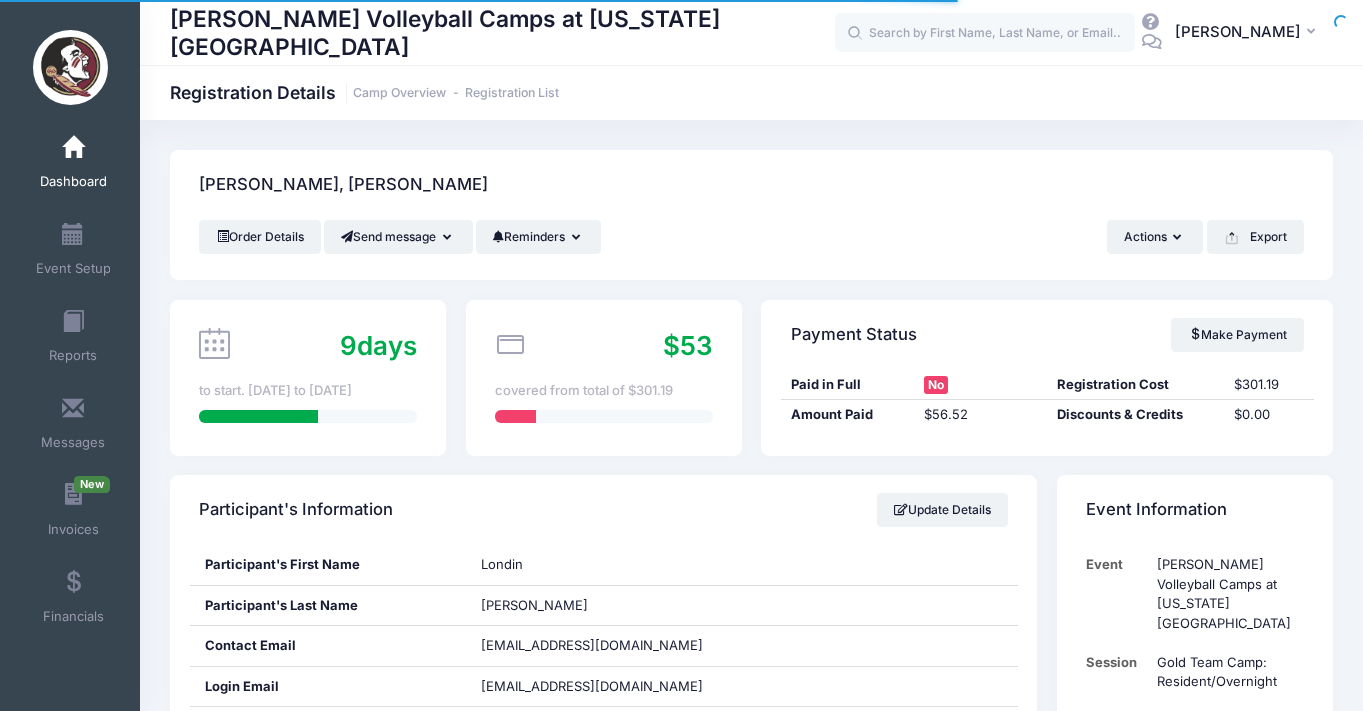 scroll, scrollTop: 0, scrollLeft: 0, axis: both 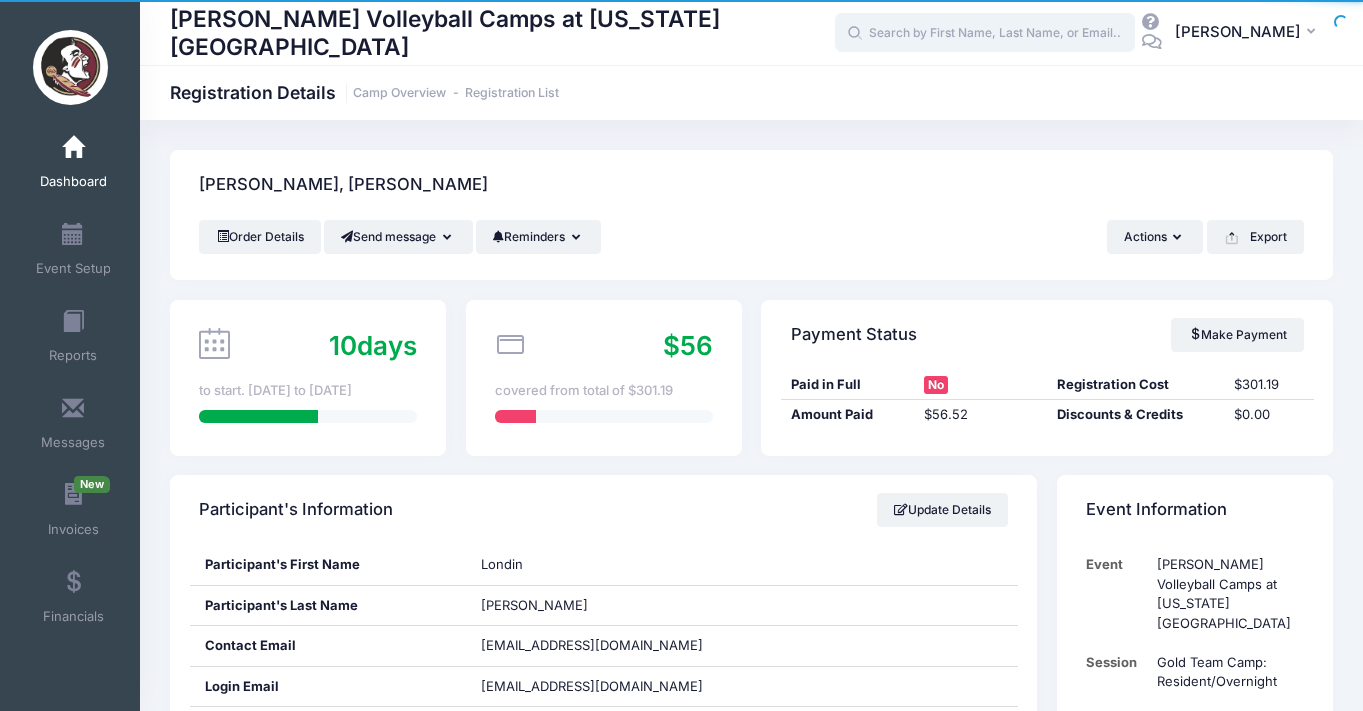 click at bounding box center (985, 33) 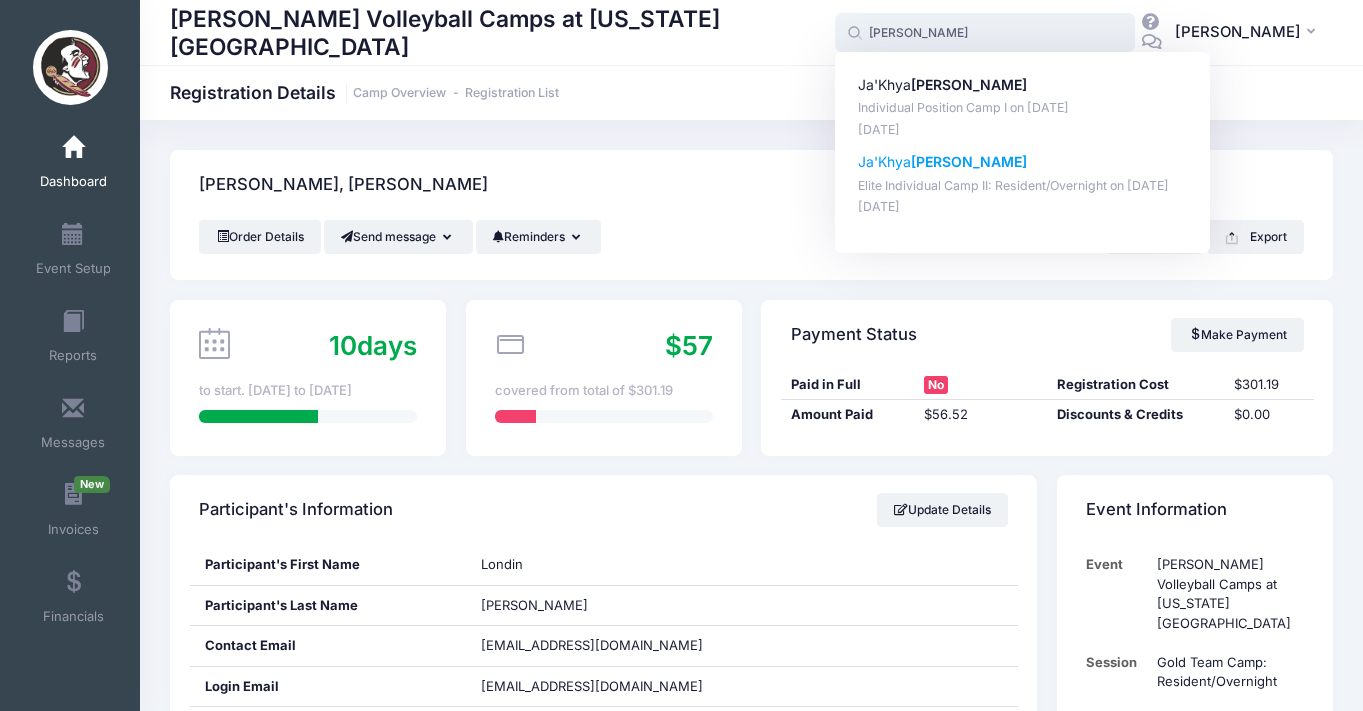 click on "Ja'Khya  Reid" at bounding box center [1023, 162] 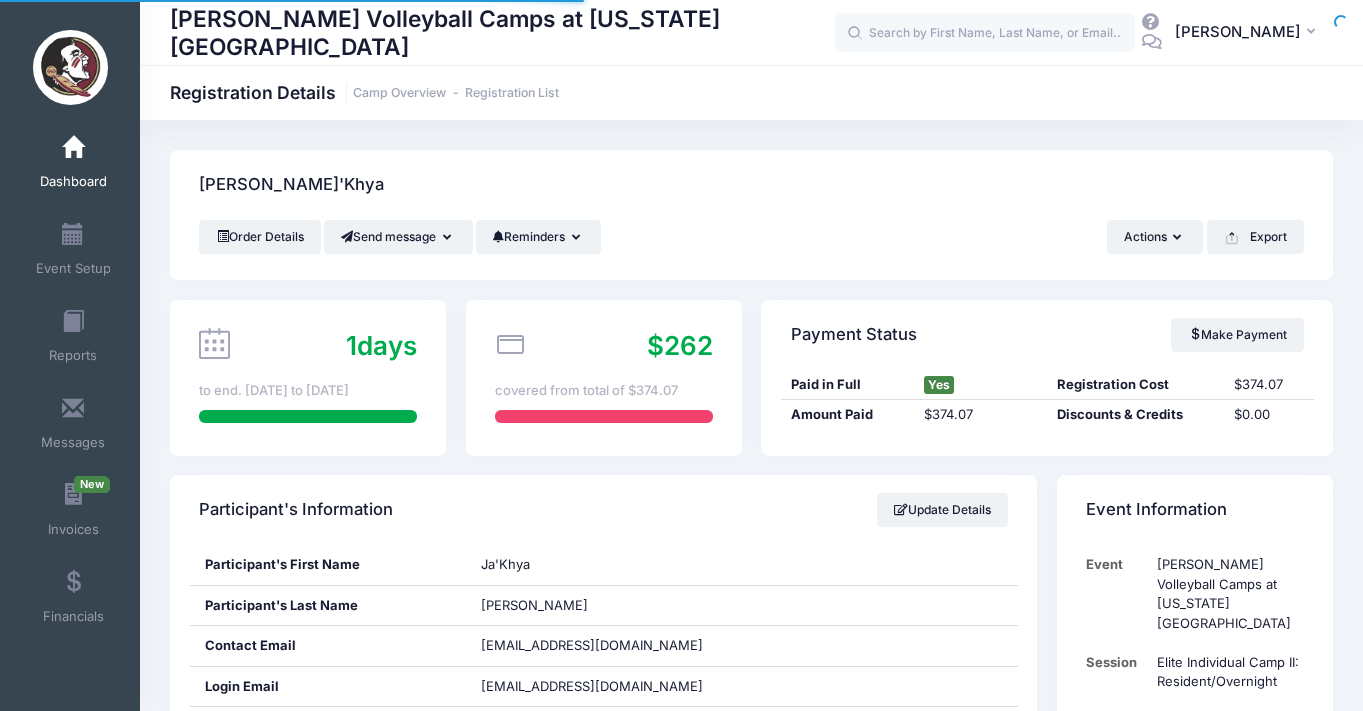 scroll, scrollTop: 0, scrollLeft: 0, axis: both 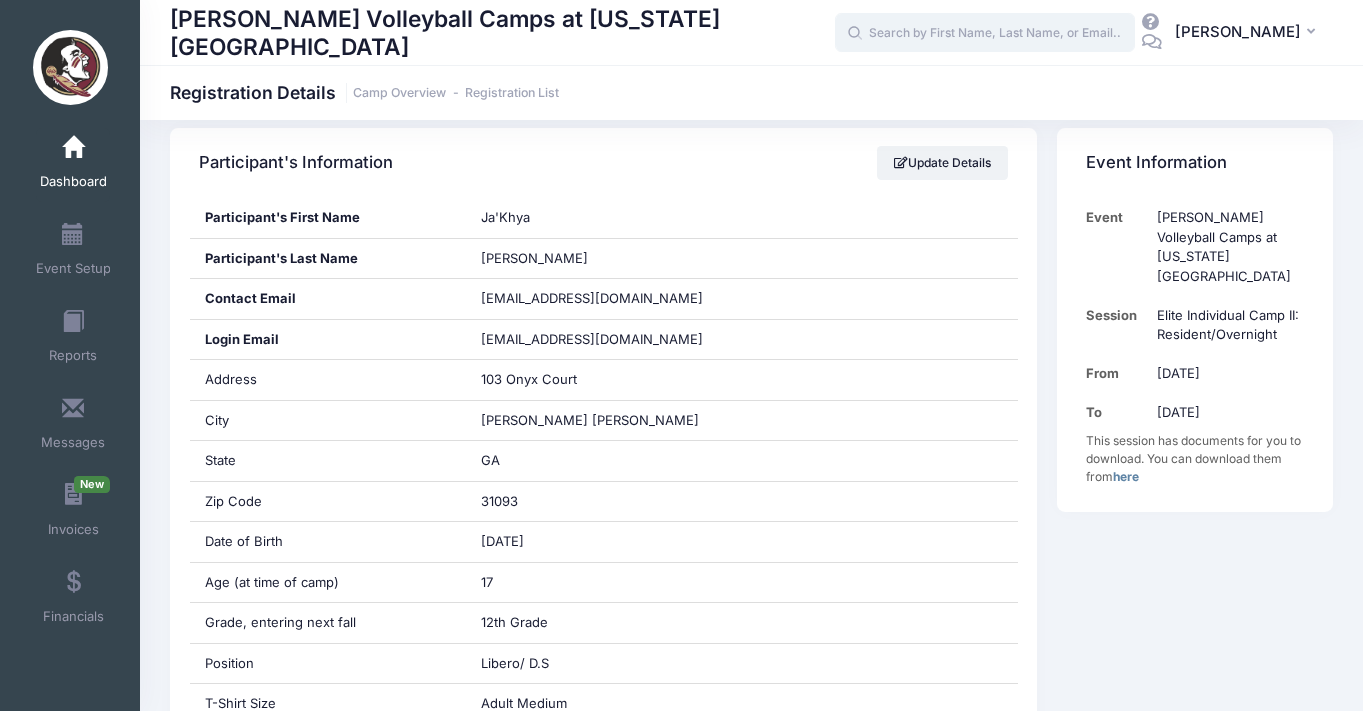 click at bounding box center [985, 33] 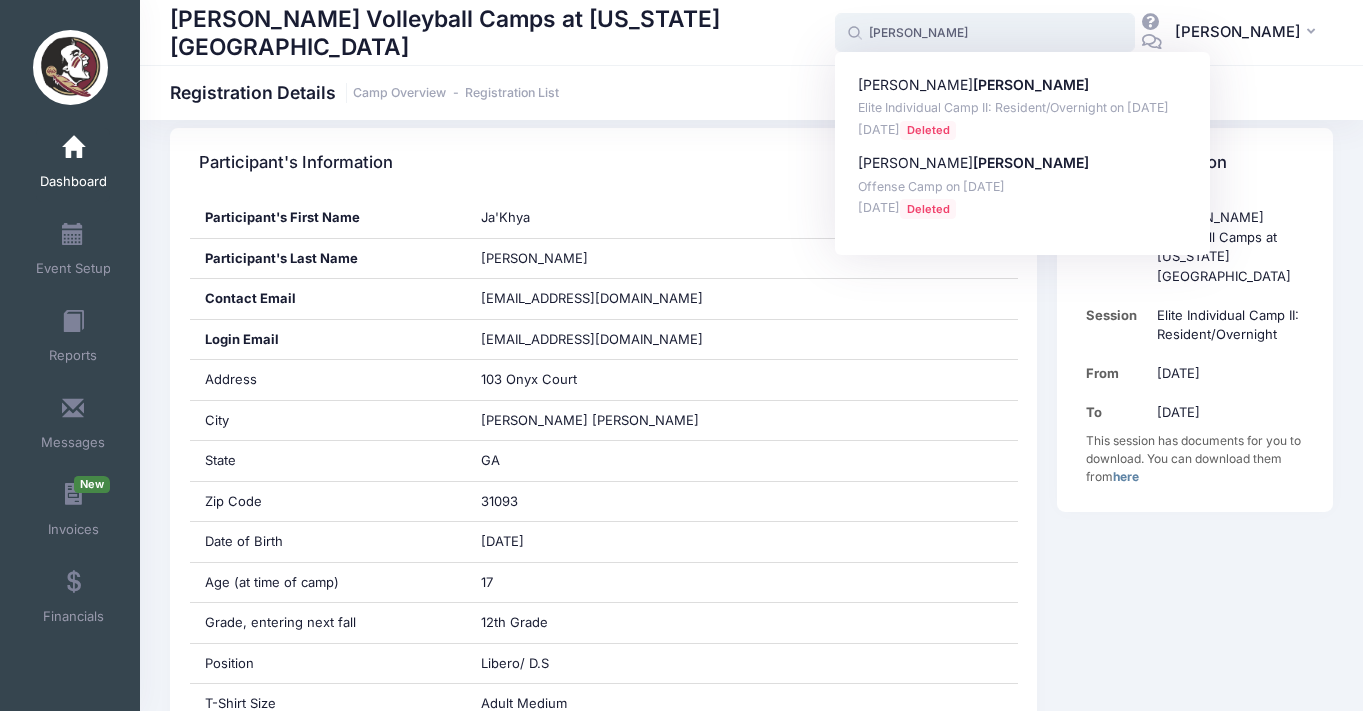 drag, startPoint x: 953, startPoint y: 33, endPoint x: 884, endPoint y: 34, distance: 69.00725 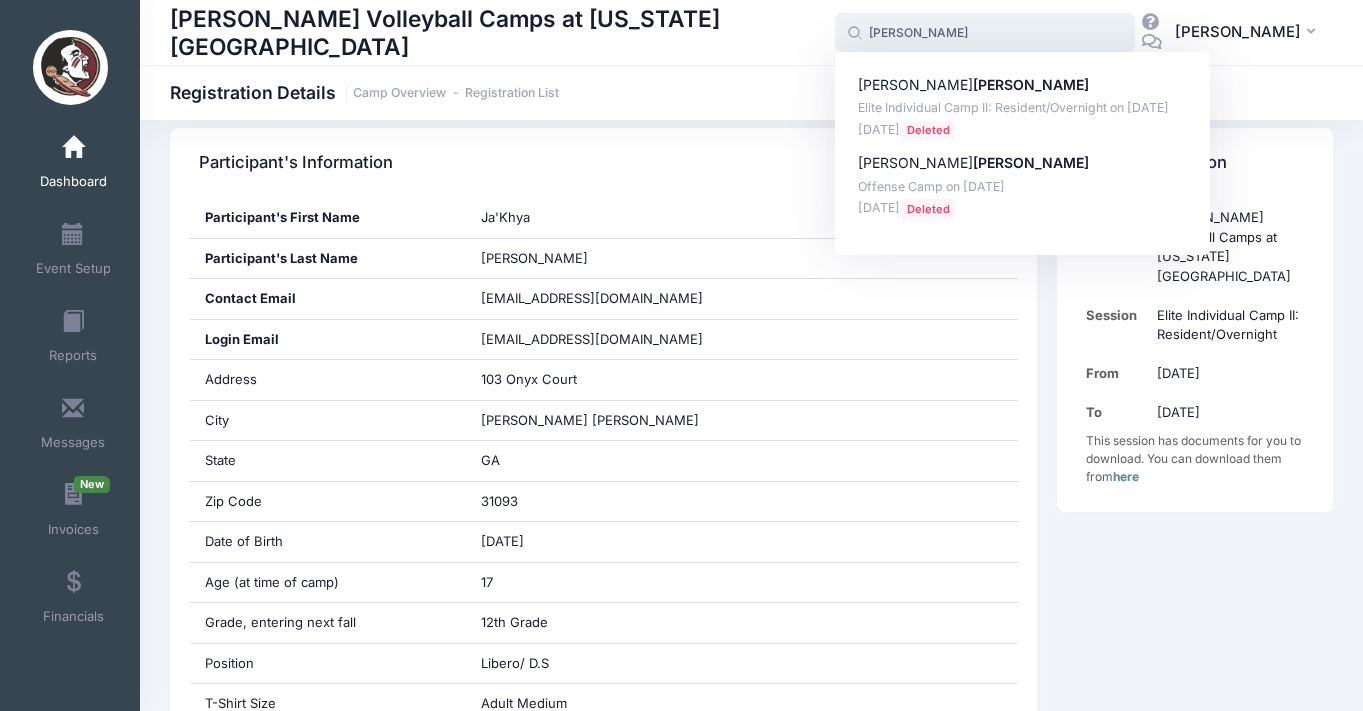 type on "[PERSON_NAME]" 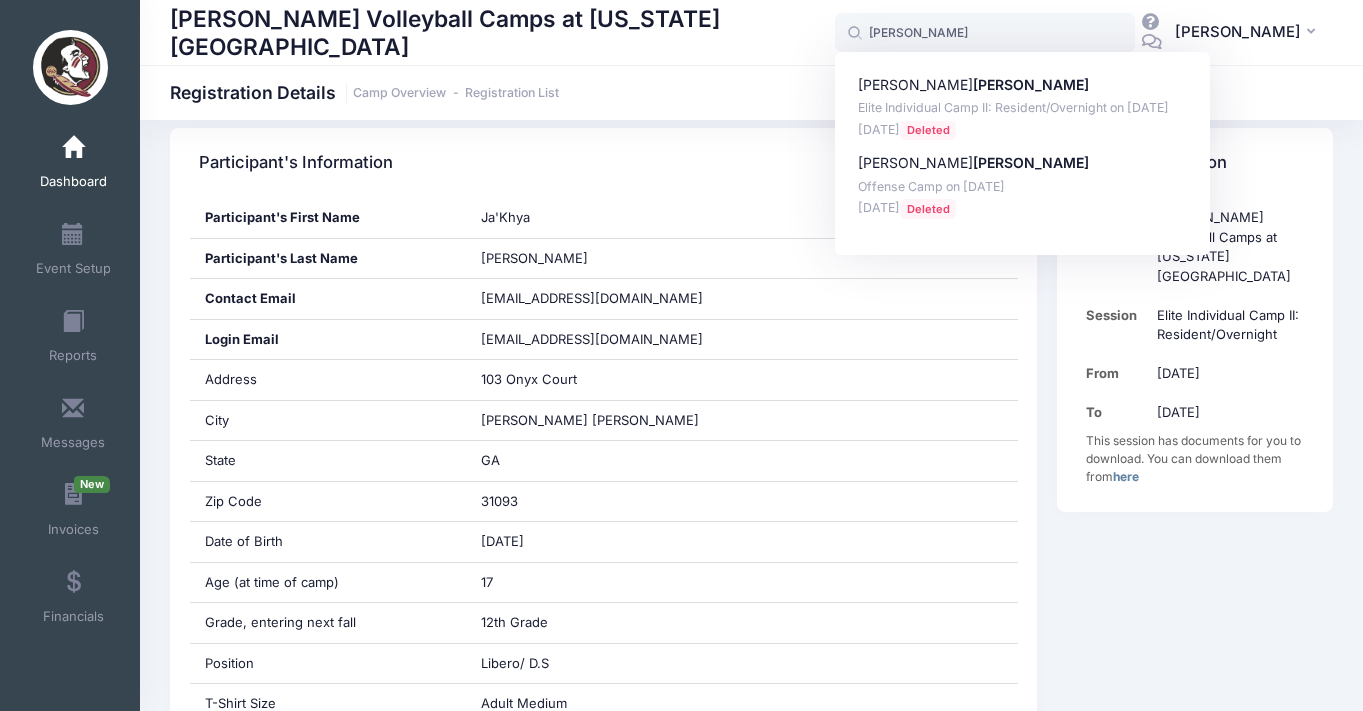 click on "[PERSON_NAME] Volleyball Camps at [US_STATE][GEOGRAPHIC_DATA]" at bounding box center (502, 32) 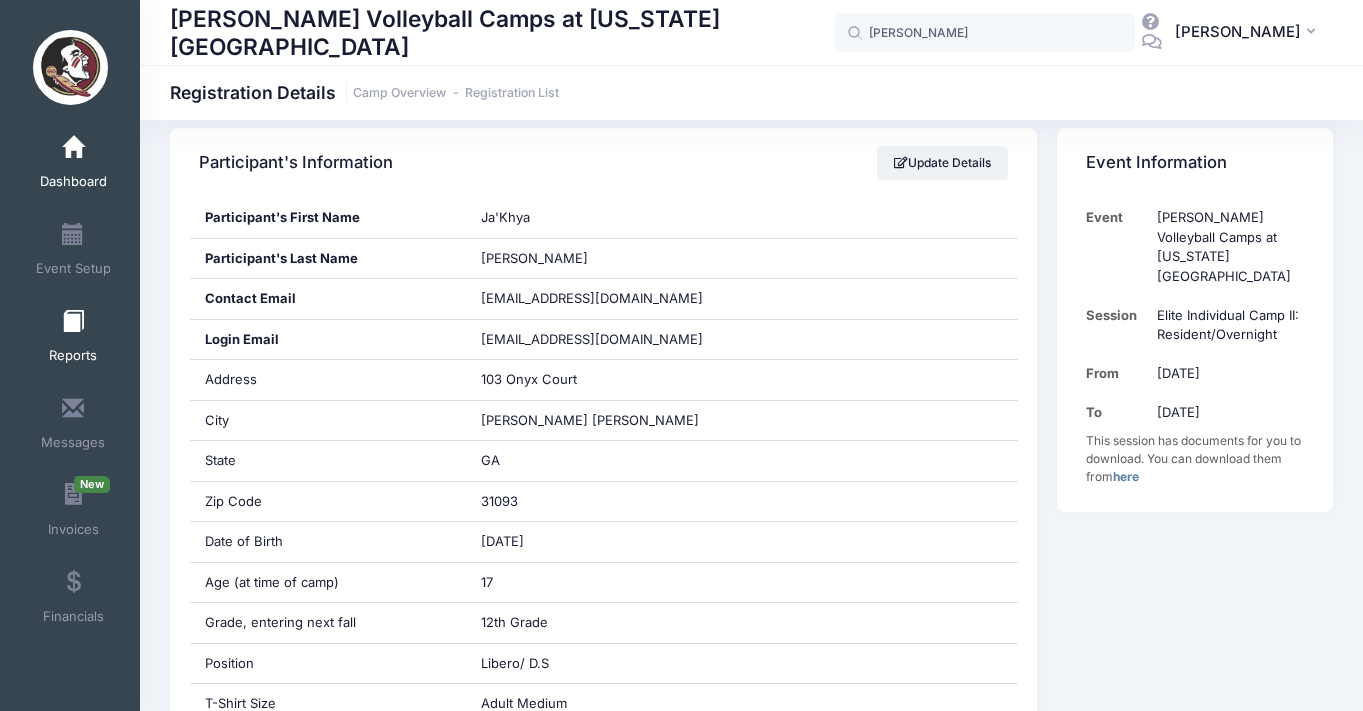 click at bounding box center [73, 322] 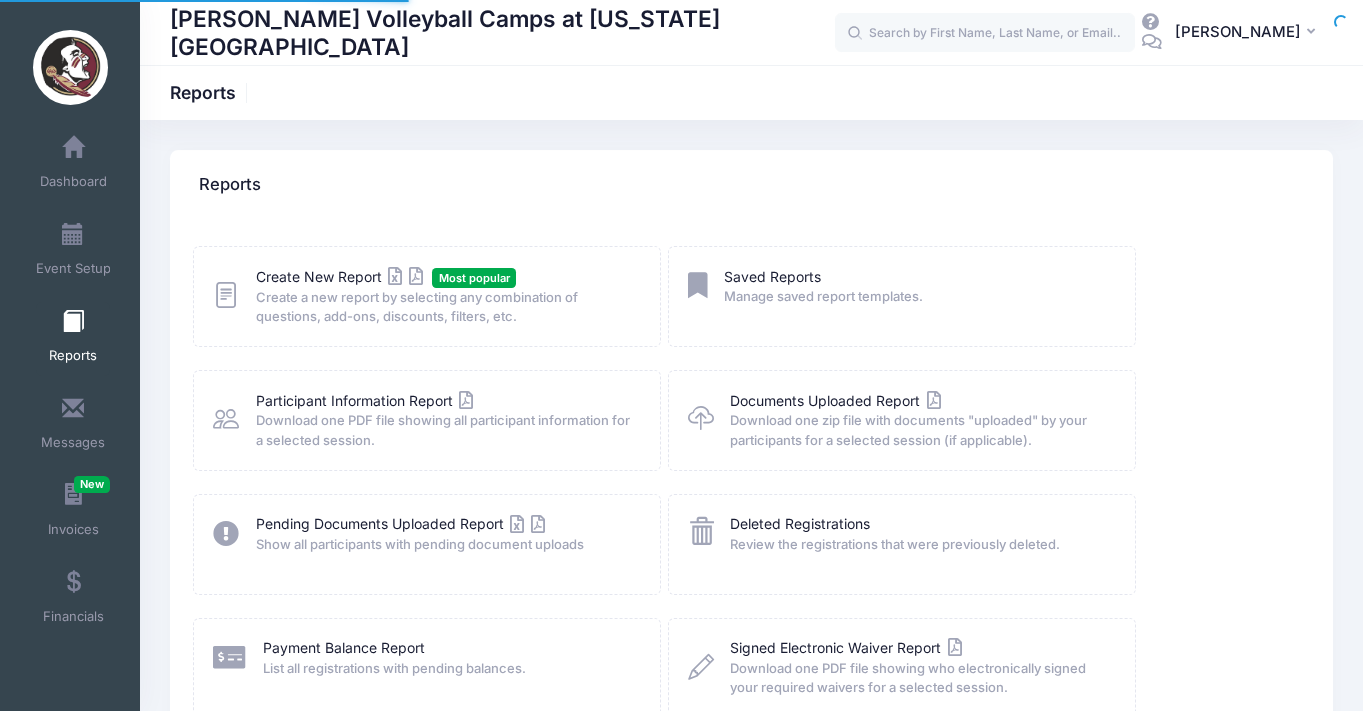 scroll, scrollTop: 0, scrollLeft: 0, axis: both 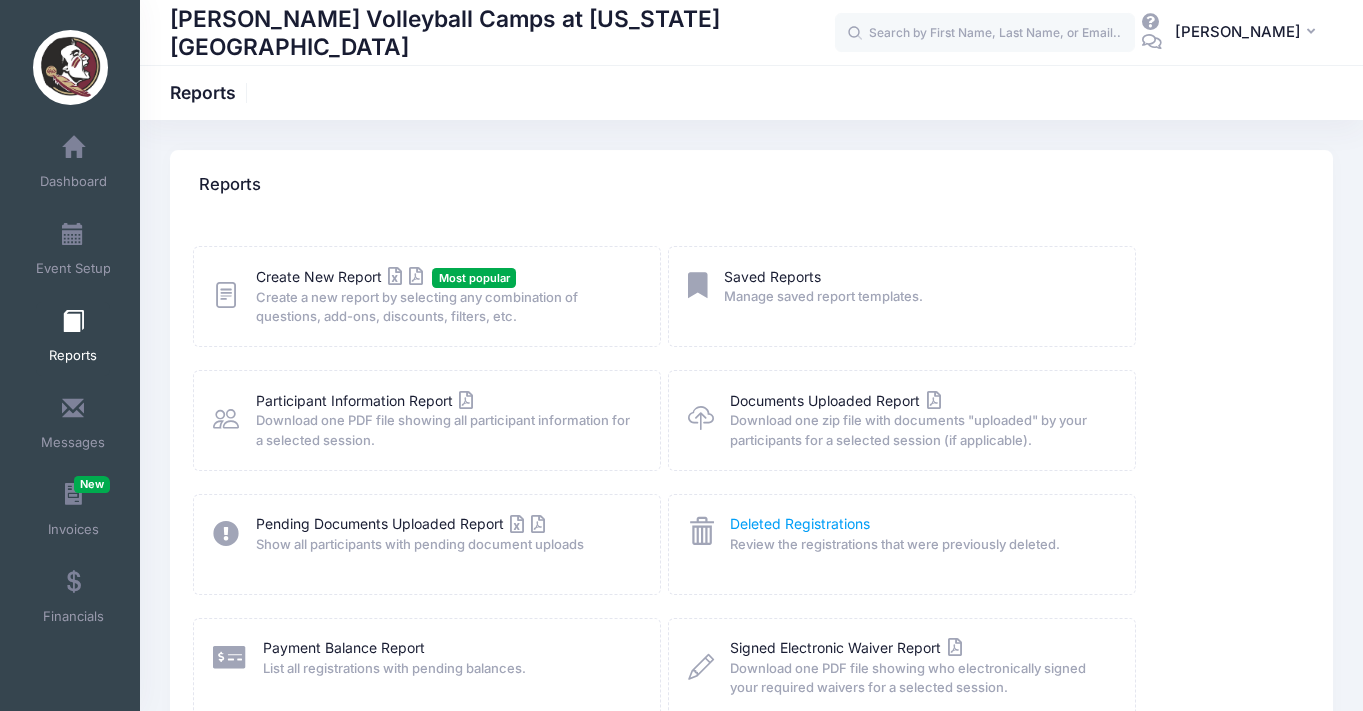 click on "Deleted Registrations" at bounding box center [800, 523] 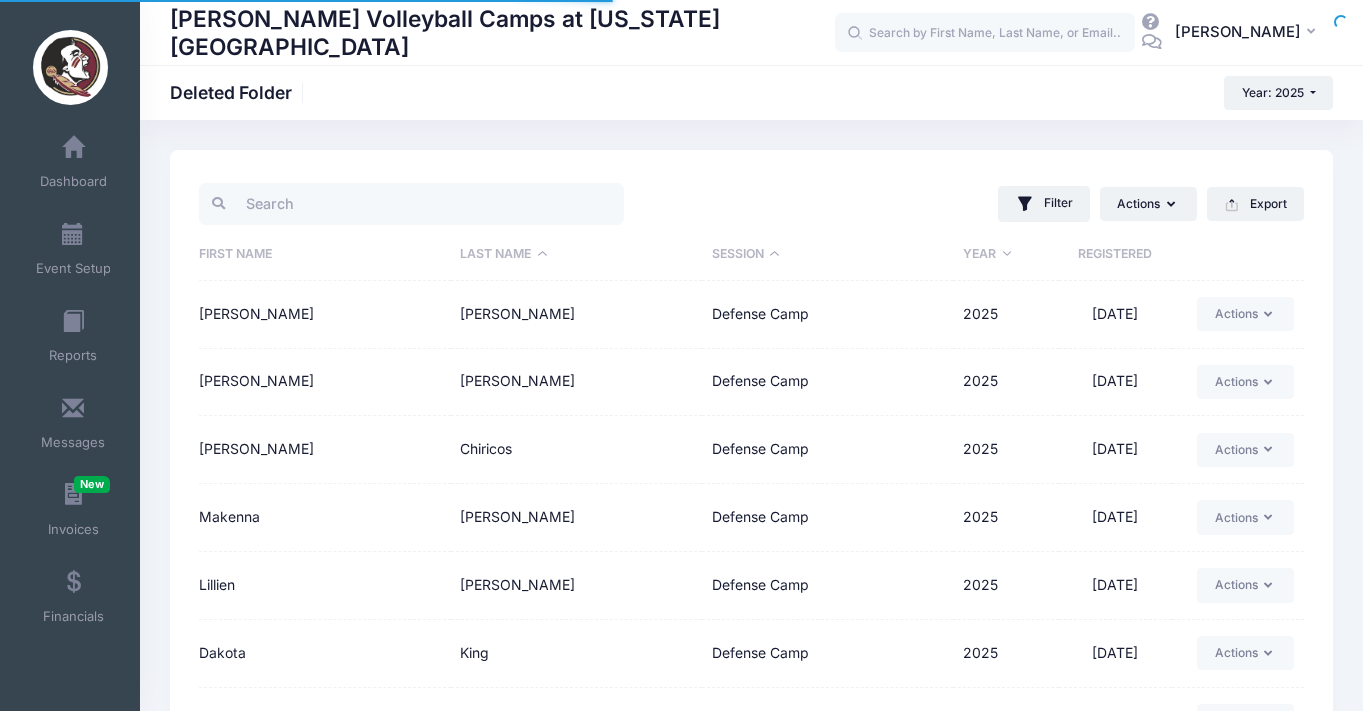 select on "50" 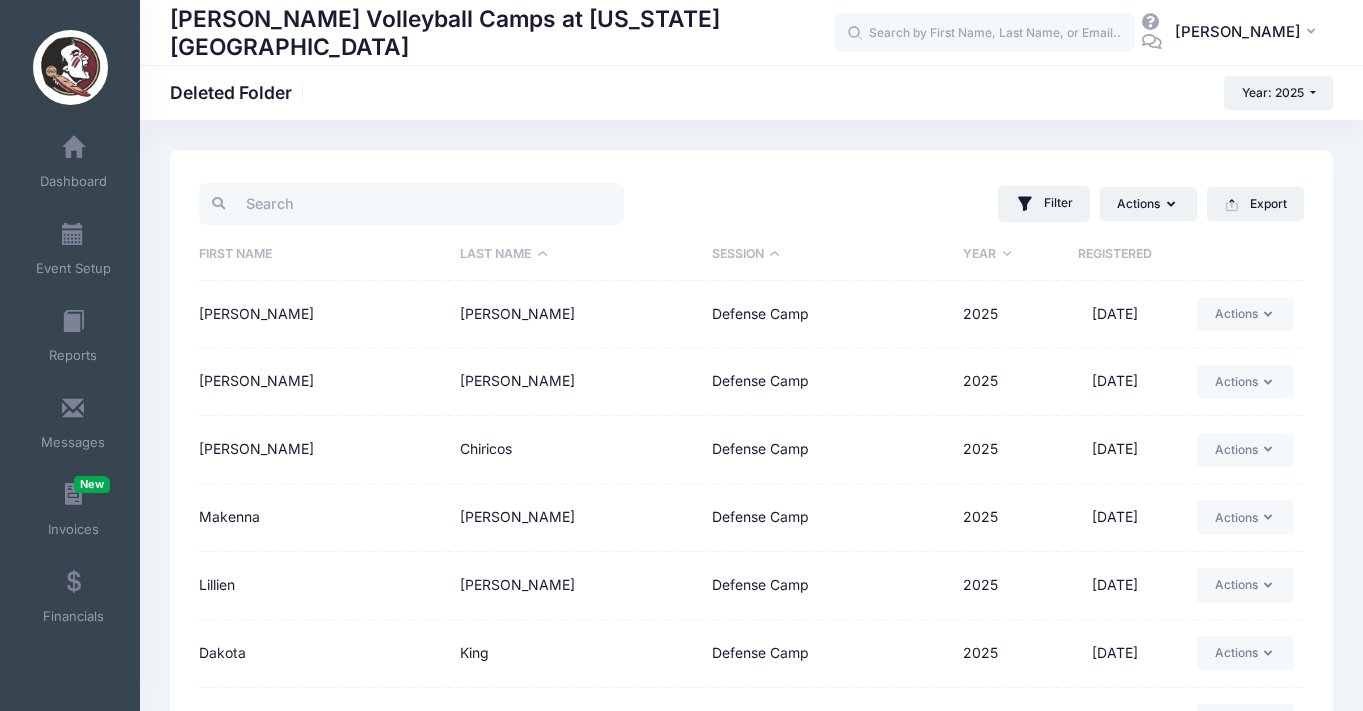 click on "Session" at bounding box center (827, 255) 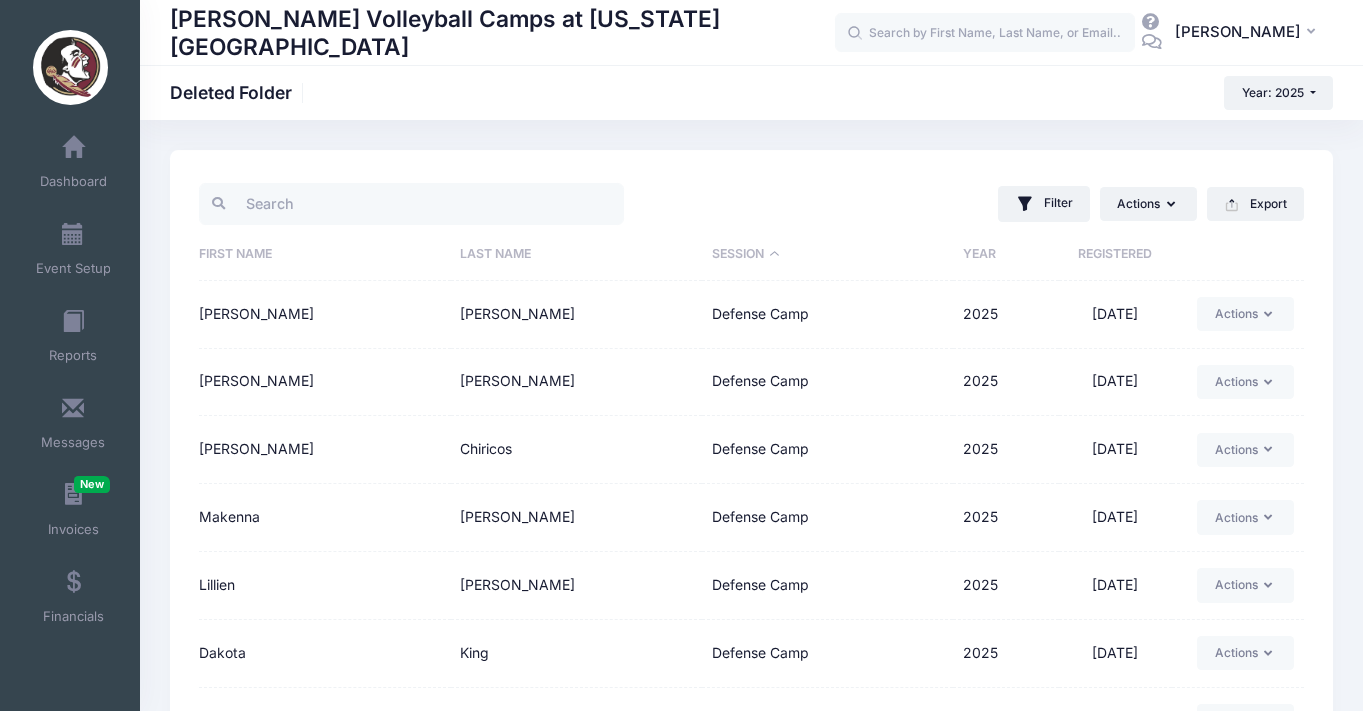 click on "Session" at bounding box center [827, 255] 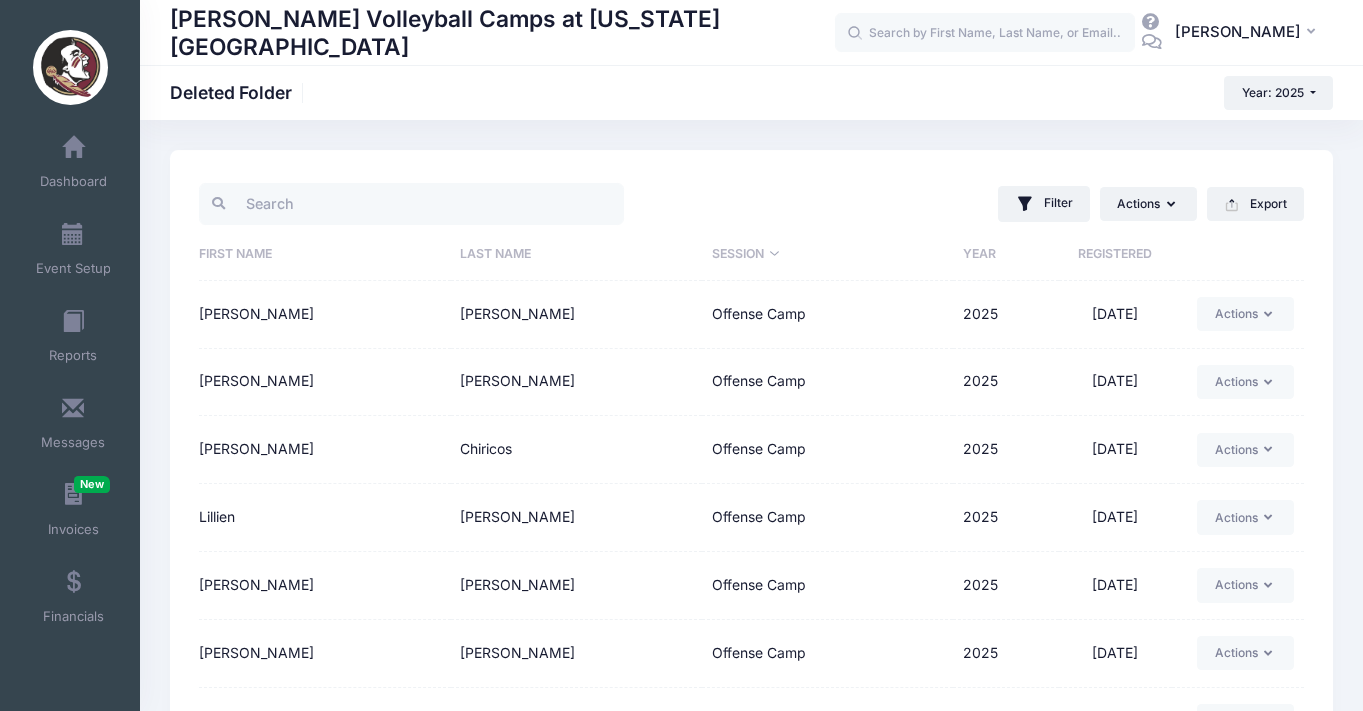 click on "Session" at bounding box center [827, 255] 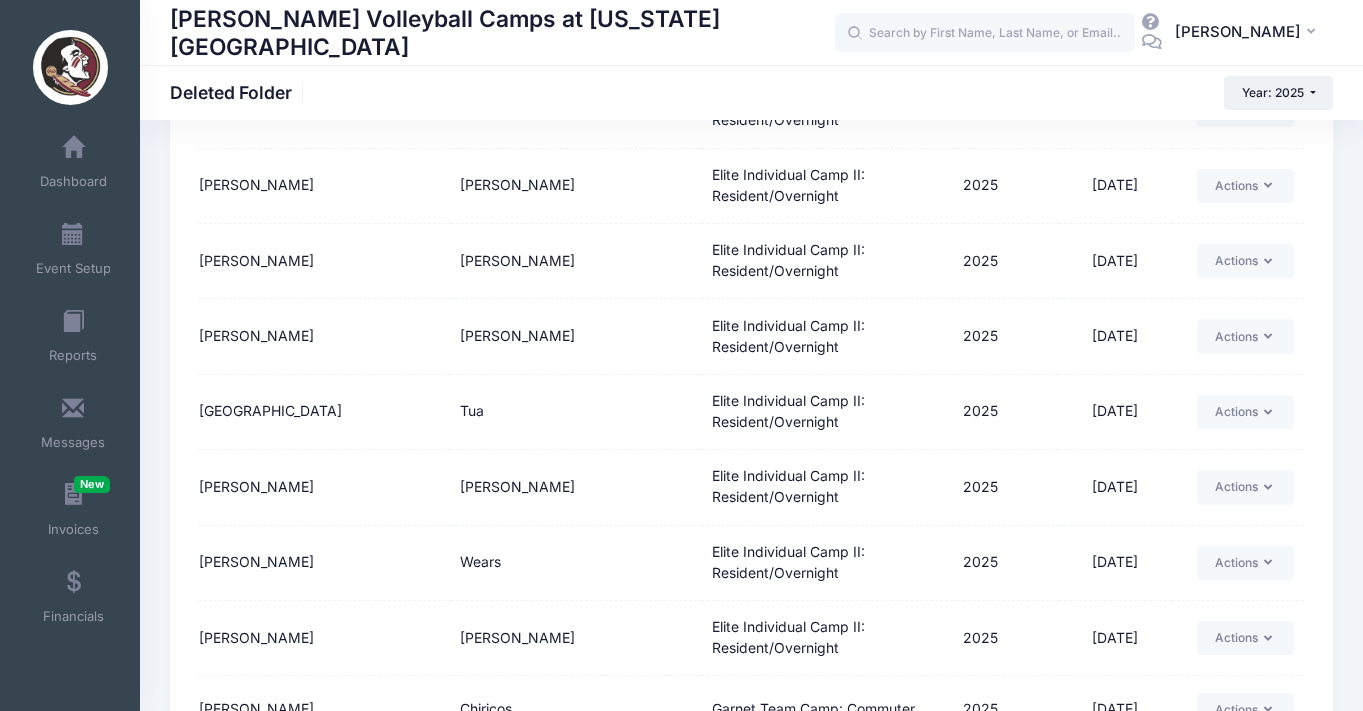scroll, scrollTop: 3199, scrollLeft: 0, axis: vertical 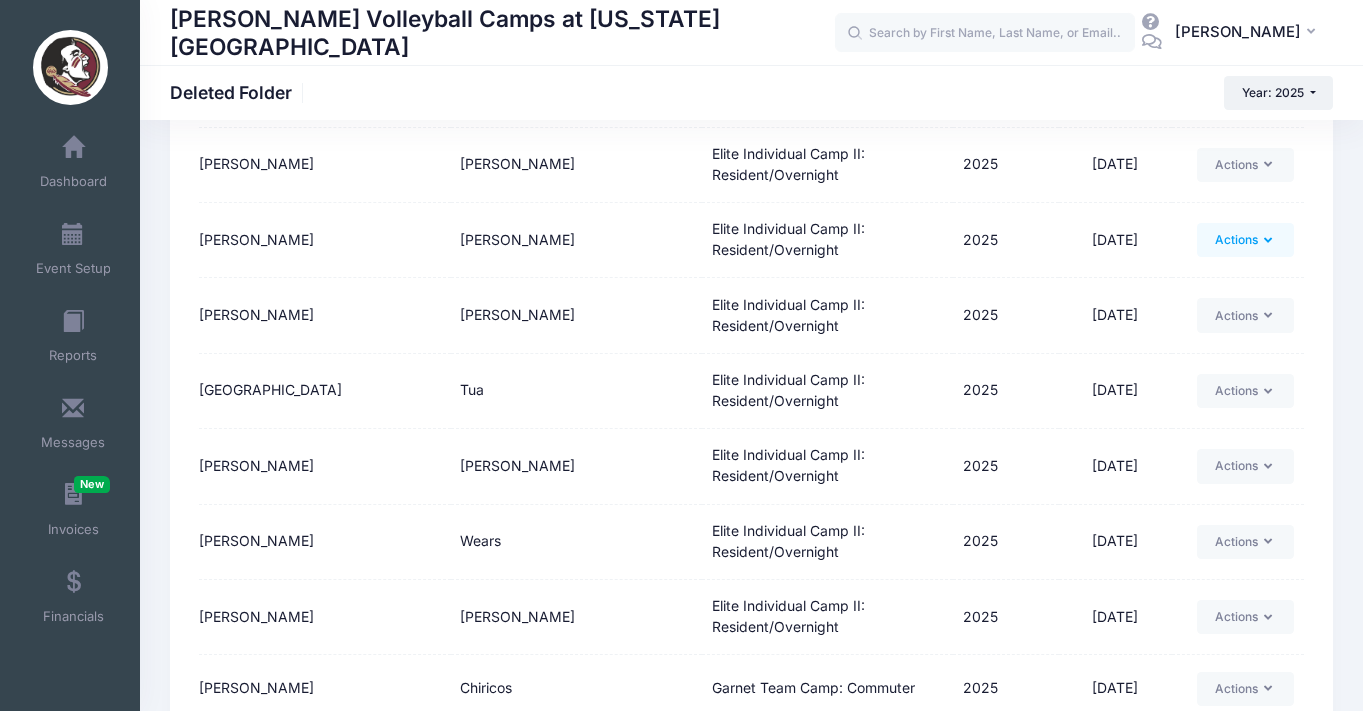 click on "Actions" at bounding box center [1245, 240] 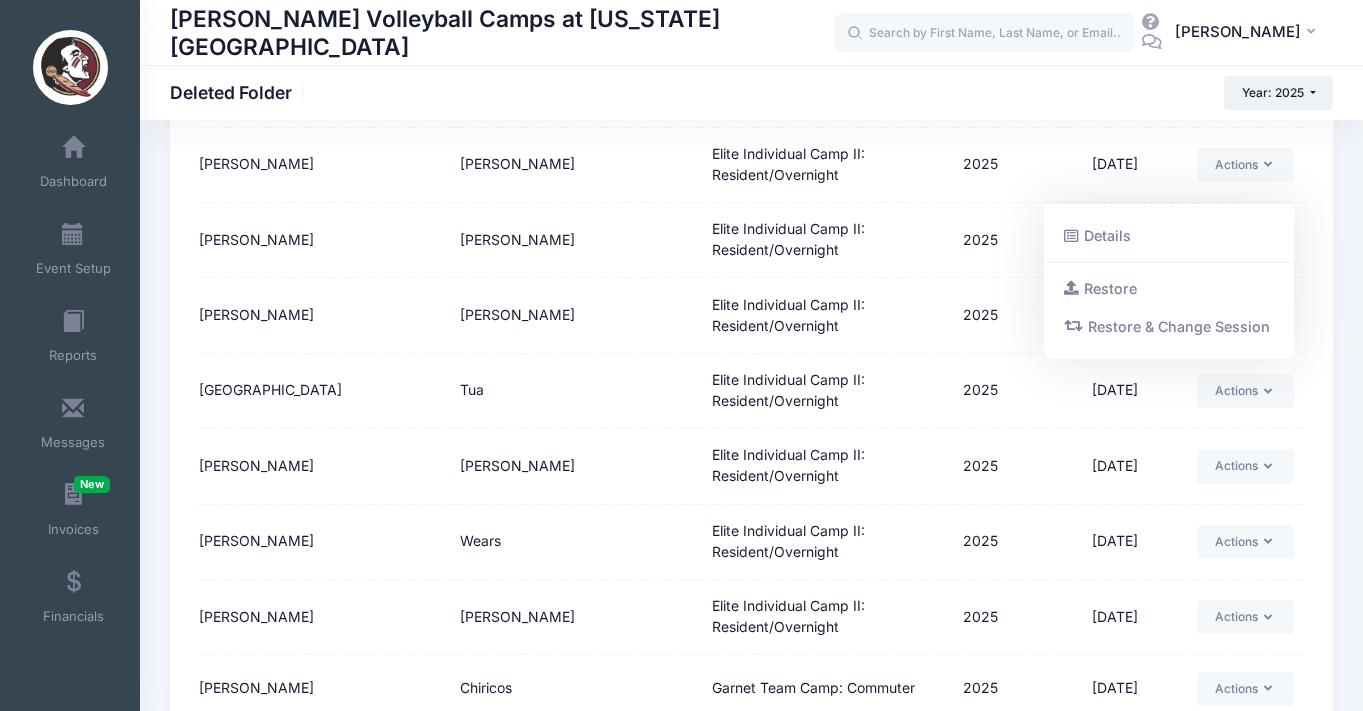 click on "[PERSON_NAME] Volleyball Camps at [US_STATE][GEOGRAPHIC_DATA]" at bounding box center [502, 32] 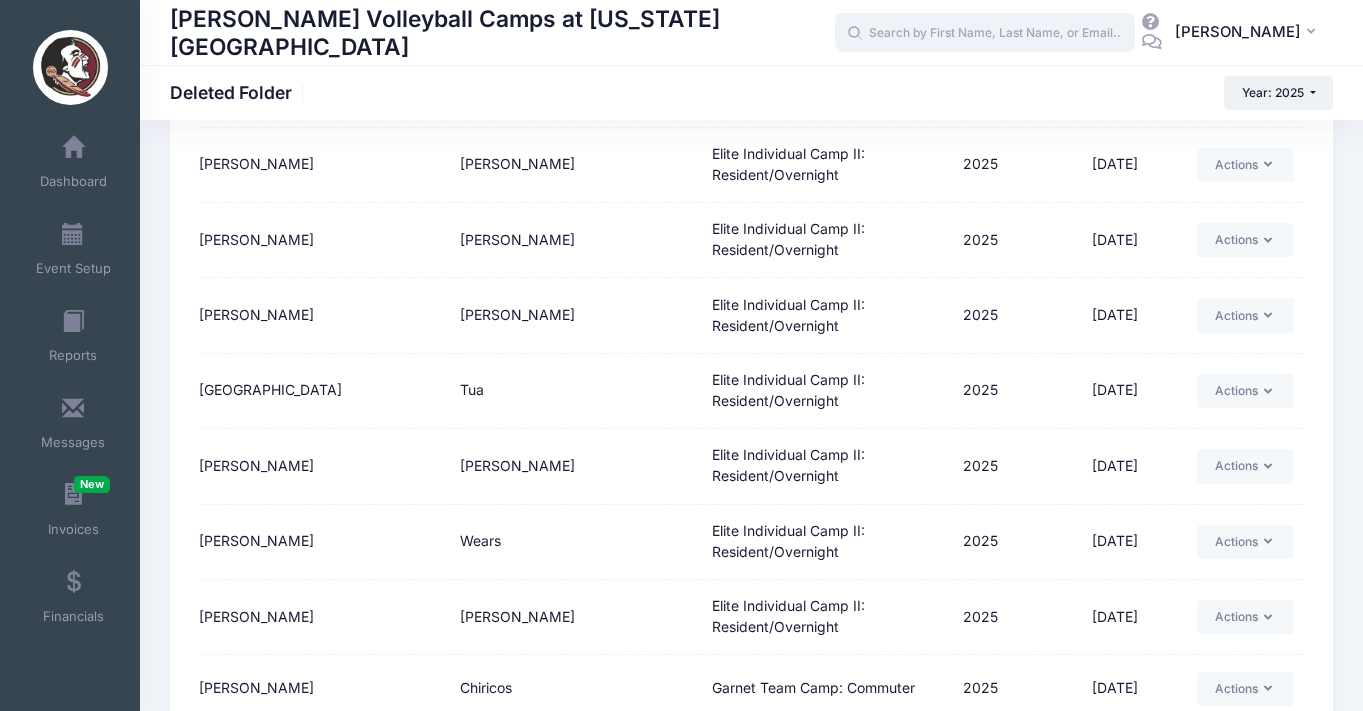 click at bounding box center [985, 33] 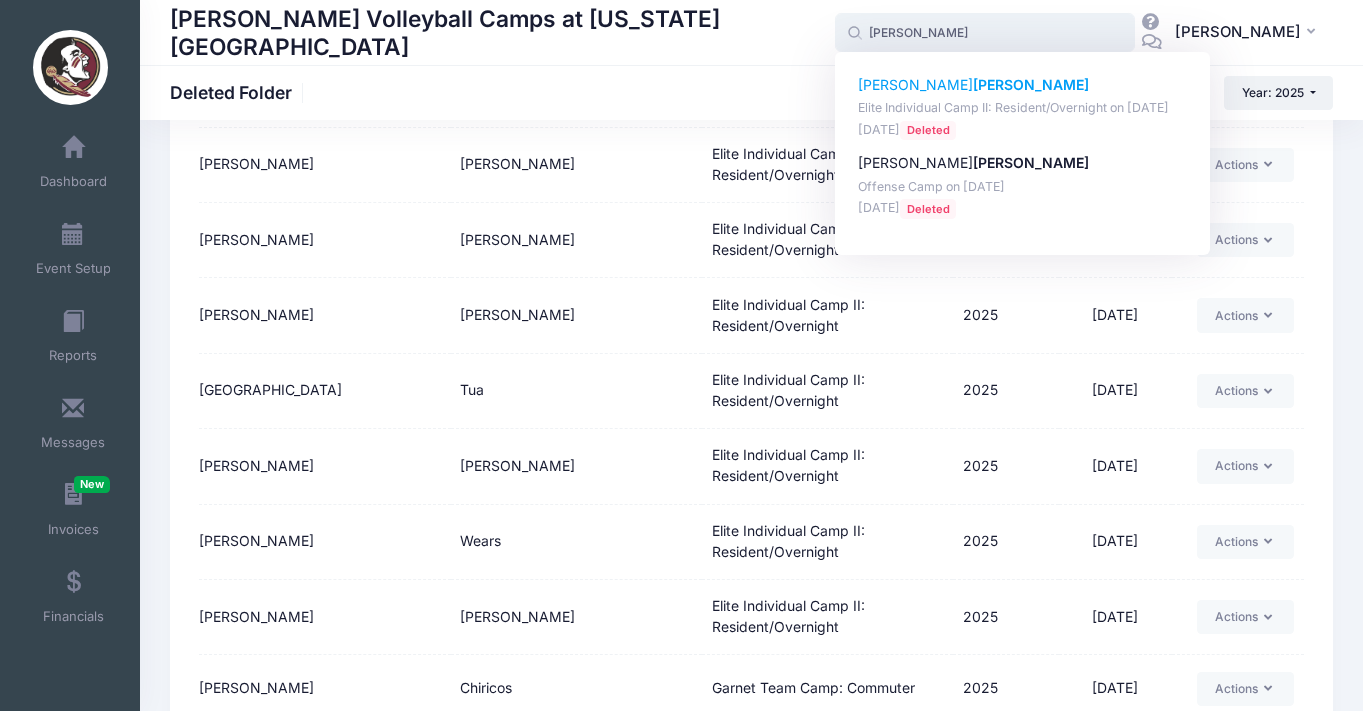 click on "[PERSON_NAME]" at bounding box center (1031, 84) 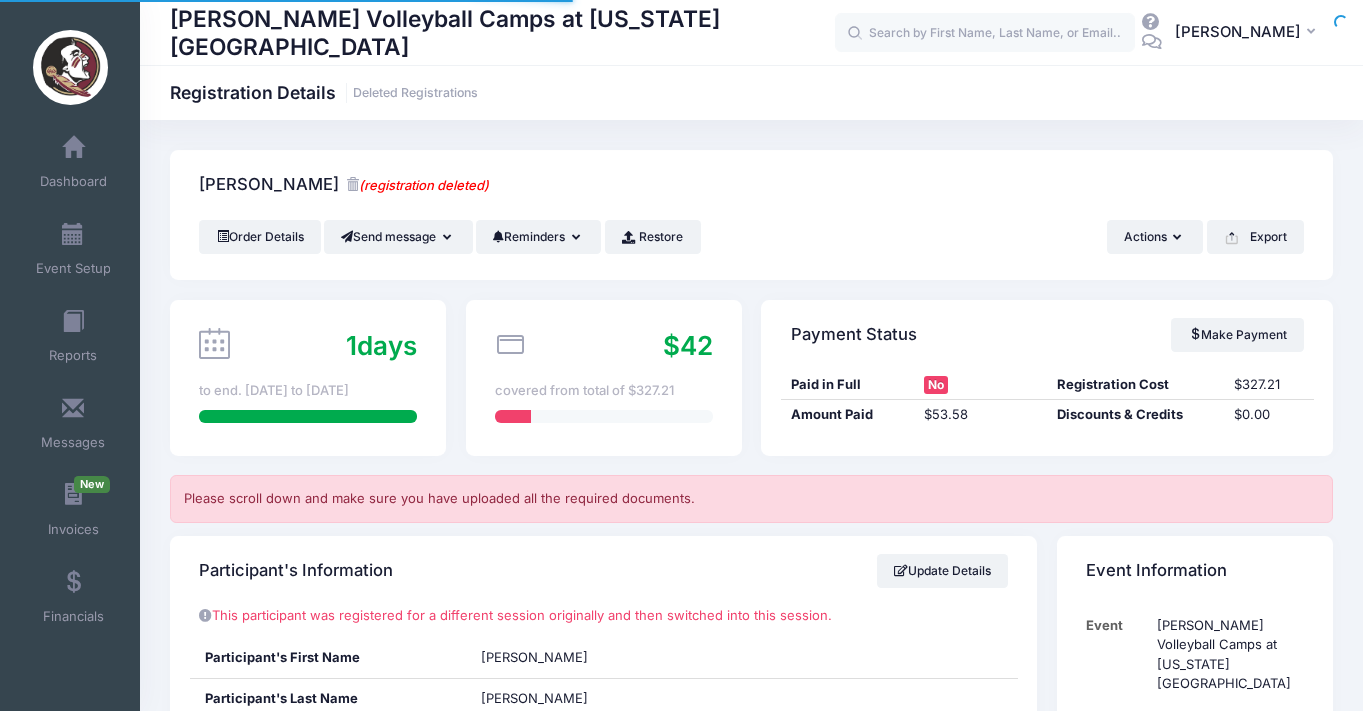 scroll, scrollTop: 0, scrollLeft: 0, axis: both 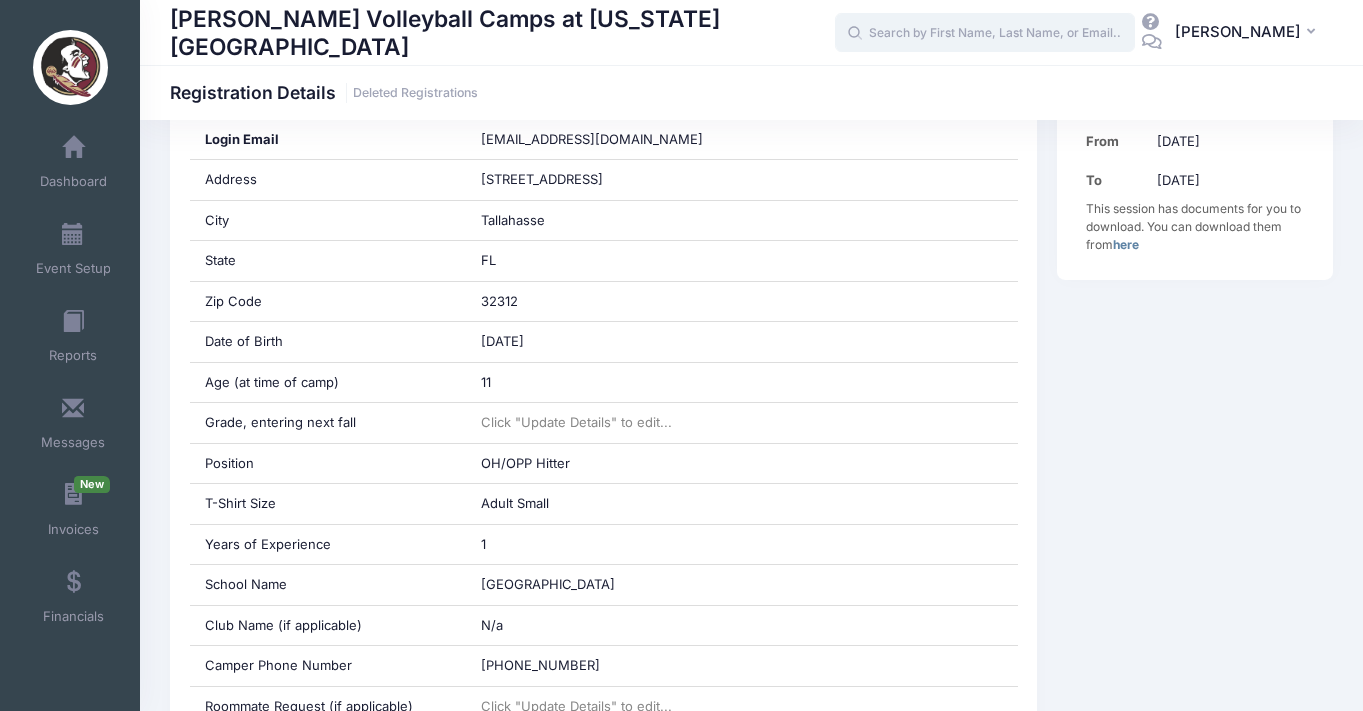 click at bounding box center [985, 33] 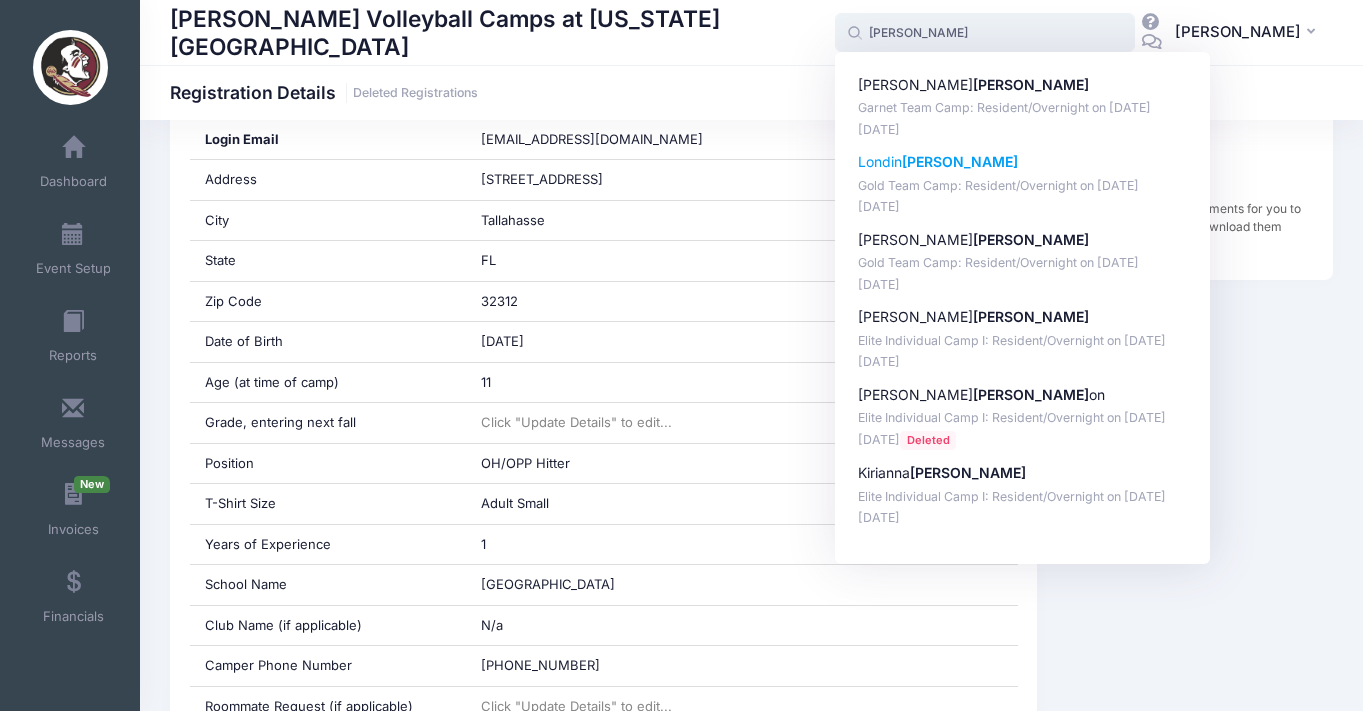 click on "Harris" at bounding box center (960, 161) 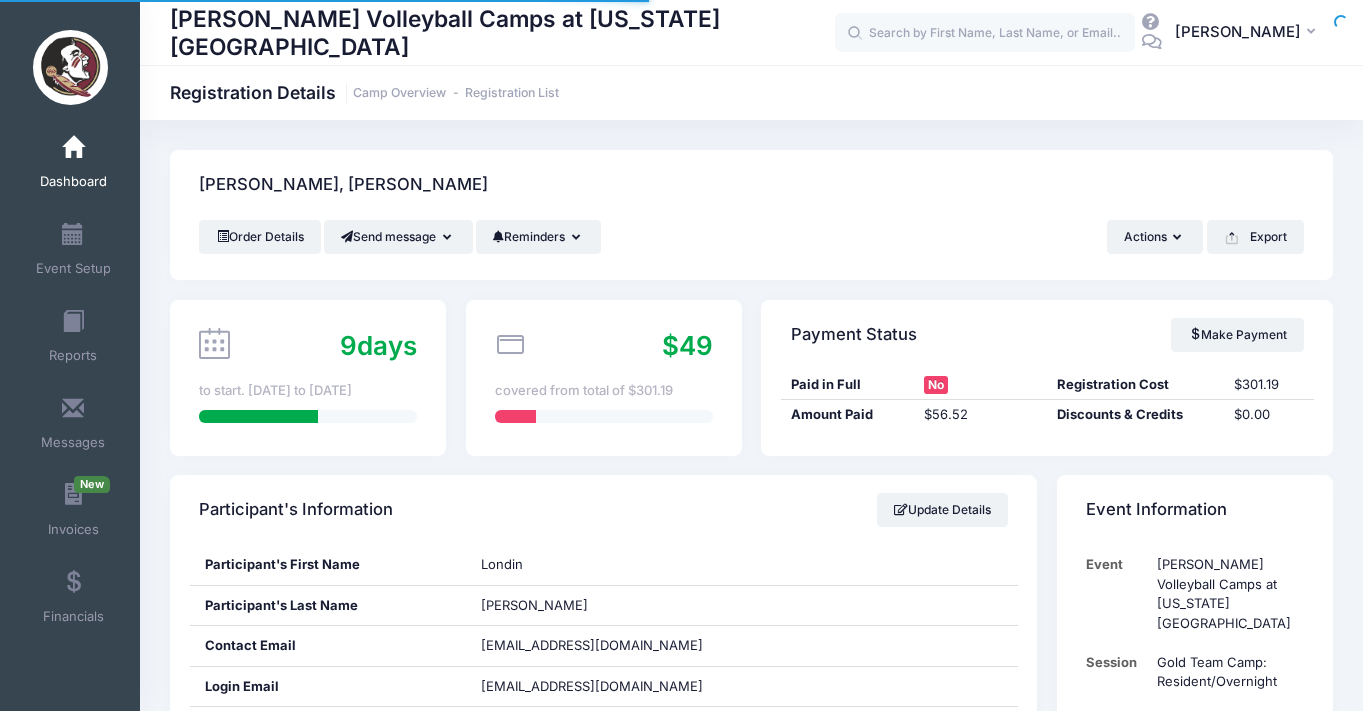 scroll, scrollTop: 0, scrollLeft: 0, axis: both 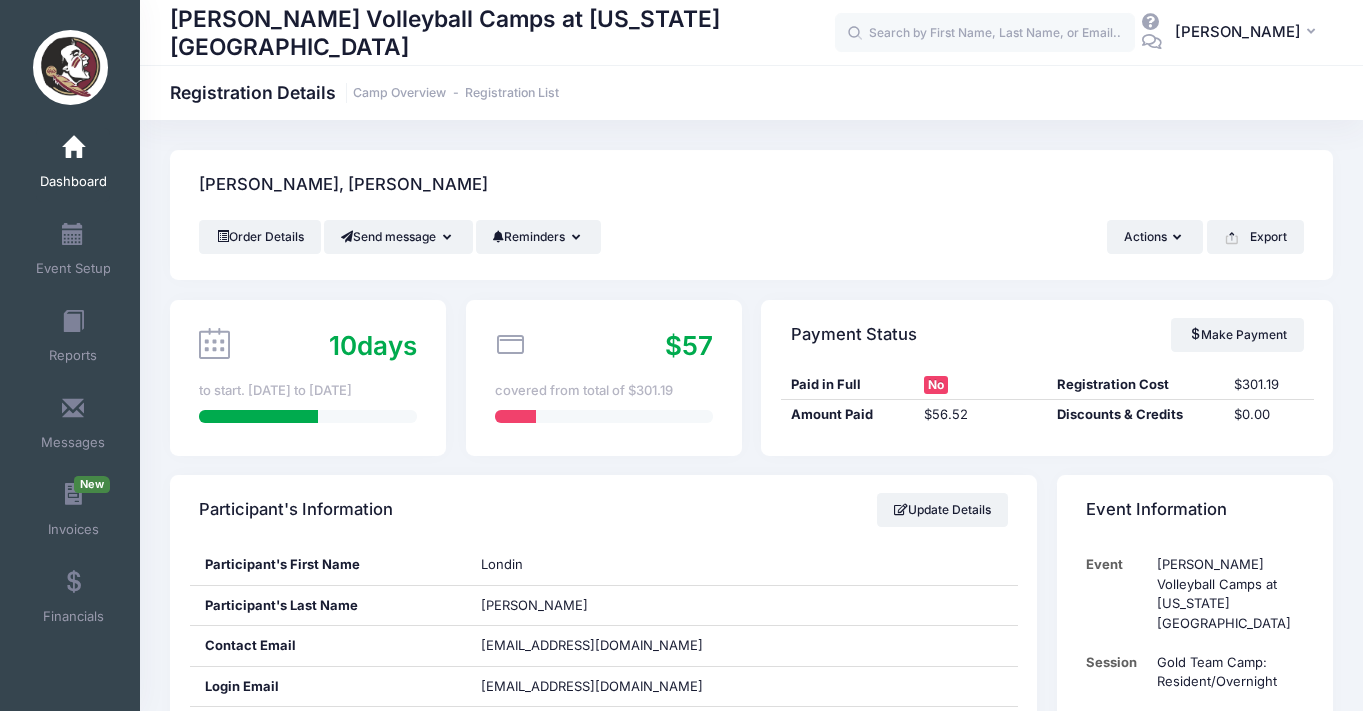 click at bounding box center [73, 148] 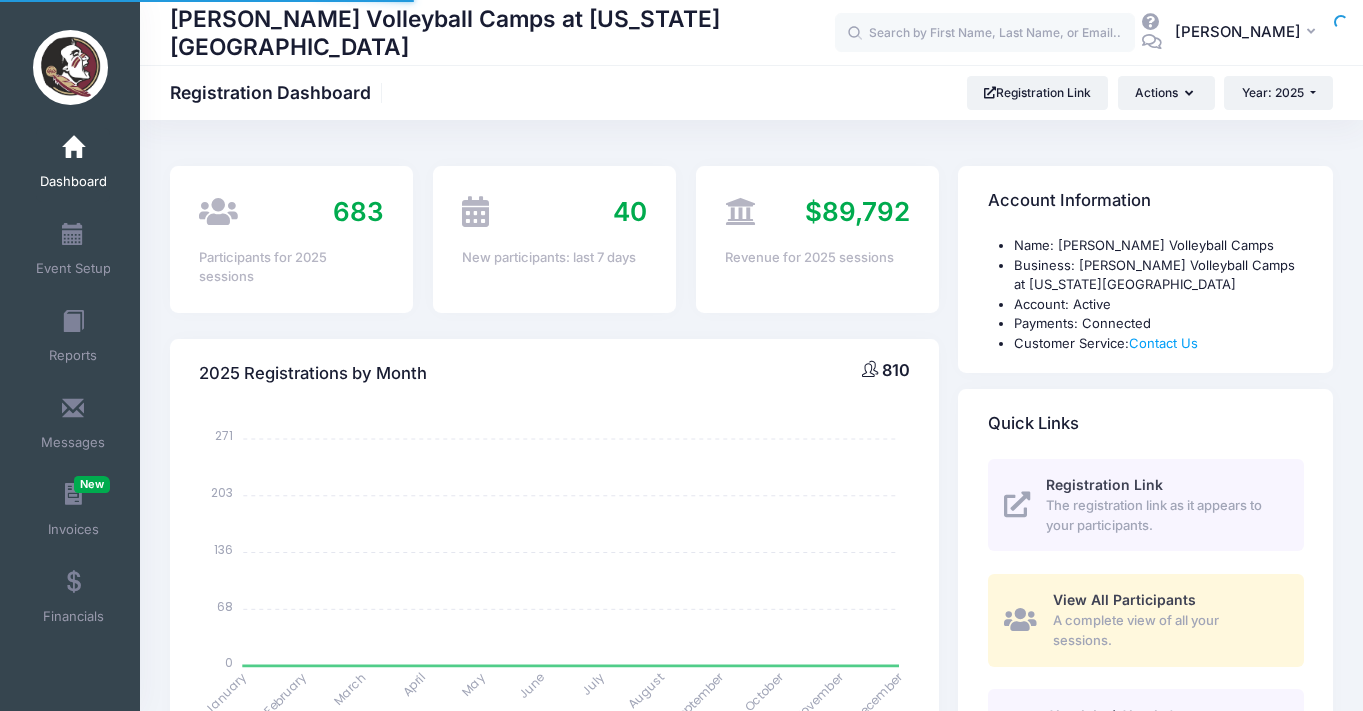 scroll, scrollTop: 0, scrollLeft: 0, axis: both 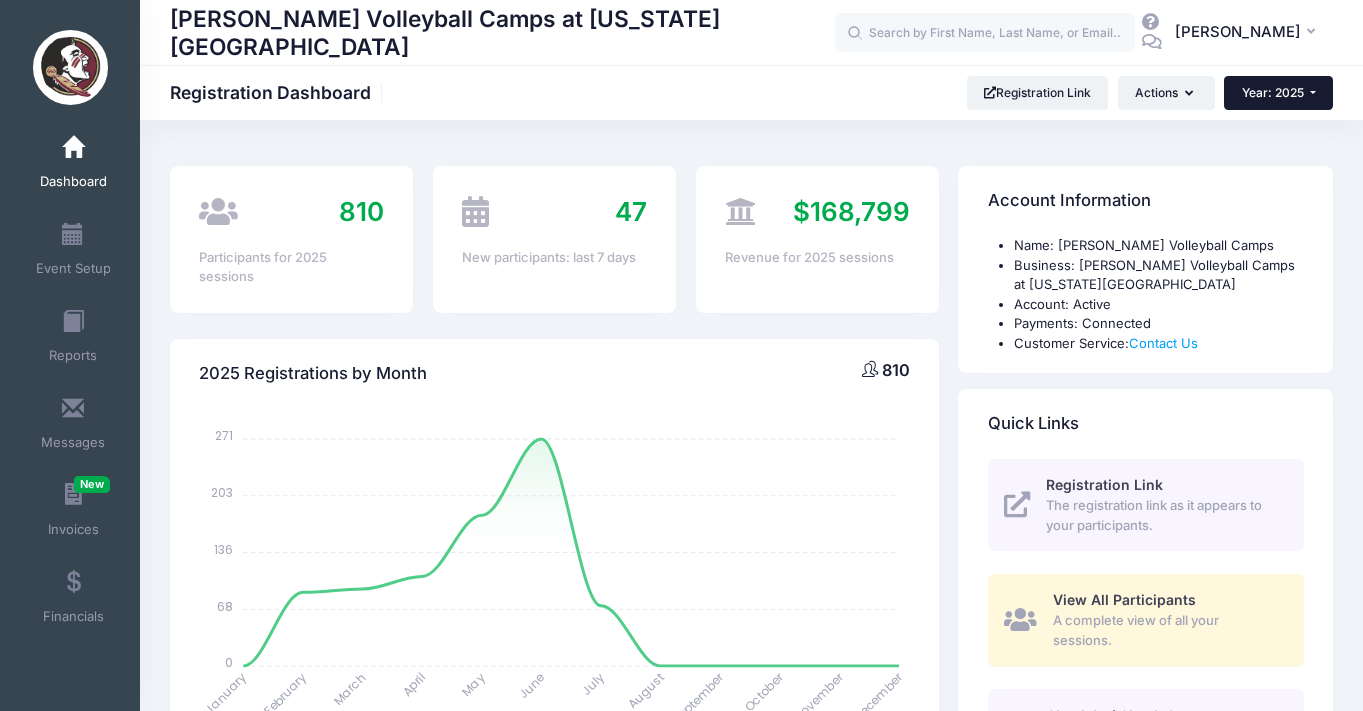 click on "Year: 2025" at bounding box center (1278, 93) 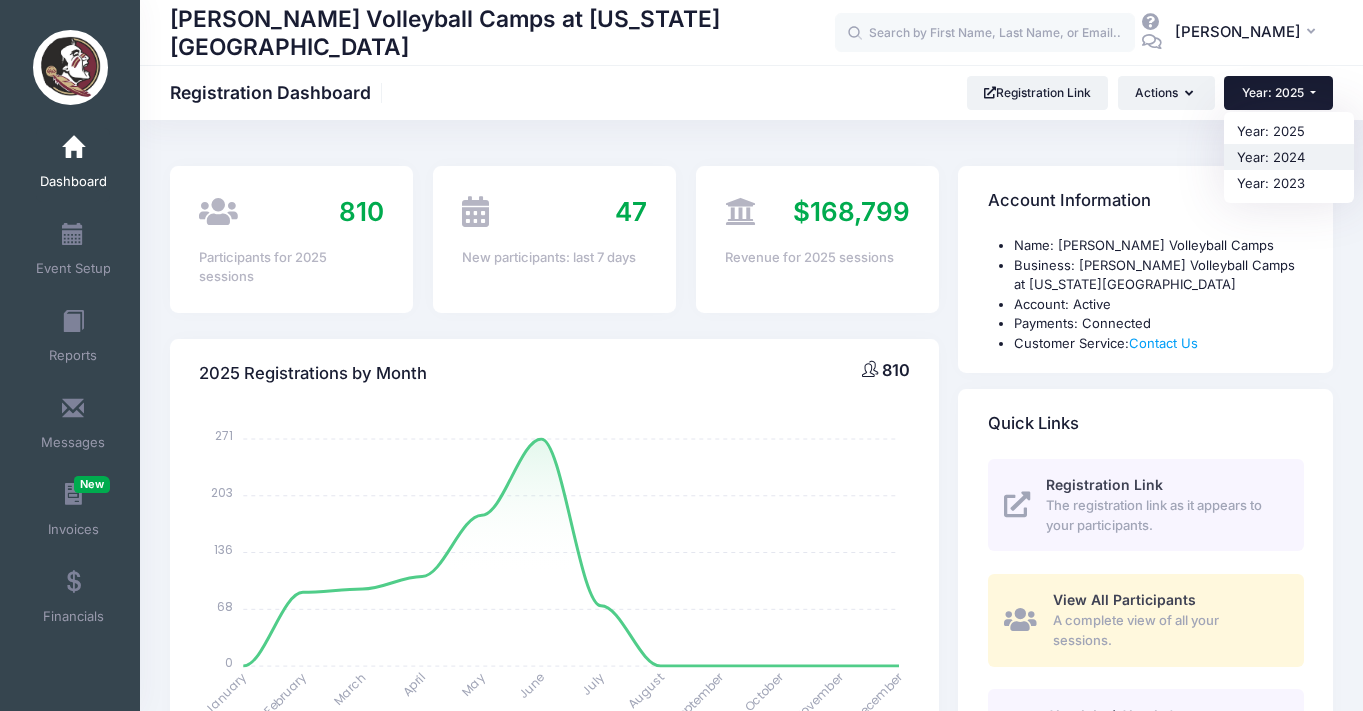 click on "Year: 2024" at bounding box center (1289, 157) 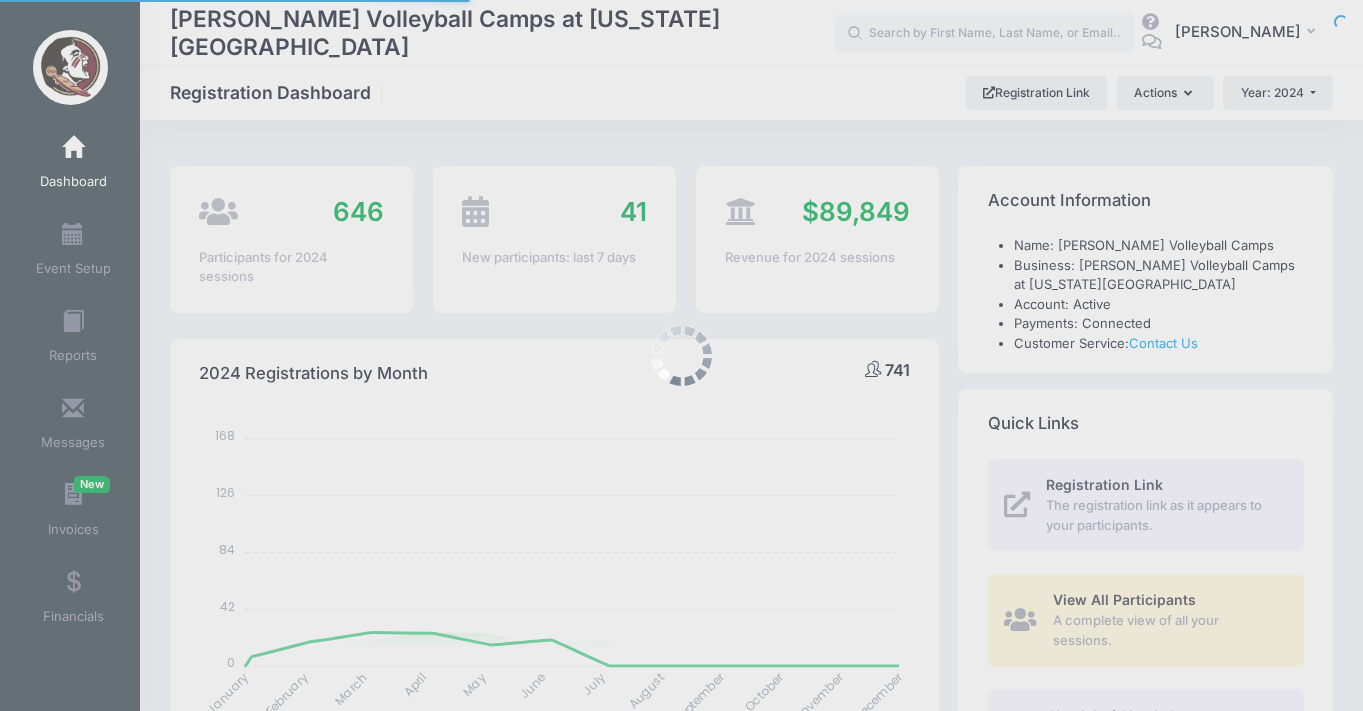 select 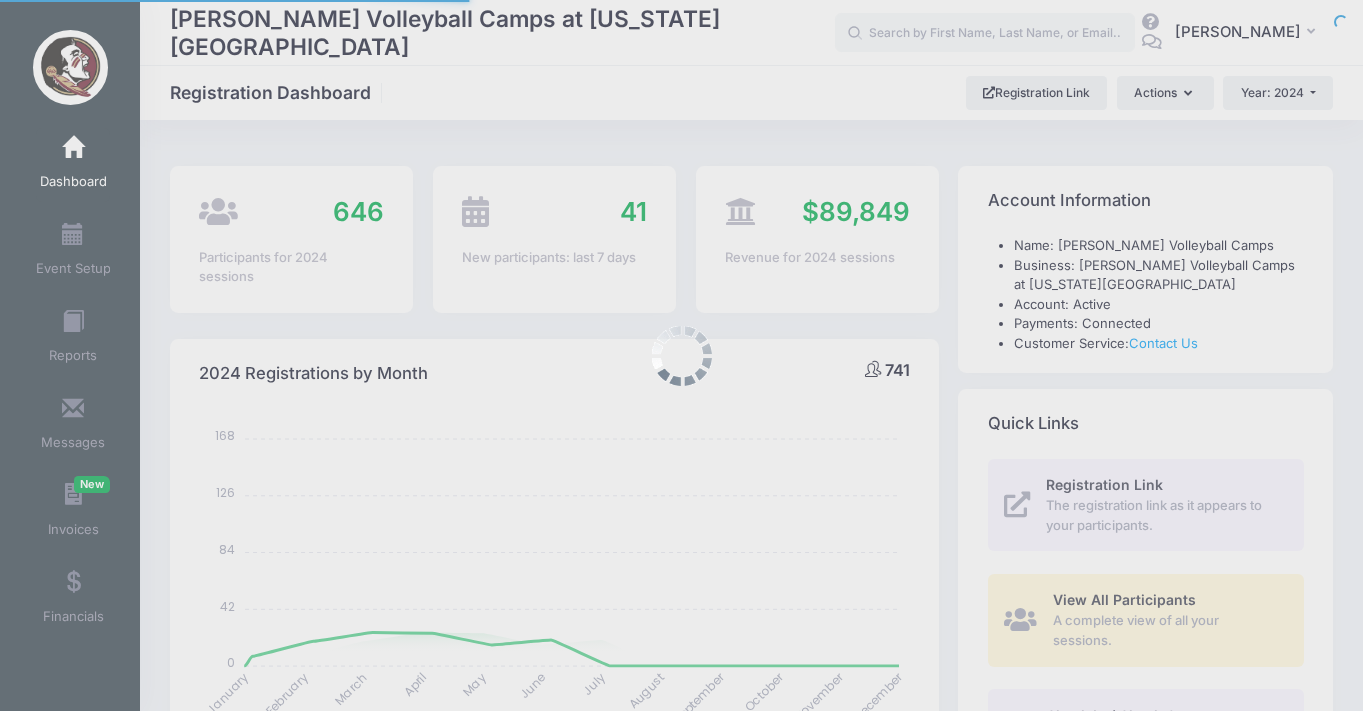 scroll, scrollTop: 0, scrollLeft: 0, axis: both 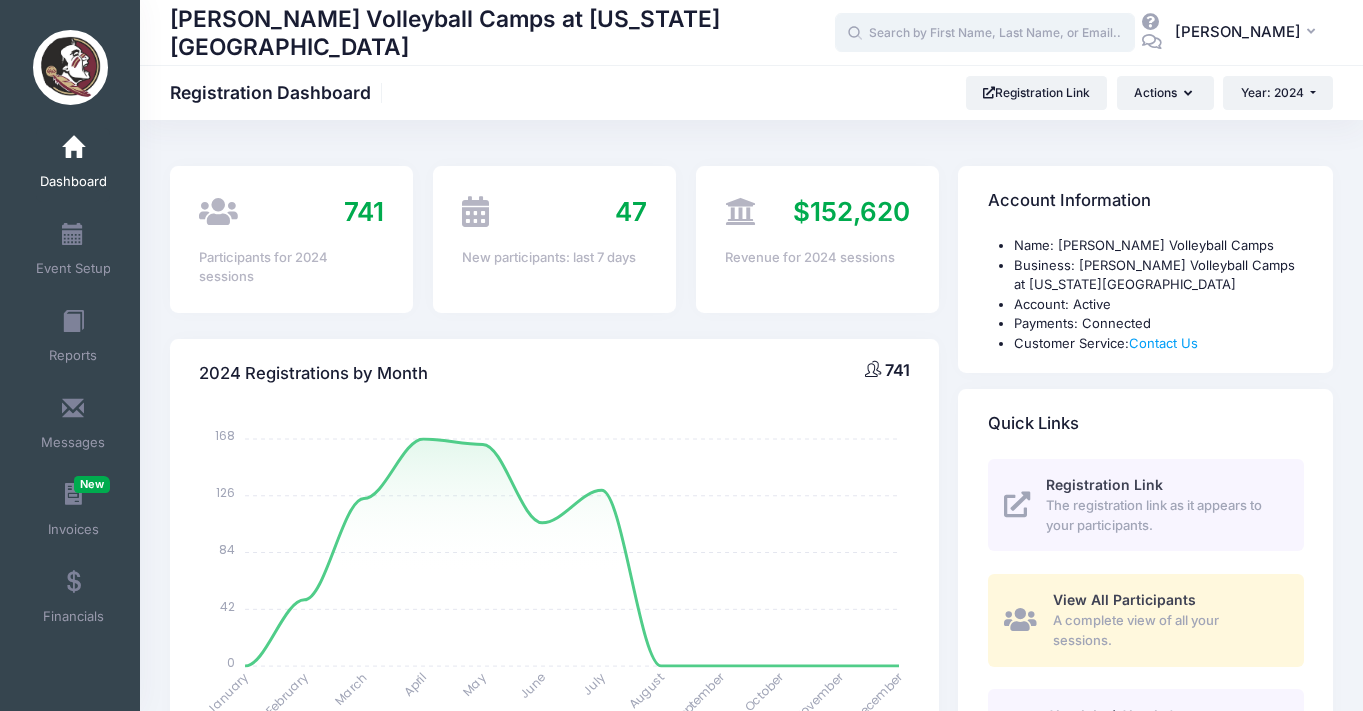 click at bounding box center [985, 33] 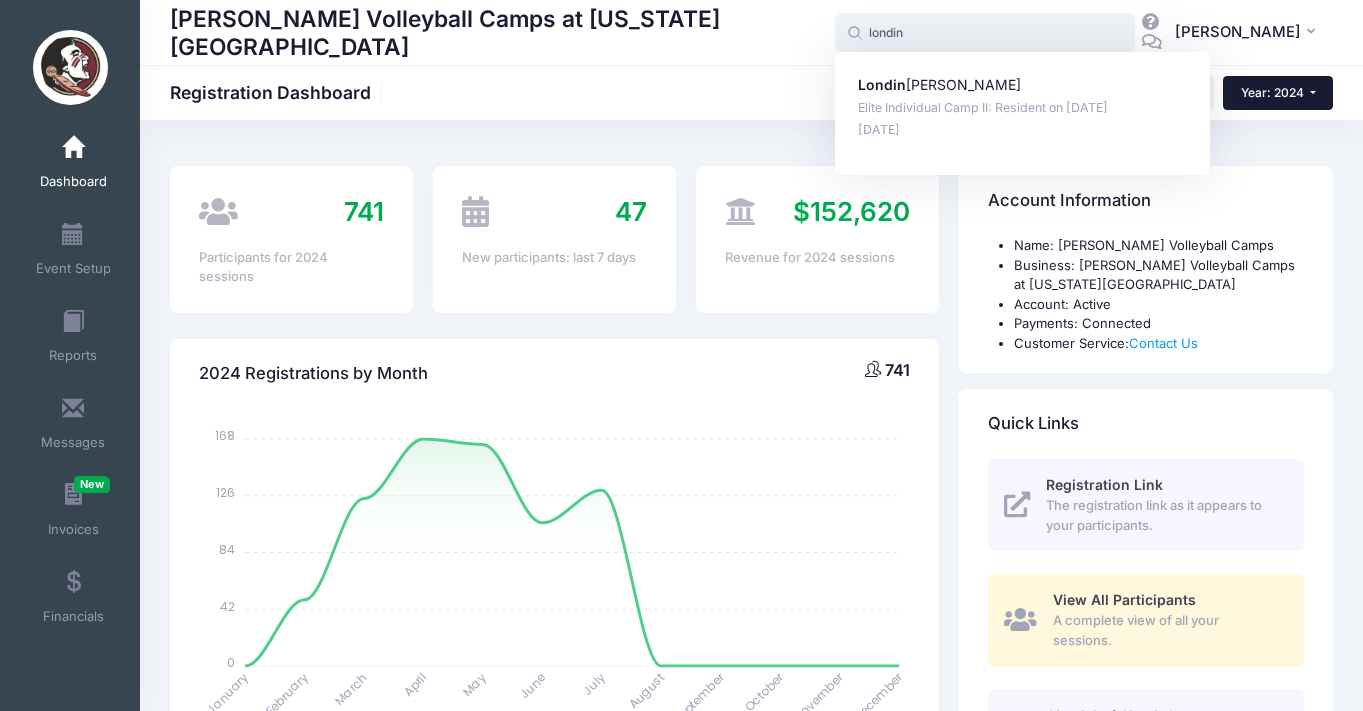type on "londin" 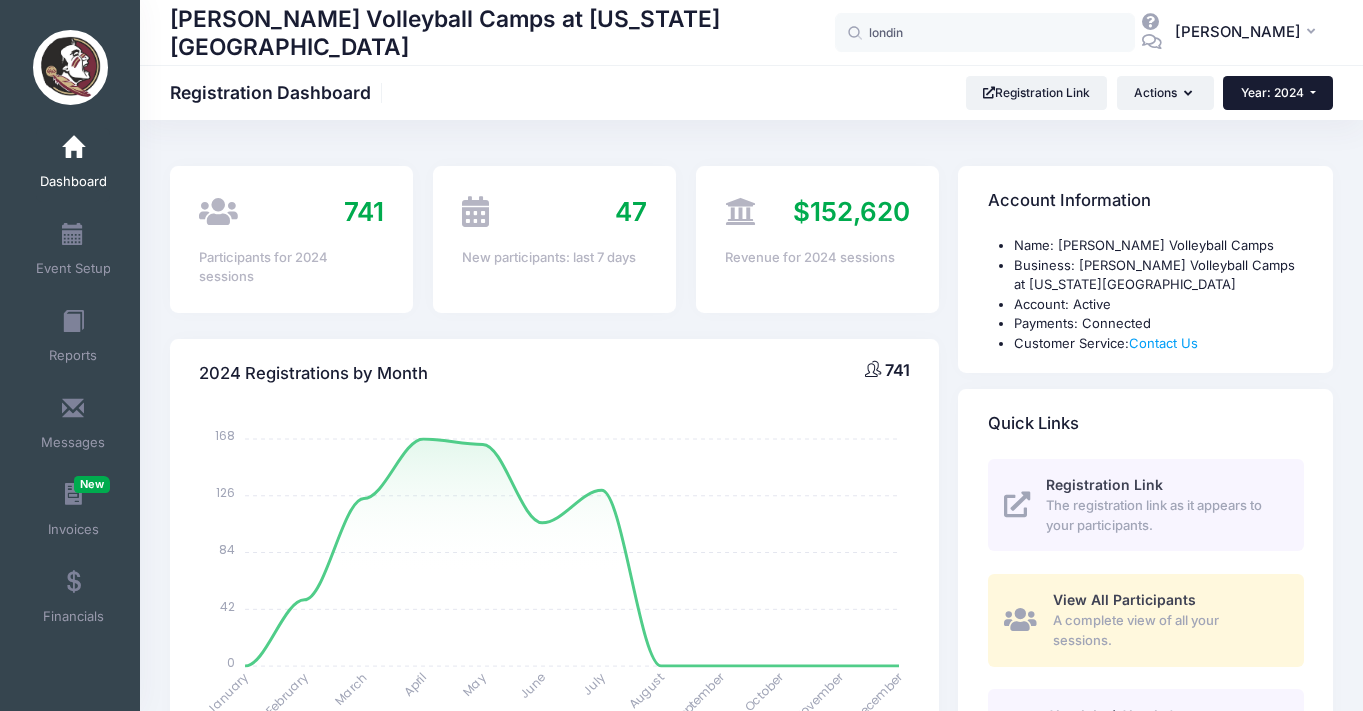 click on "Year: 2024" at bounding box center [1272, 92] 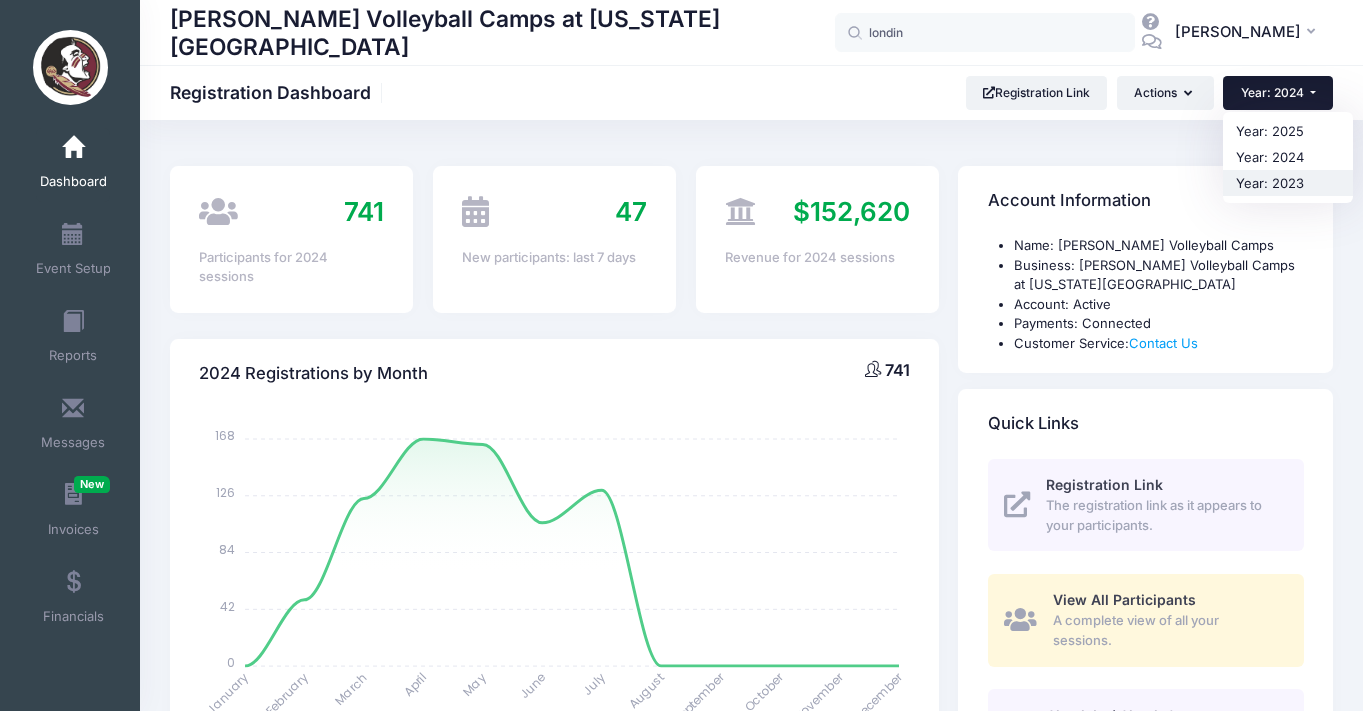 click on "Year: 2023" at bounding box center [1288, 183] 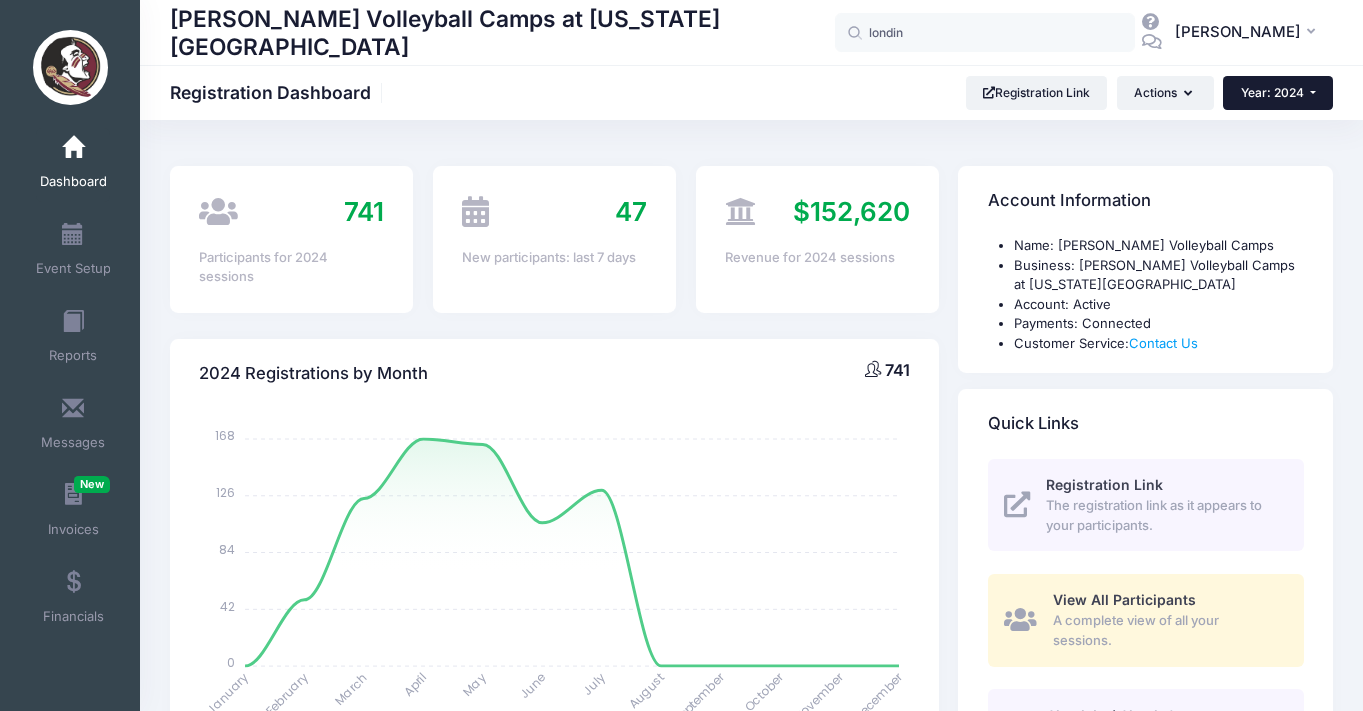 click on "Year: 2024" at bounding box center (1272, 92) 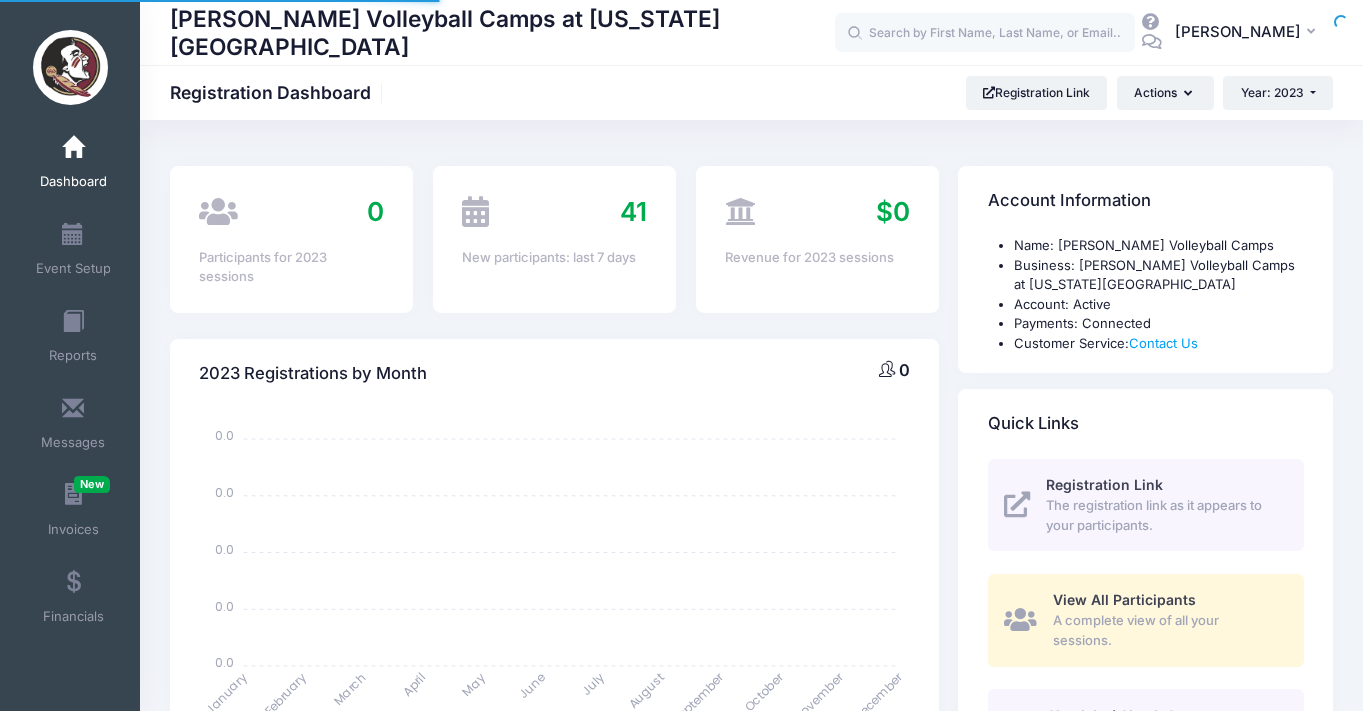 select 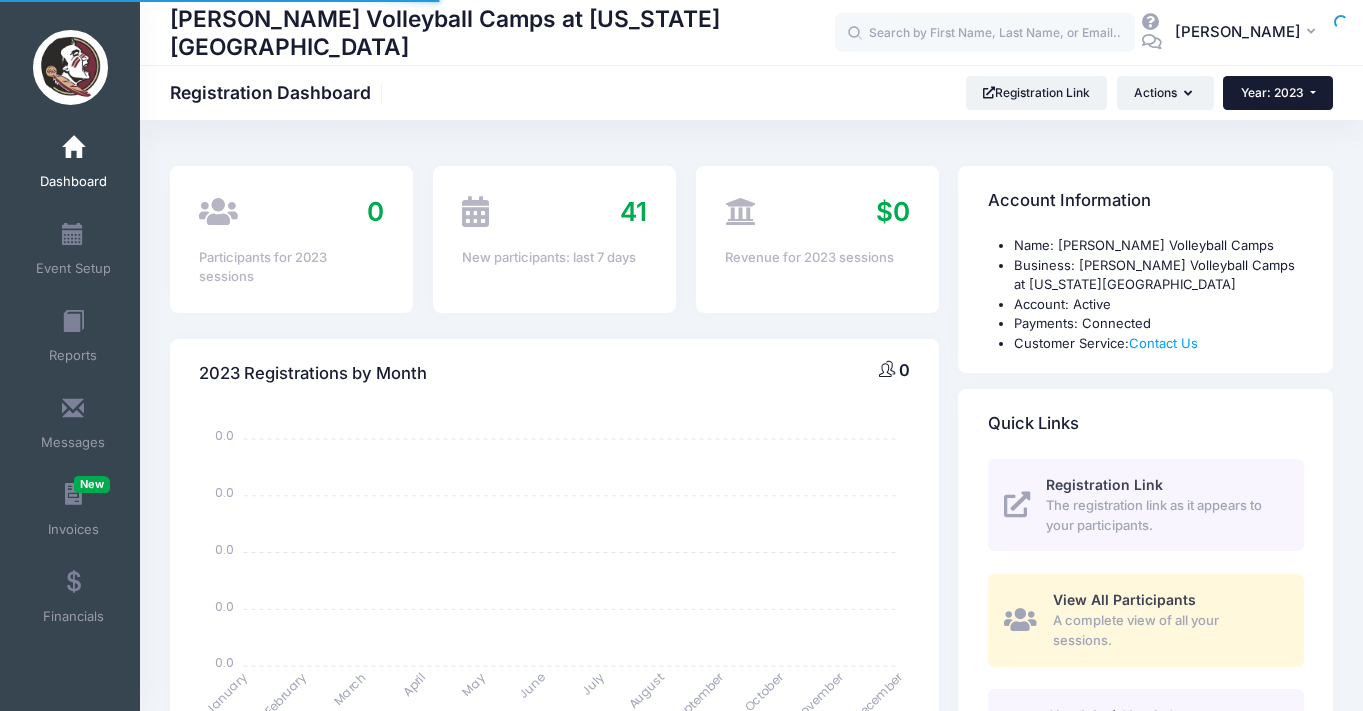 scroll, scrollTop: 0, scrollLeft: 0, axis: both 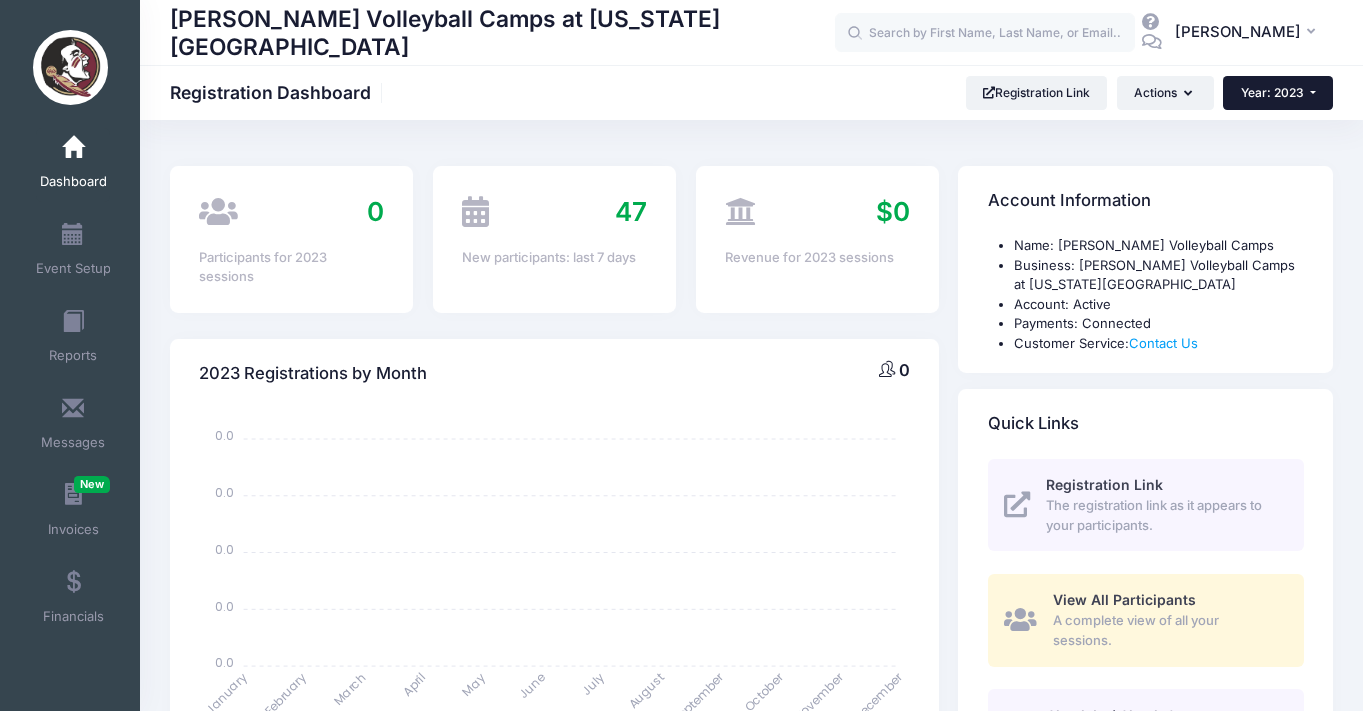 click on "Year: 2023" at bounding box center (1272, 92) 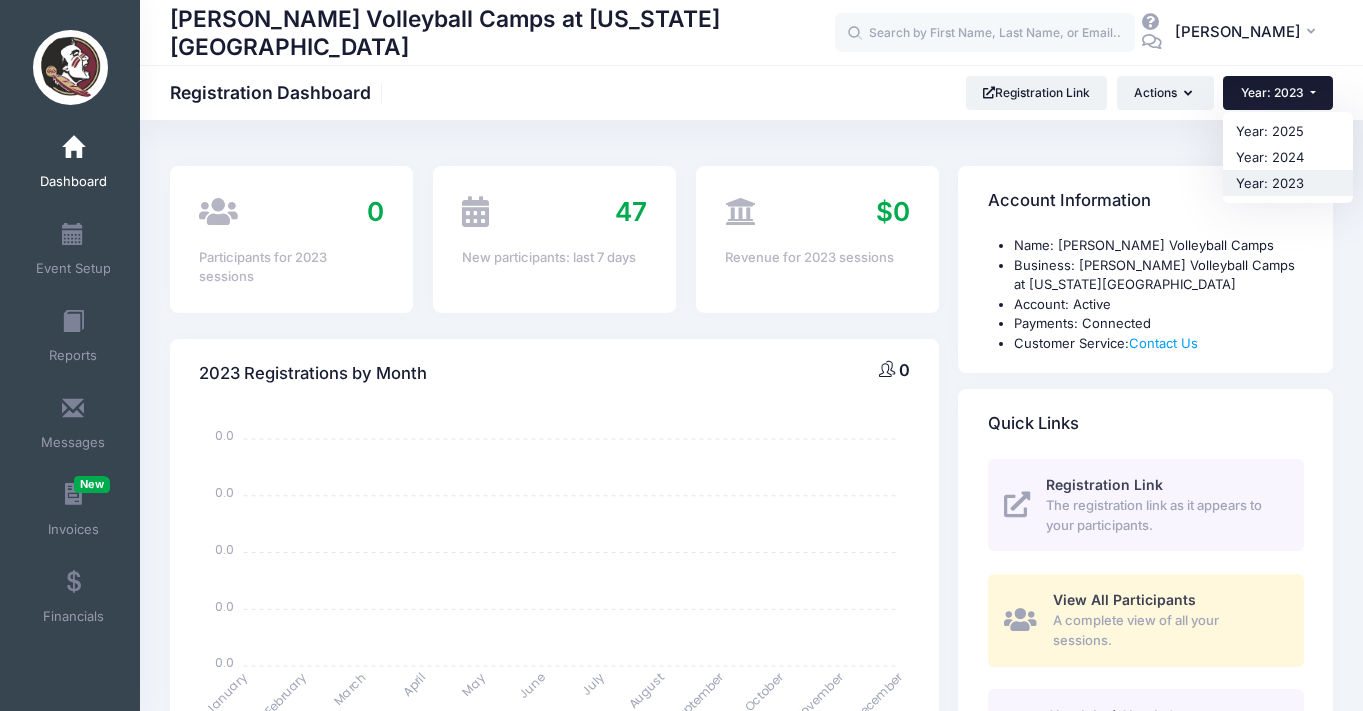 click on "Year: 2023" at bounding box center (1288, 183) 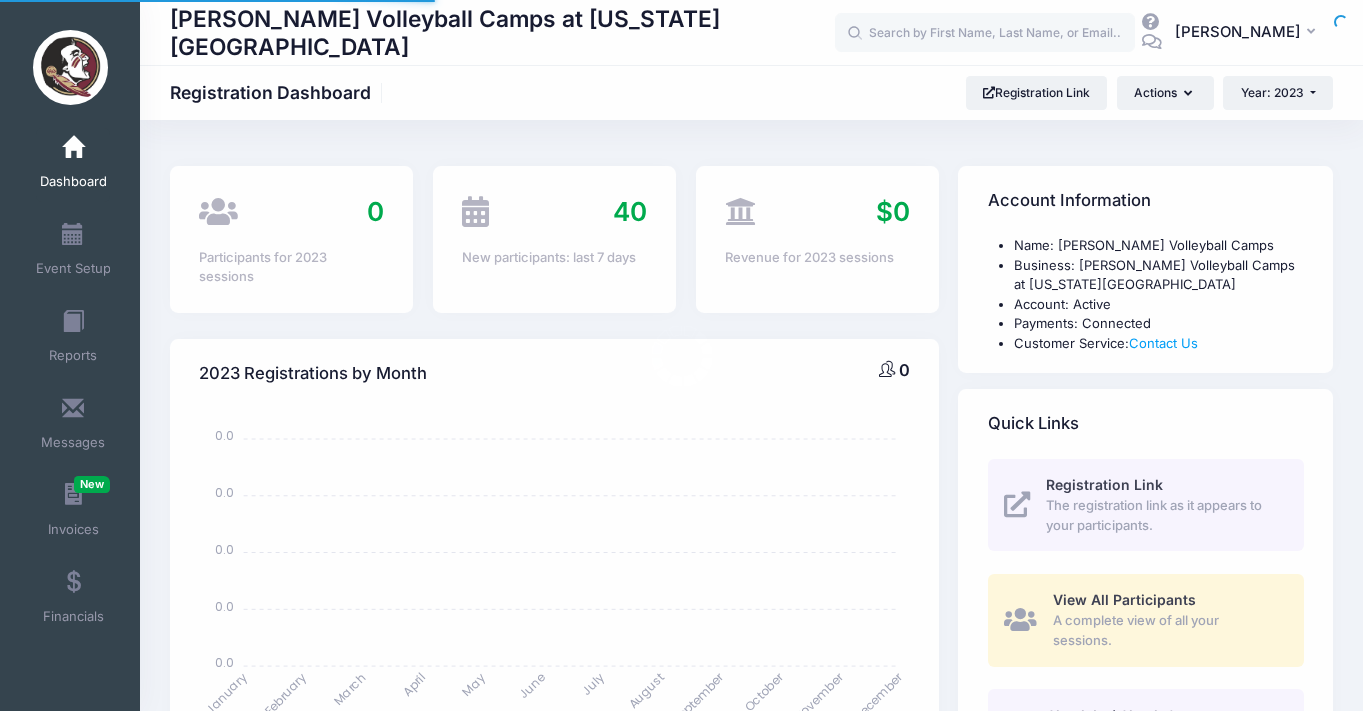 select 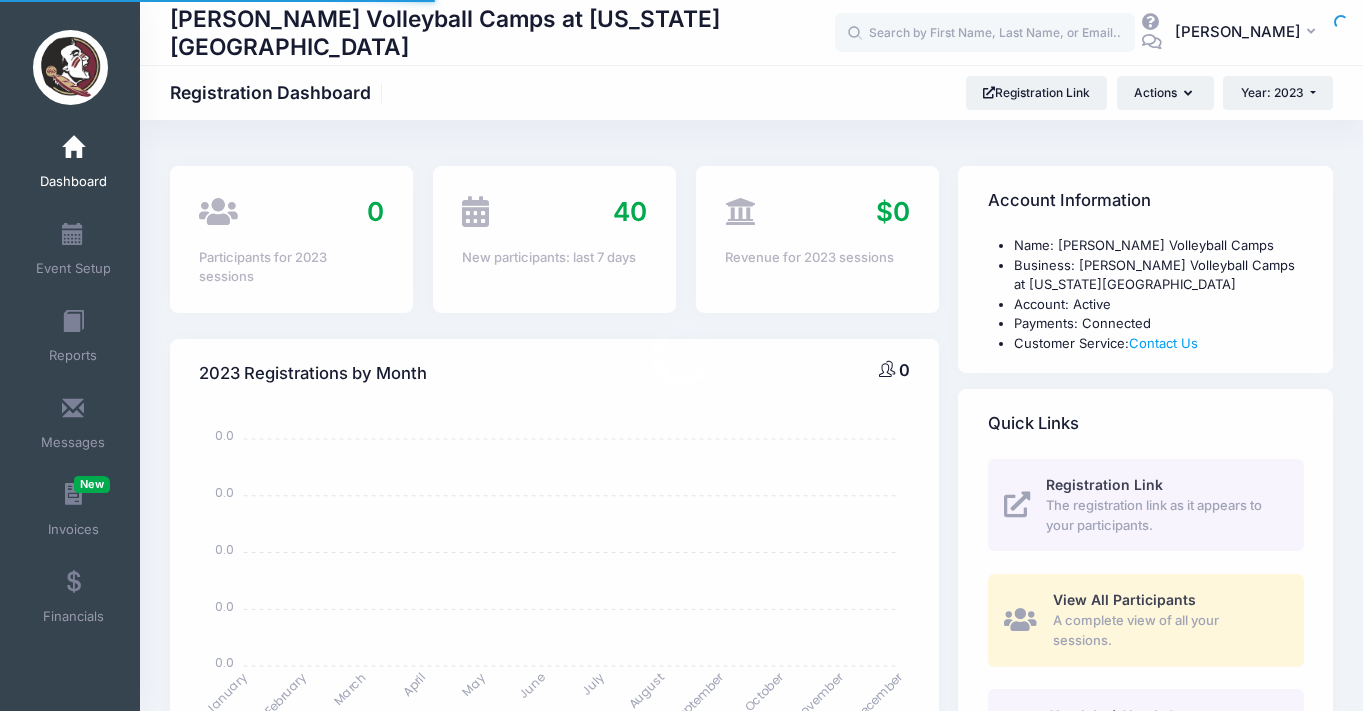 scroll, scrollTop: 0, scrollLeft: 0, axis: both 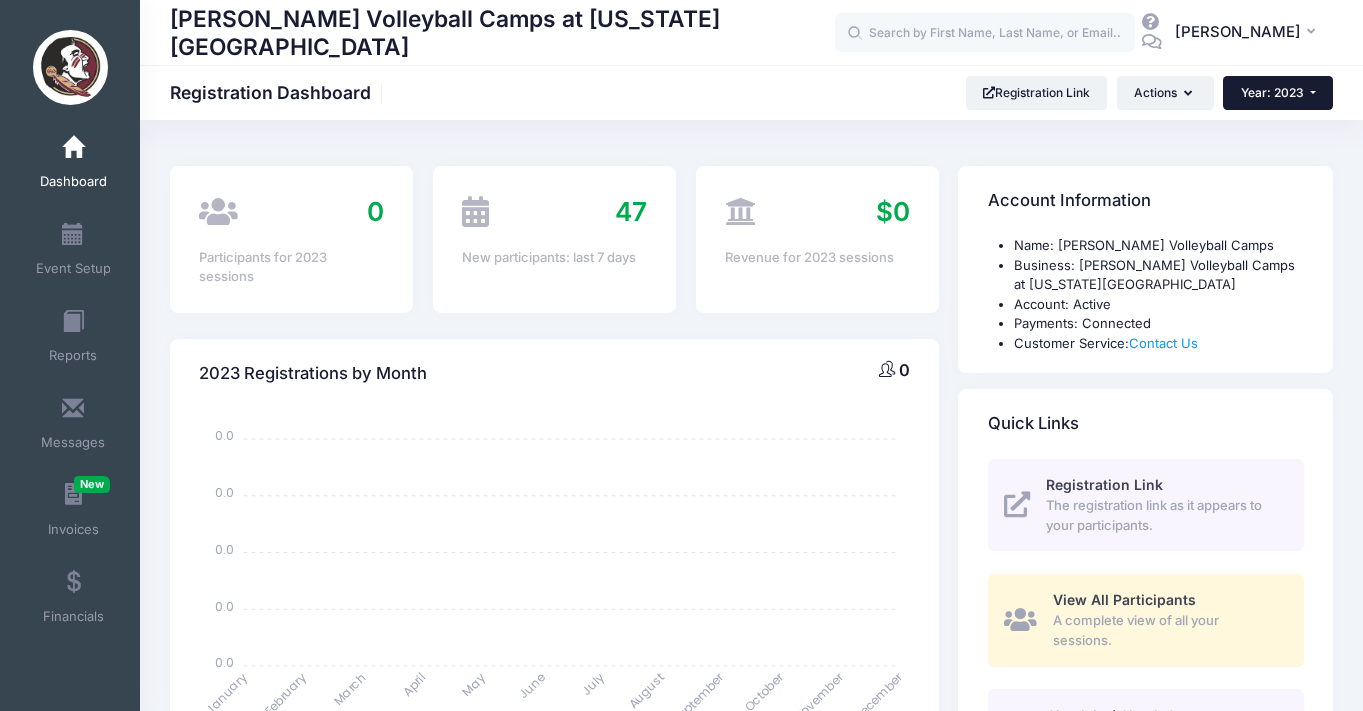 click on "Year: 2023" at bounding box center (1272, 92) 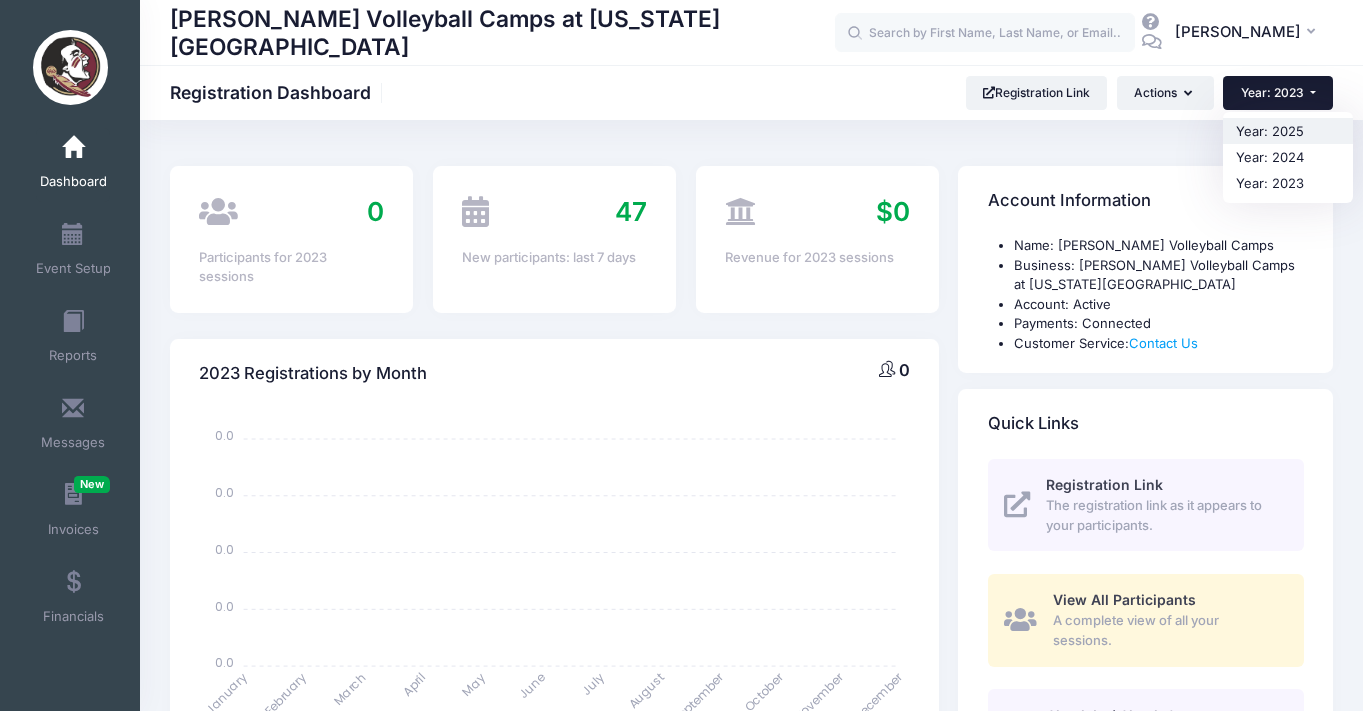 click on "Year: 2025" at bounding box center [1288, 131] 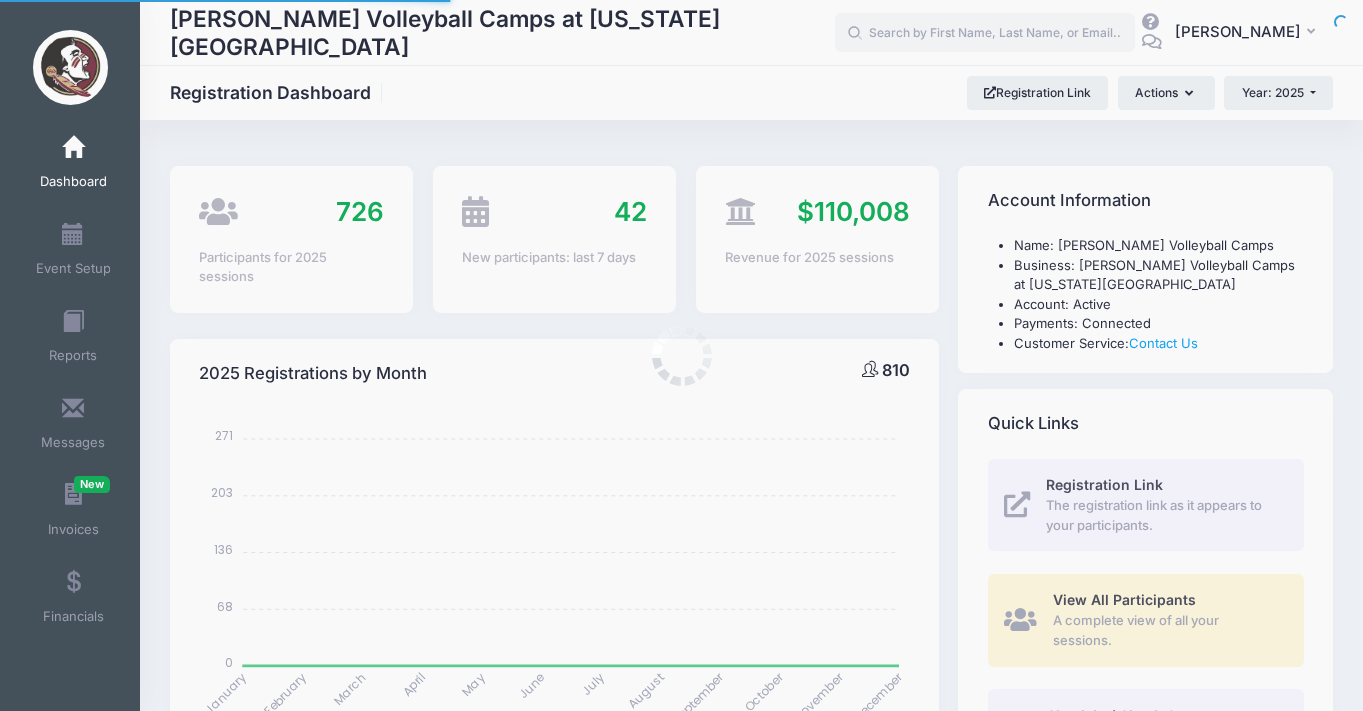 select 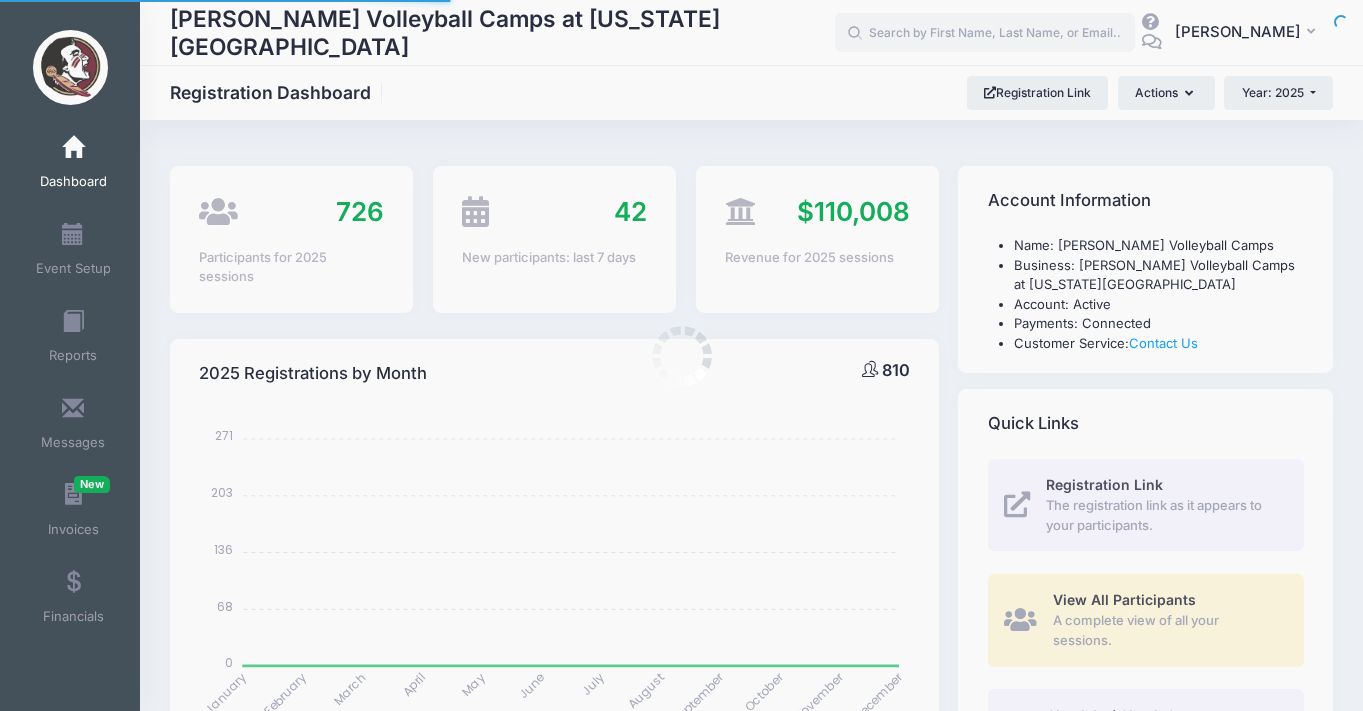 scroll, scrollTop: 0, scrollLeft: 0, axis: both 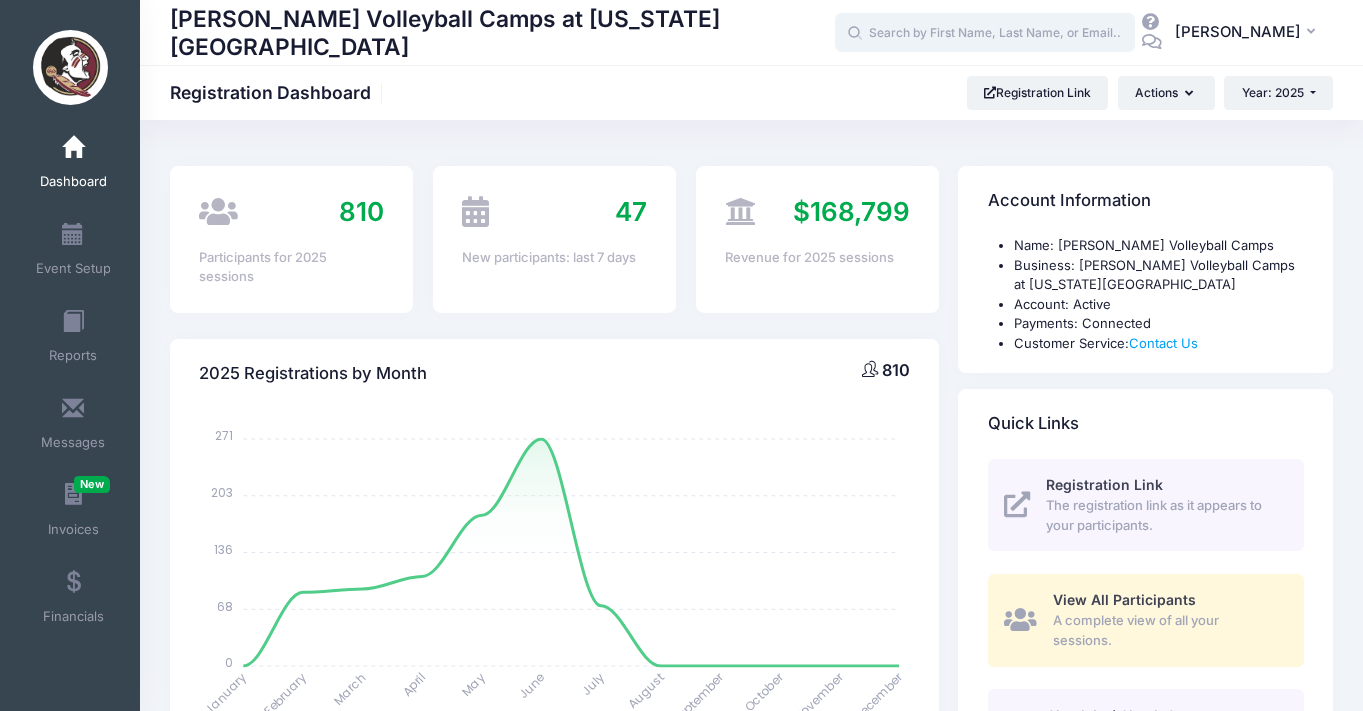 click at bounding box center (985, 33) 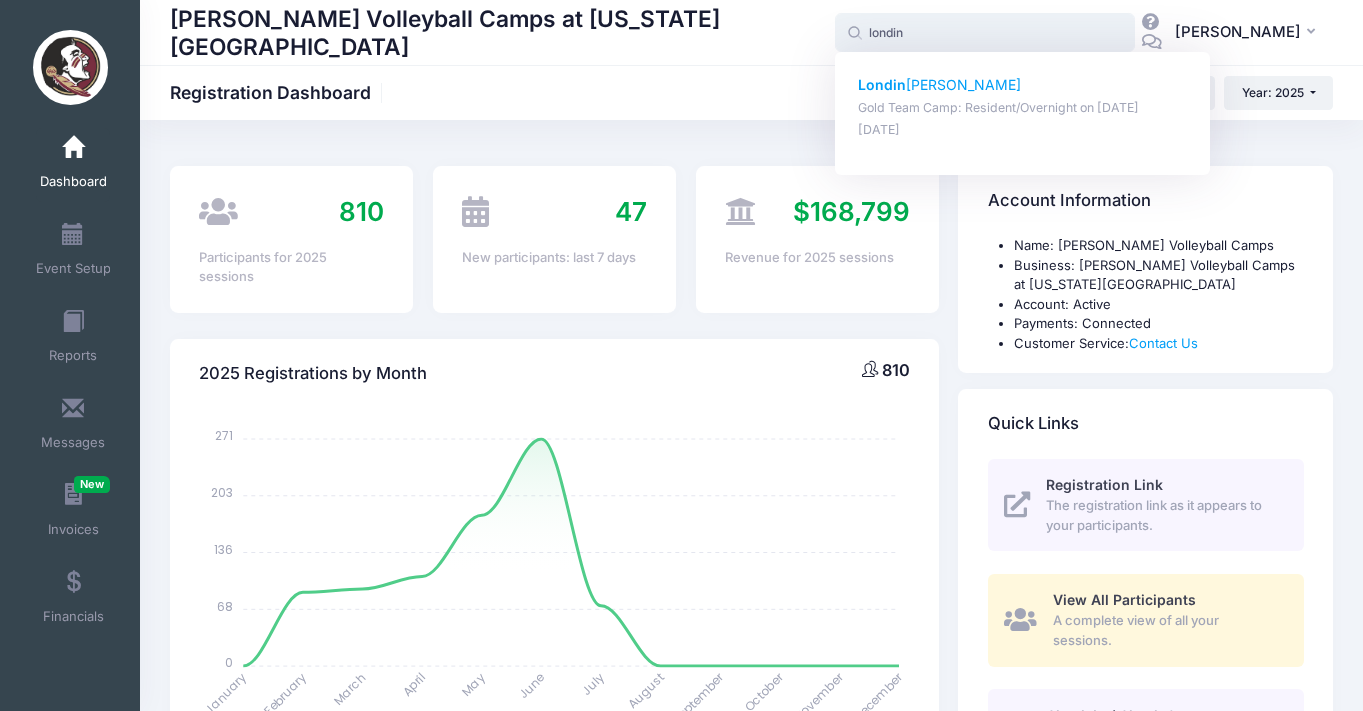 click on "Gold Team Camp: Resident/Overnight on Jul-24, 2025" at bounding box center (1023, 108) 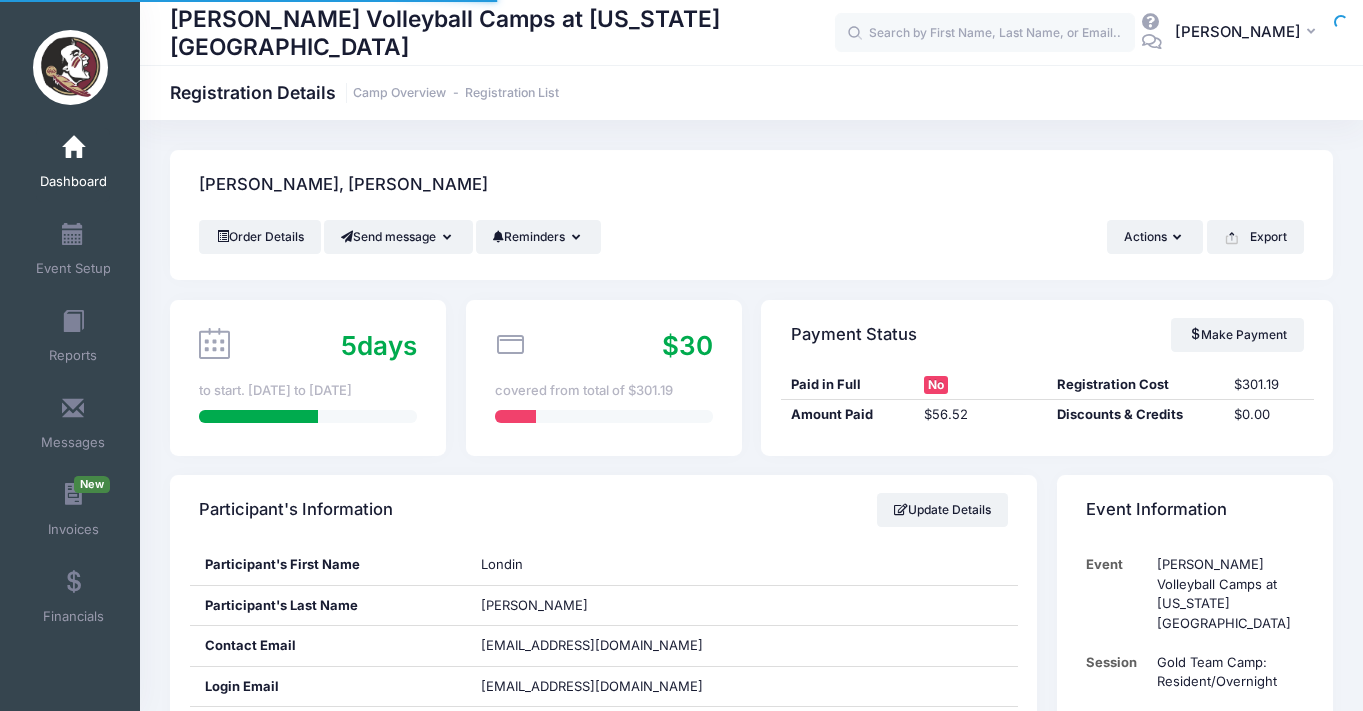scroll, scrollTop: 0, scrollLeft: 0, axis: both 